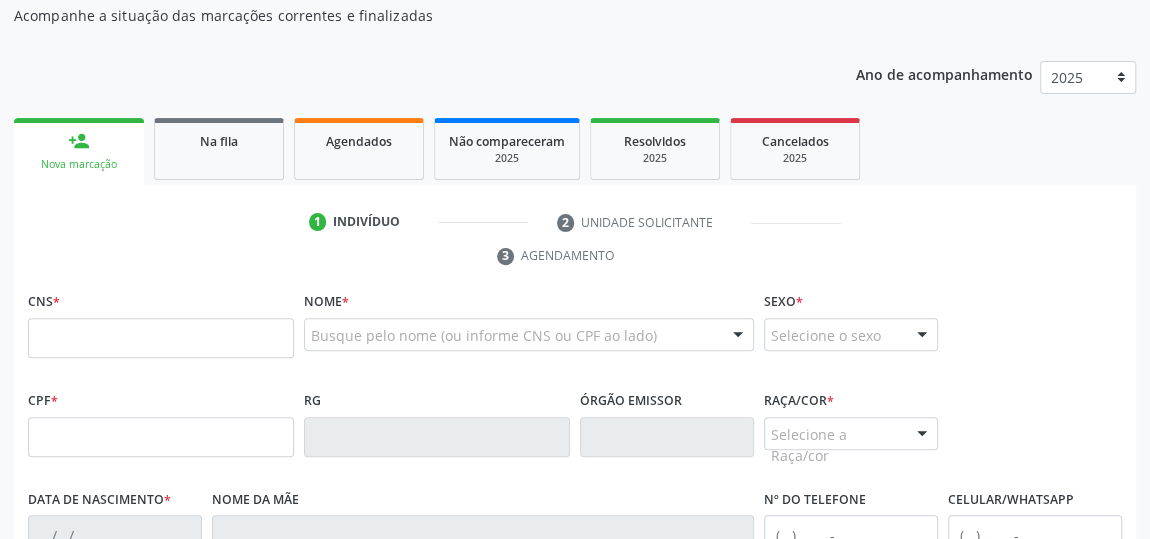 scroll, scrollTop: 116, scrollLeft: 0, axis: vertical 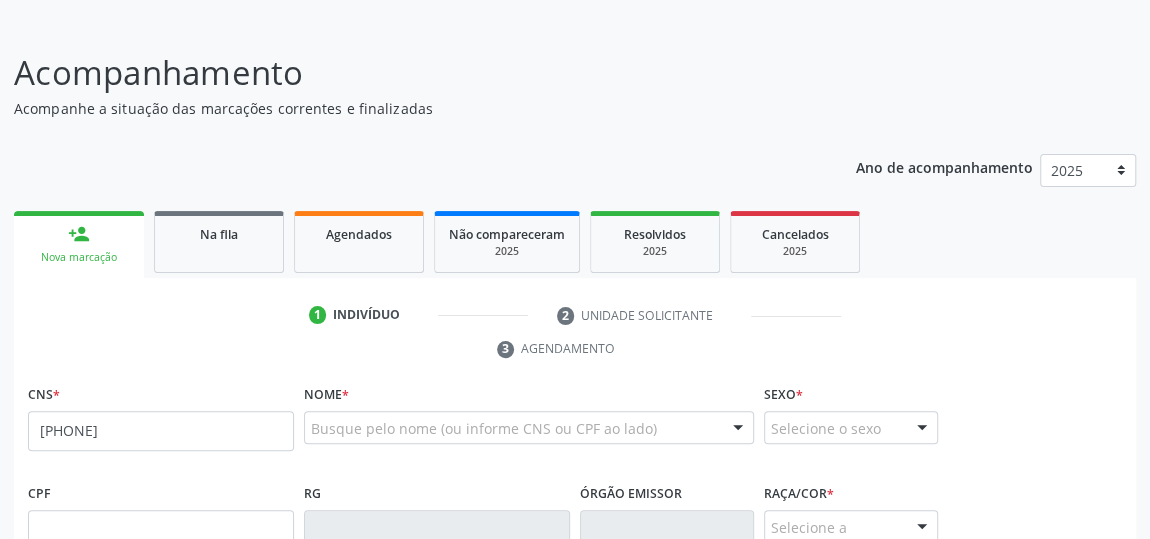 type on "[PHONE]" 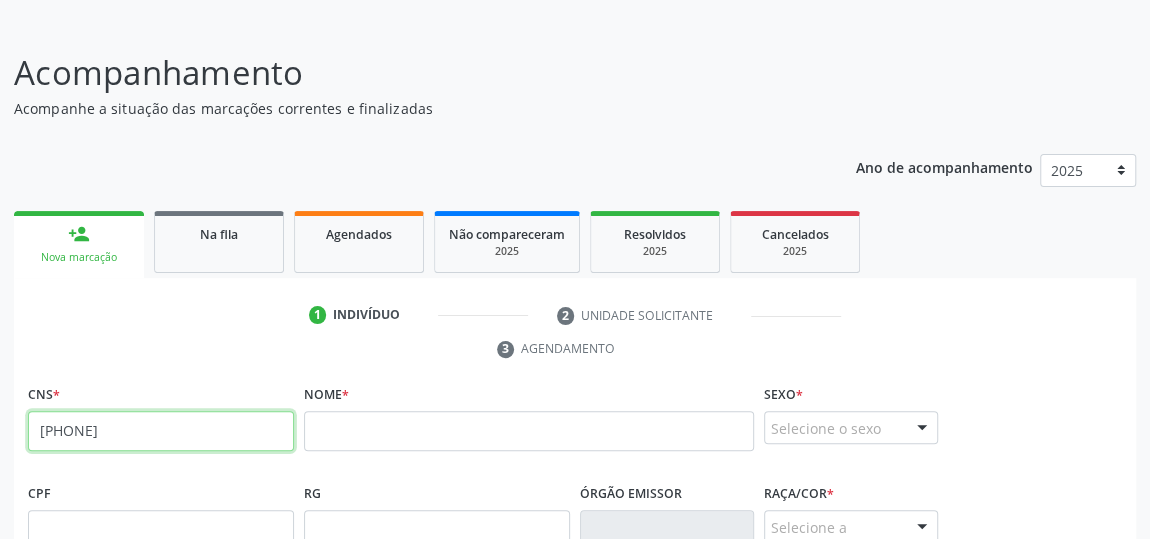 click on "[PHONE]" at bounding box center (161, 431) 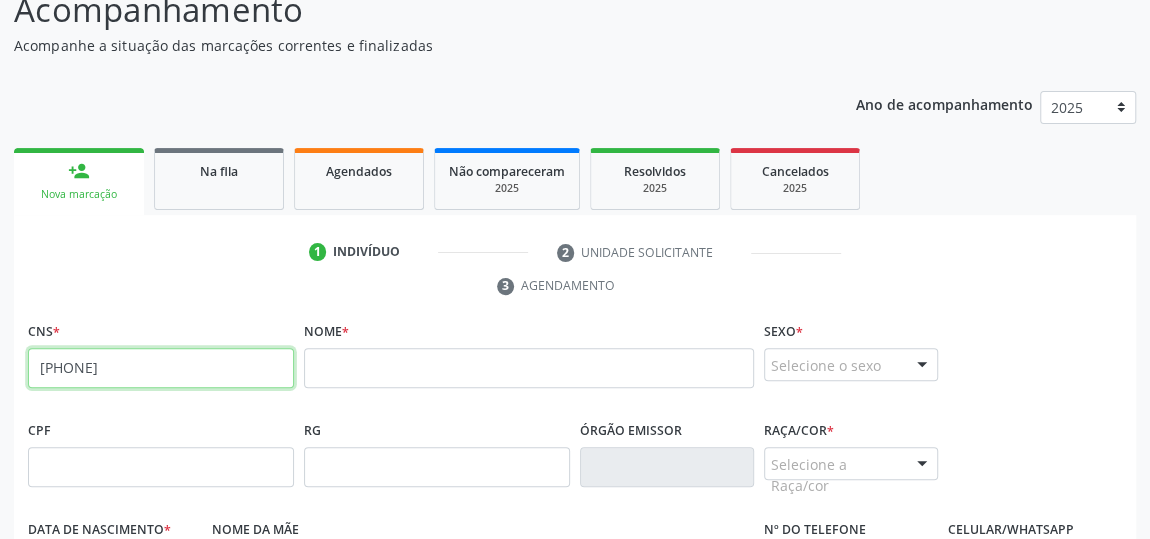 scroll, scrollTop: 207, scrollLeft: 0, axis: vertical 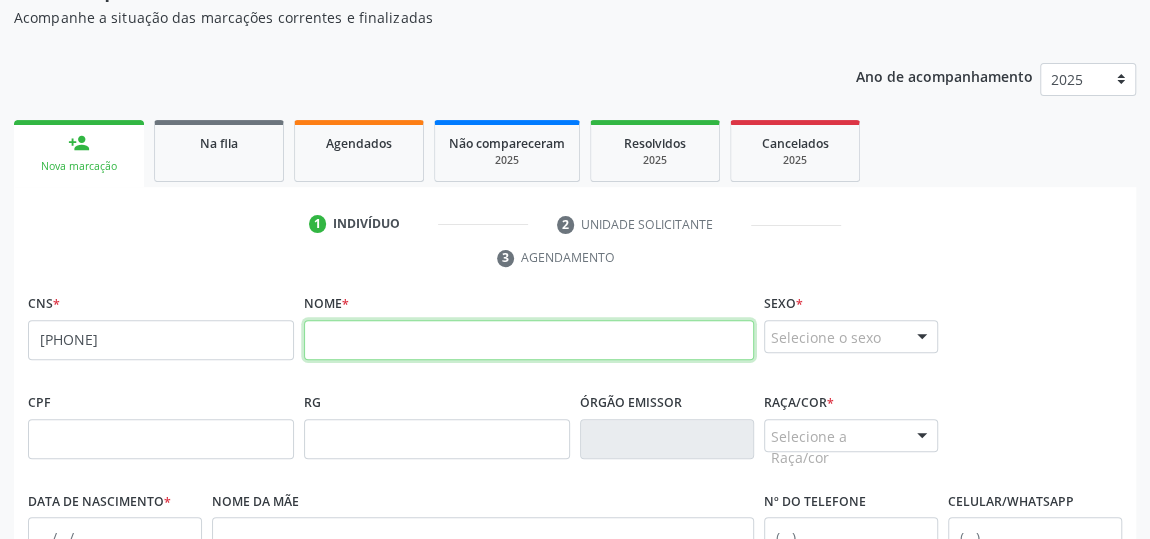 click at bounding box center (529, 340) 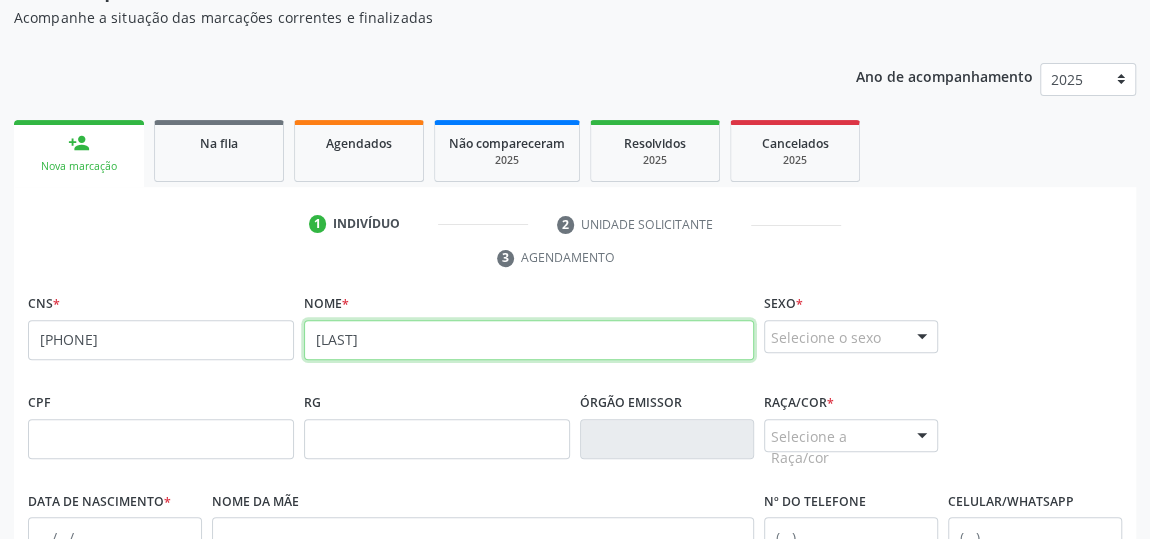 click on "[LAST]" at bounding box center (529, 340) 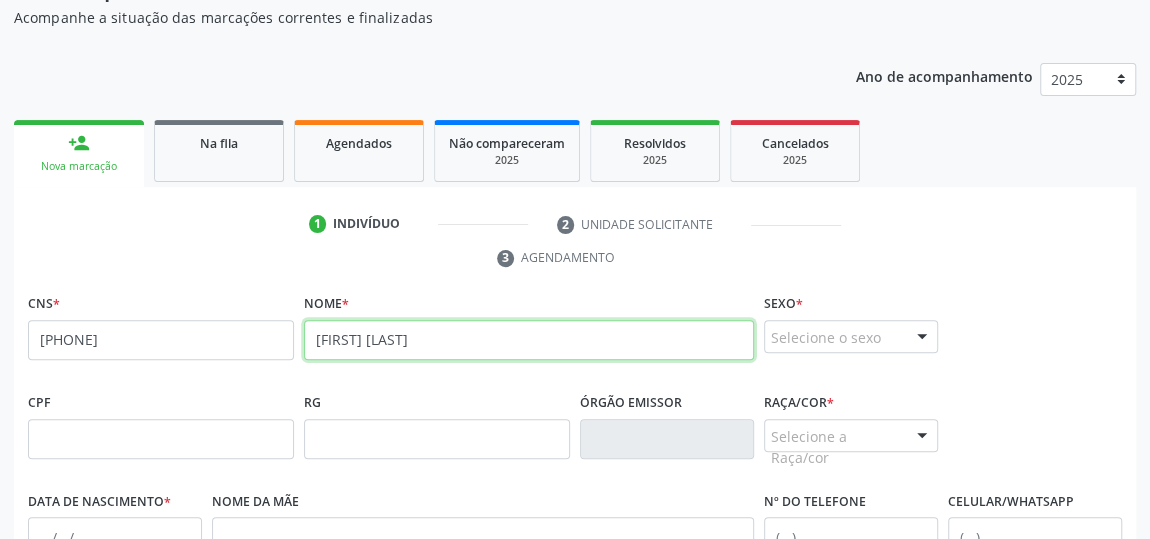 click on "[FIRST] [LAST]" at bounding box center (529, 340) 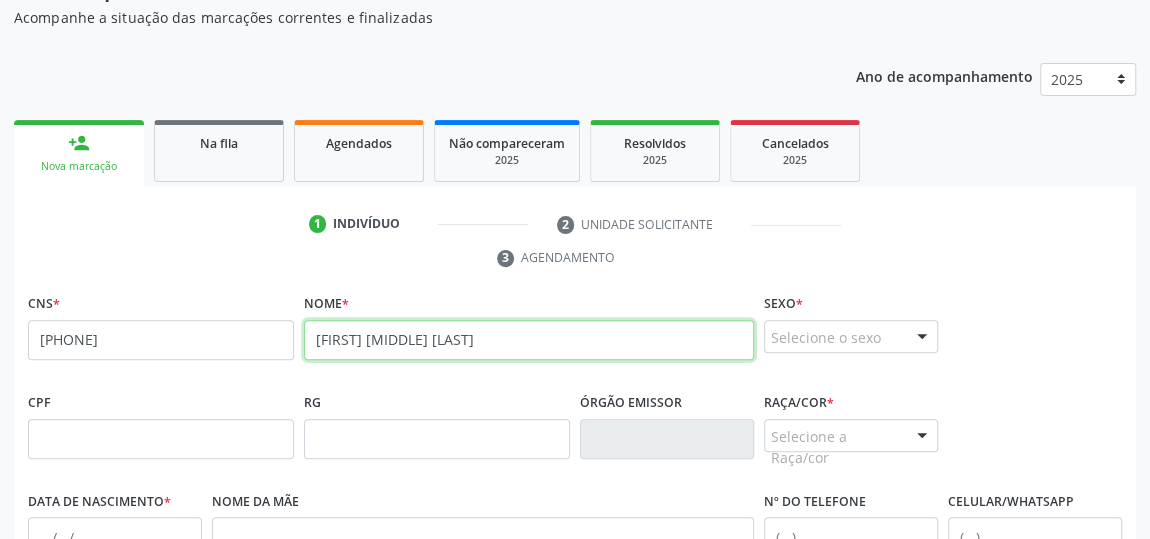 type on "[FIRST] [MIDDLE] [LAST]" 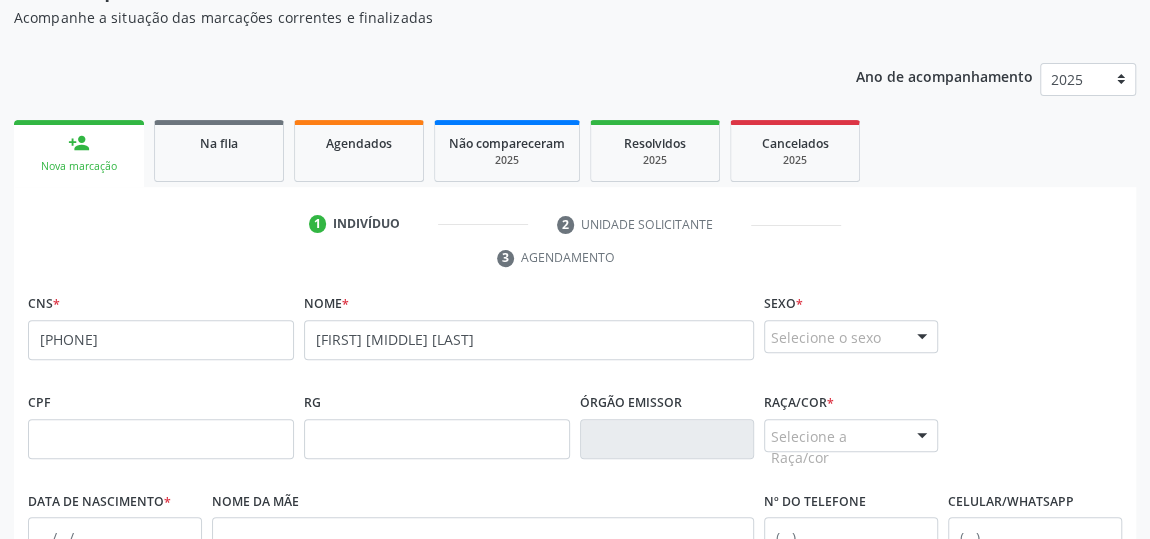 click at bounding box center (922, 338) 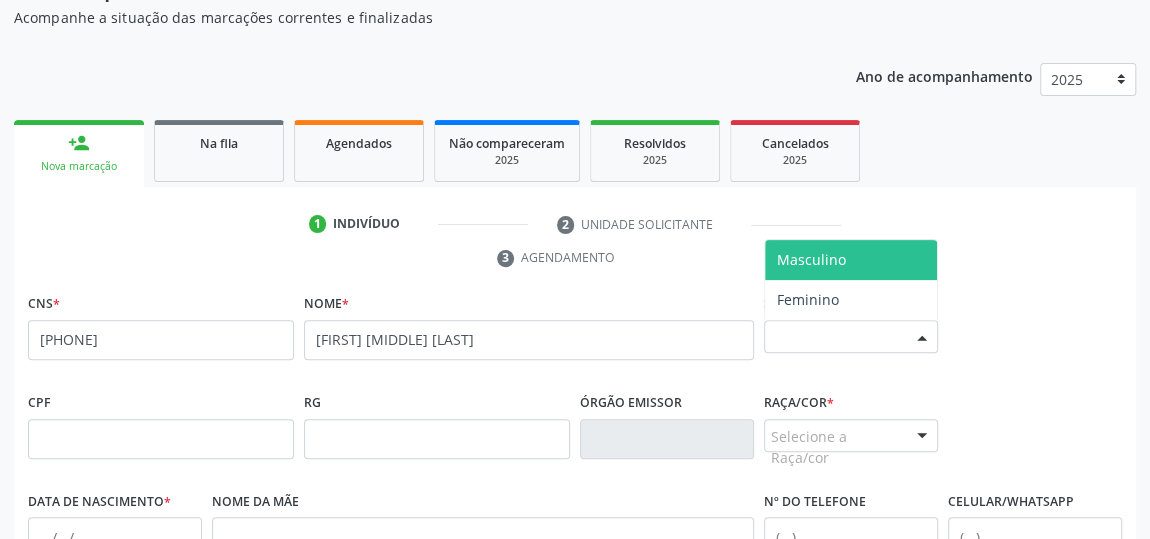 click on "Masculino" at bounding box center (851, 260) 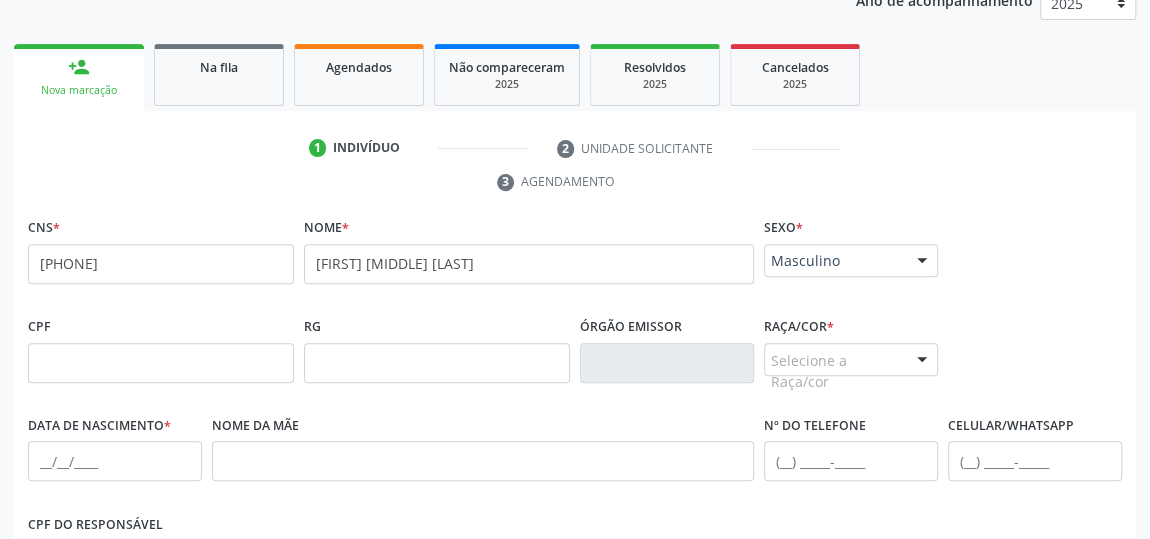 scroll, scrollTop: 389, scrollLeft: 0, axis: vertical 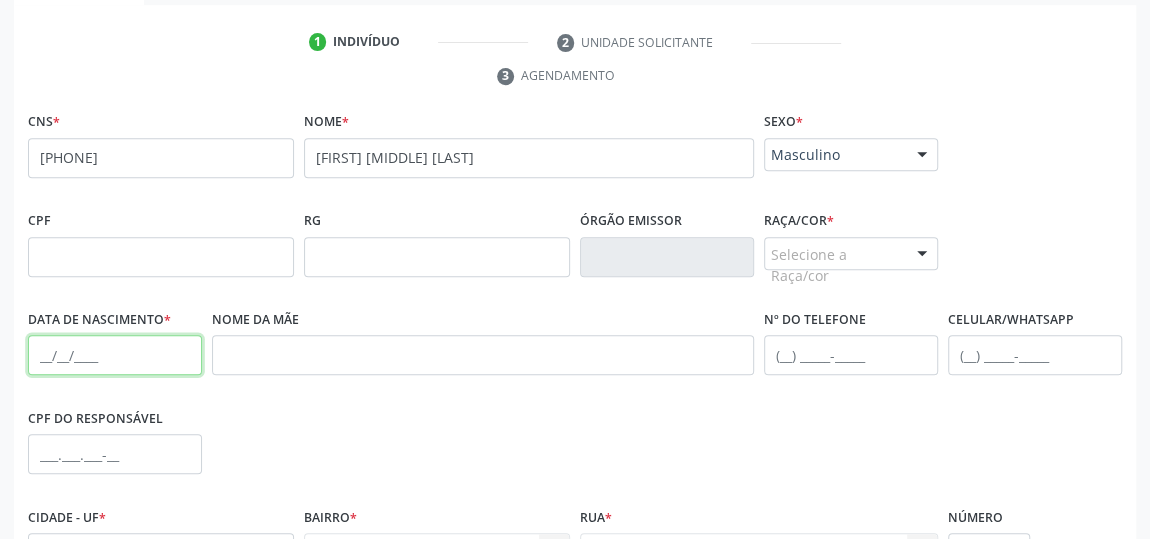 click at bounding box center (115, 355) 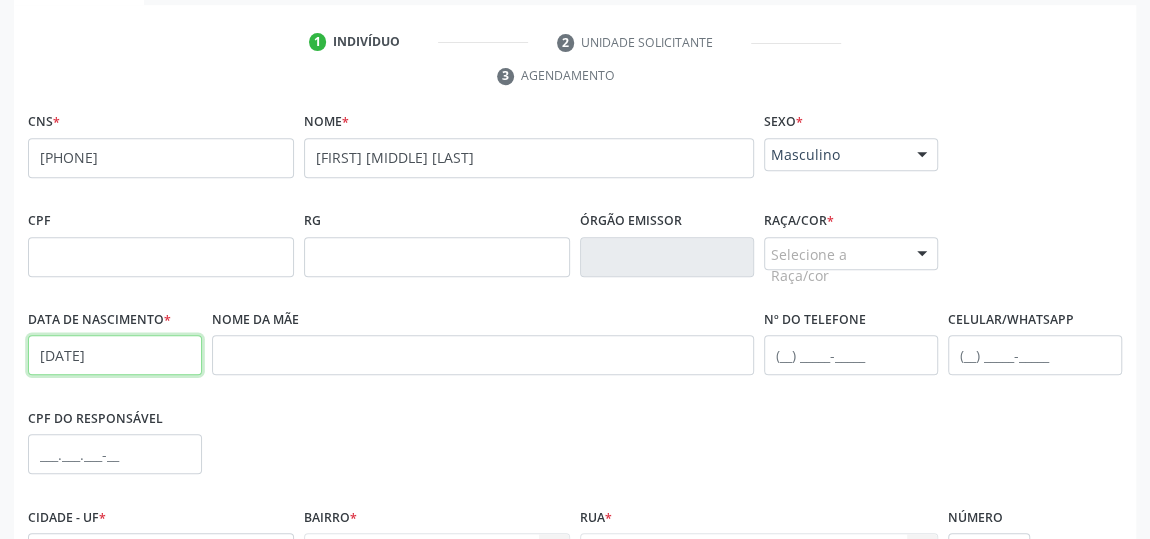 type on "[DATE]" 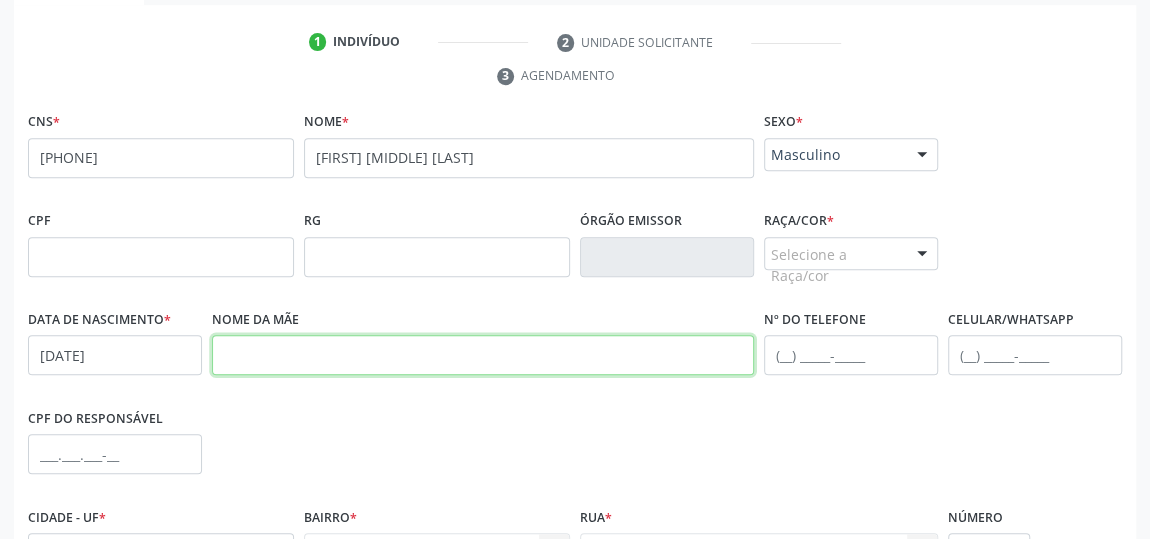 click at bounding box center (483, 355) 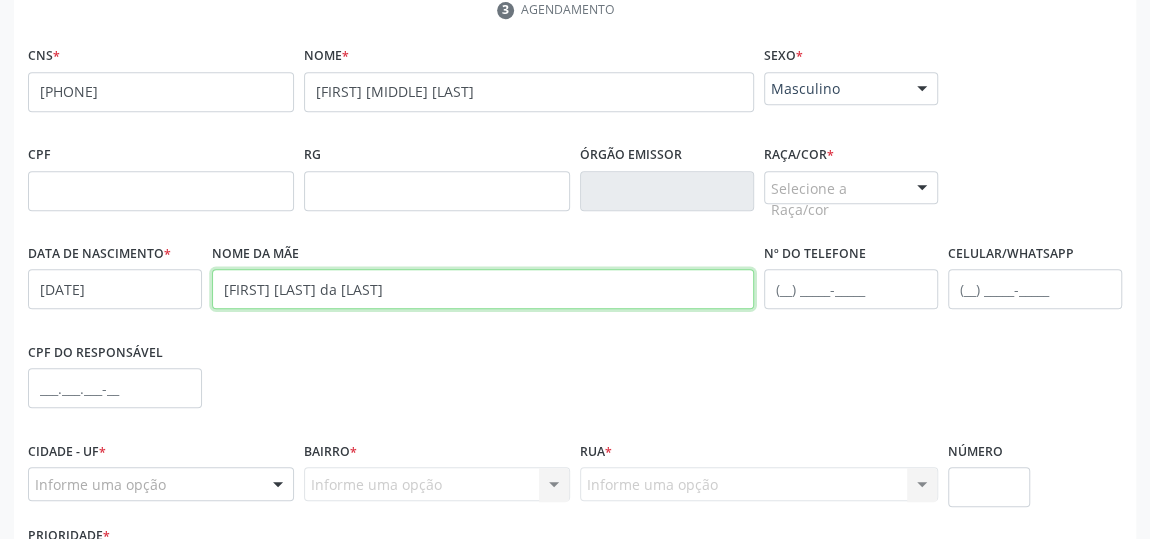 scroll, scrollTop: 479, scrollLeft: 0, axis: vertical 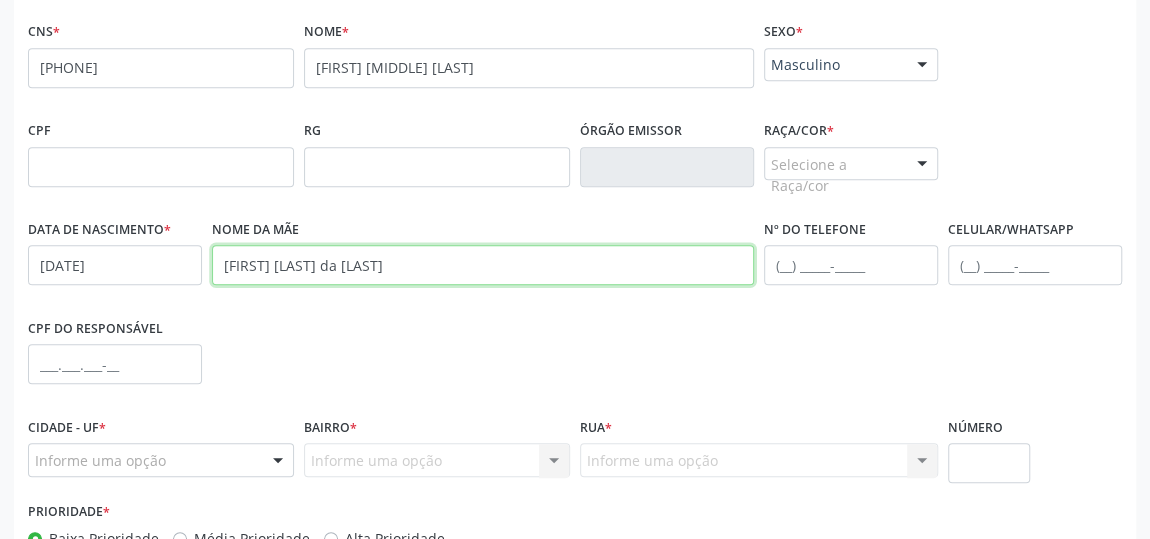 click on "[FIRST] [LAST] da [LAST]" at bounding box center [483, 265] 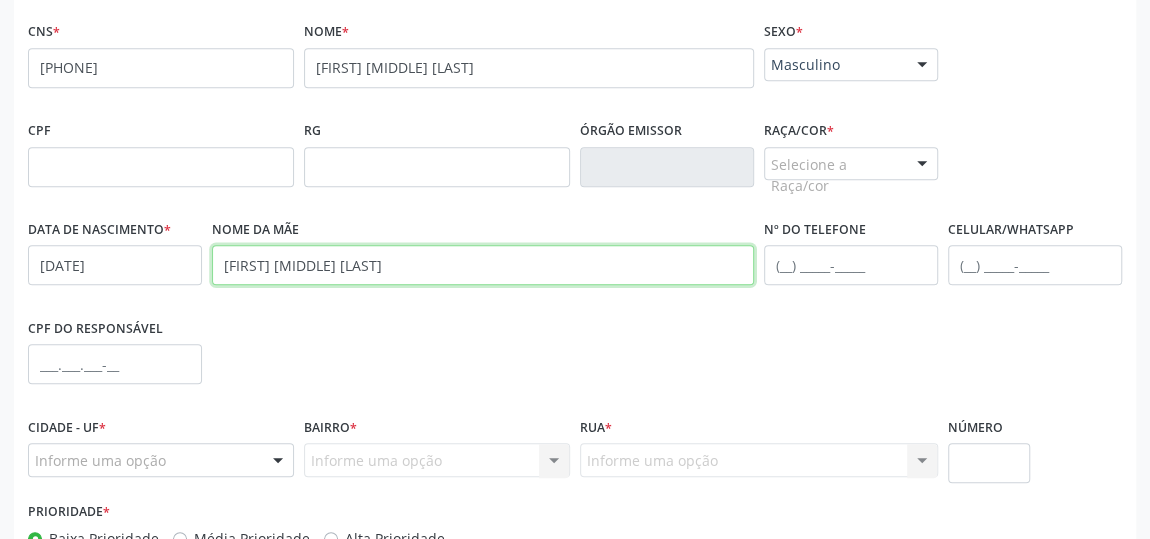 type on "[FIRST] [MIDDLE] [LAST]" 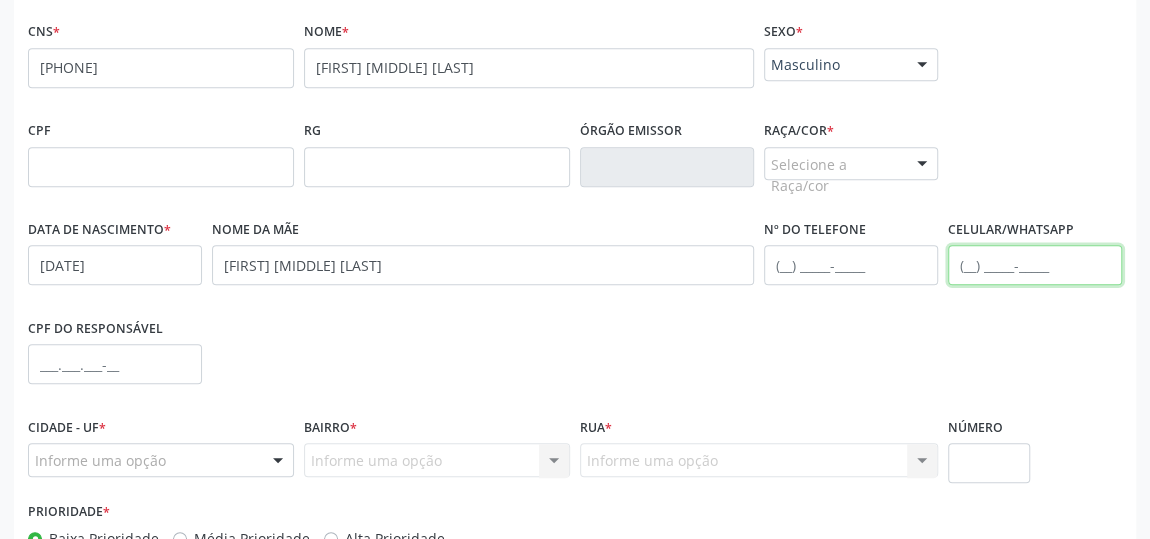 click at bounding box center (1035, 265) 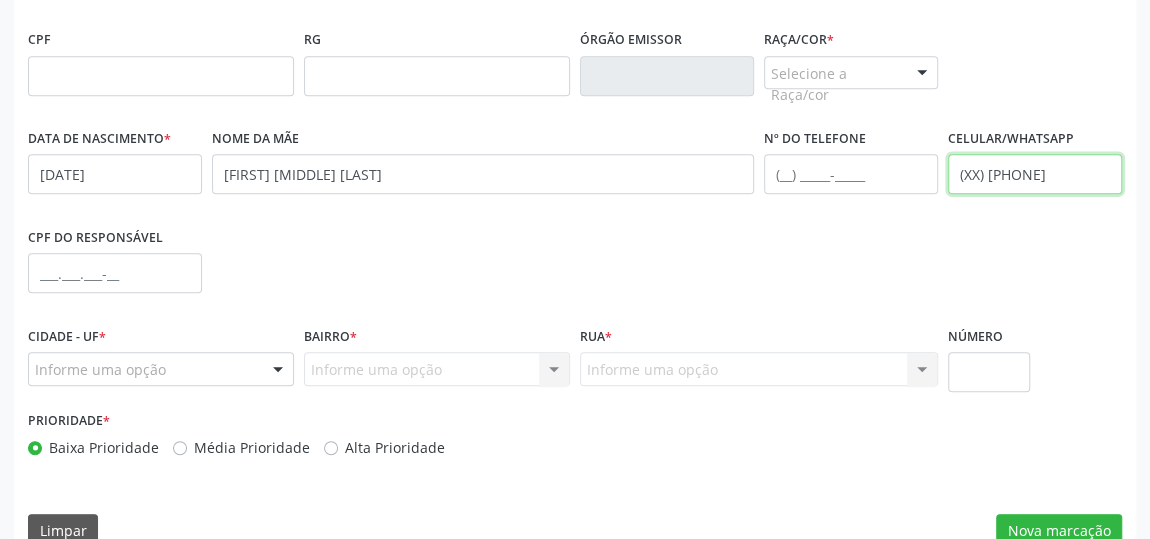 scroll, scrollTop: 604, scrollLeft: 0, axis: vertical 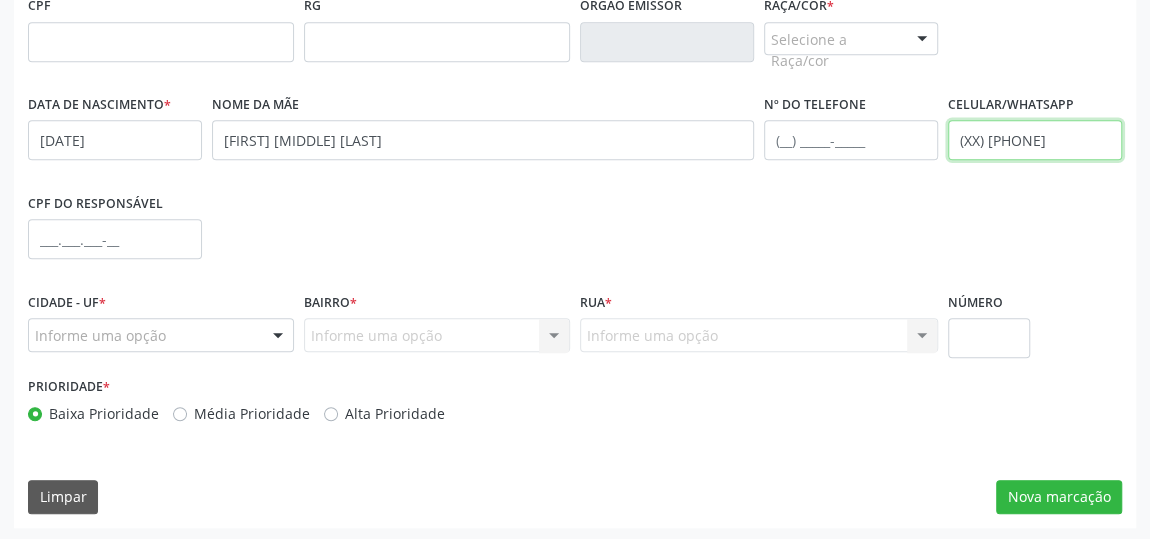 type on "(XX) [PHONE]" 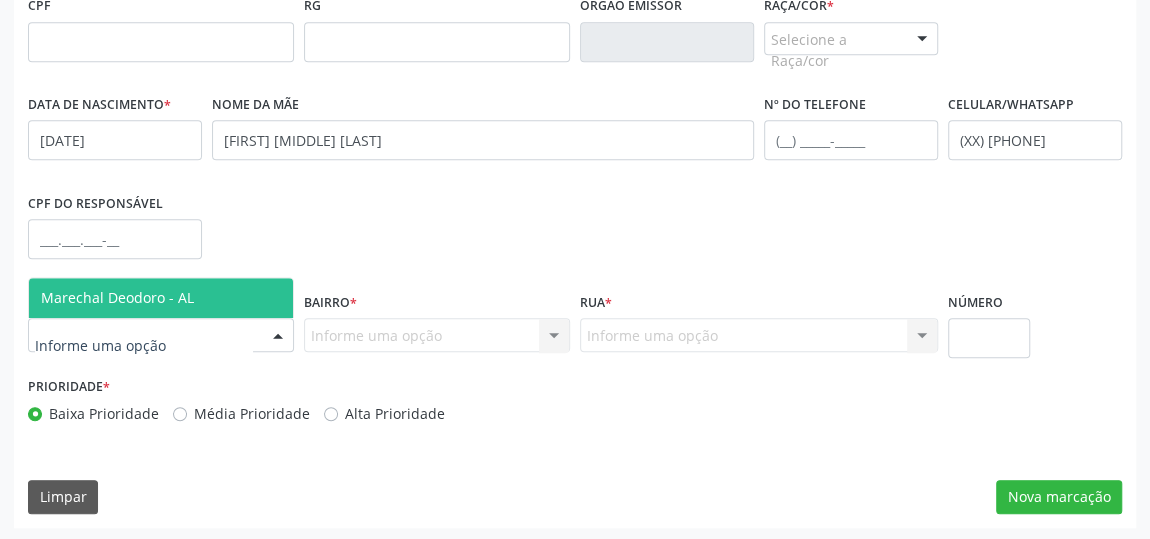 click at bounding box center (278, 336) 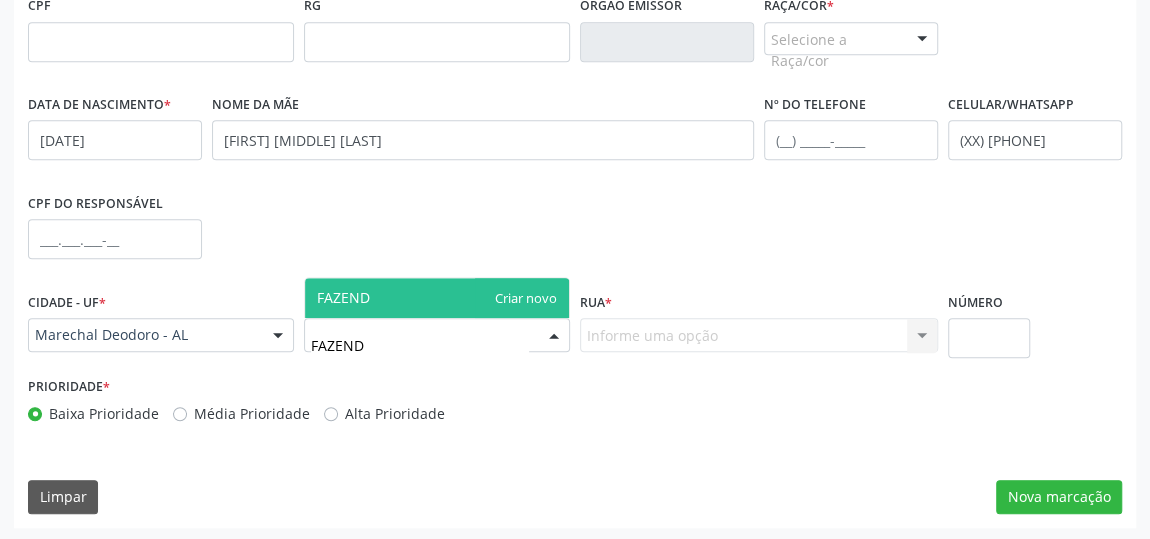 type on "FAZENDA" 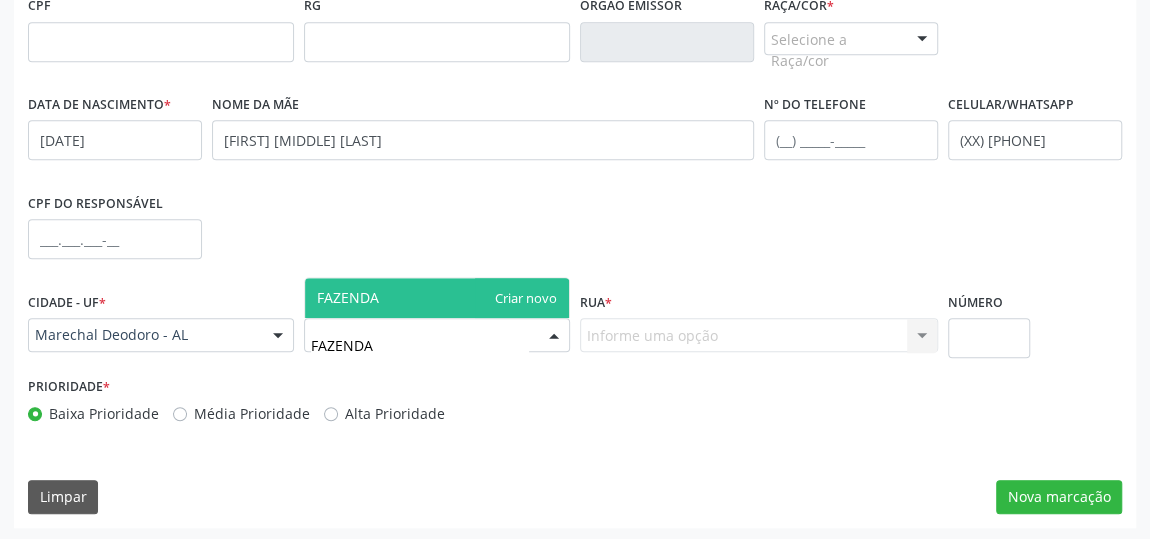 click on "FAZENDA" at bounding box center [348, 297] 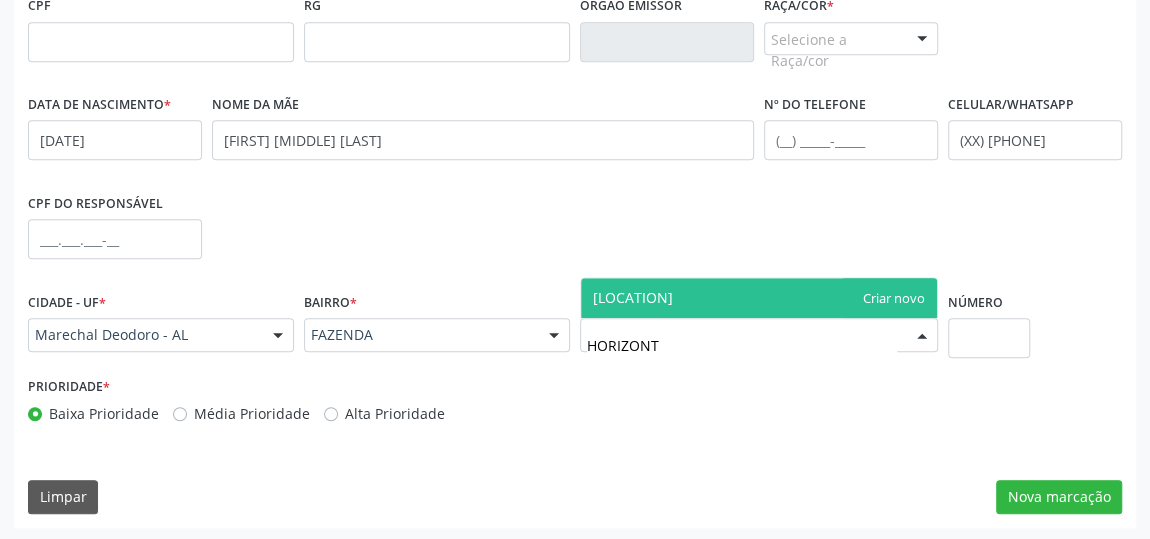 type on "[LOCATION]" 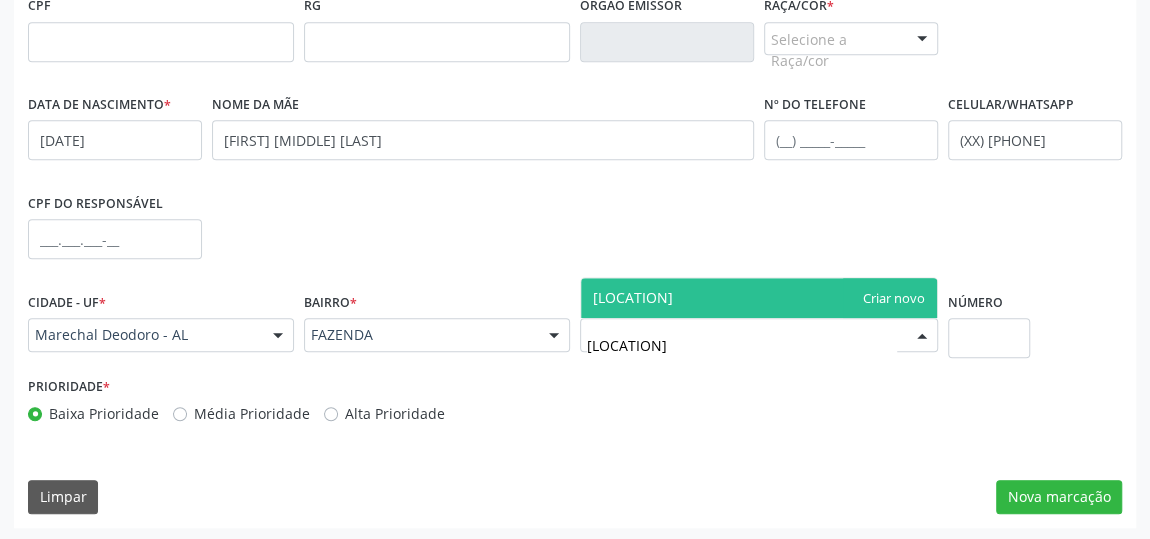 click on "[LOCATION]" at bounding box center (633, 297) 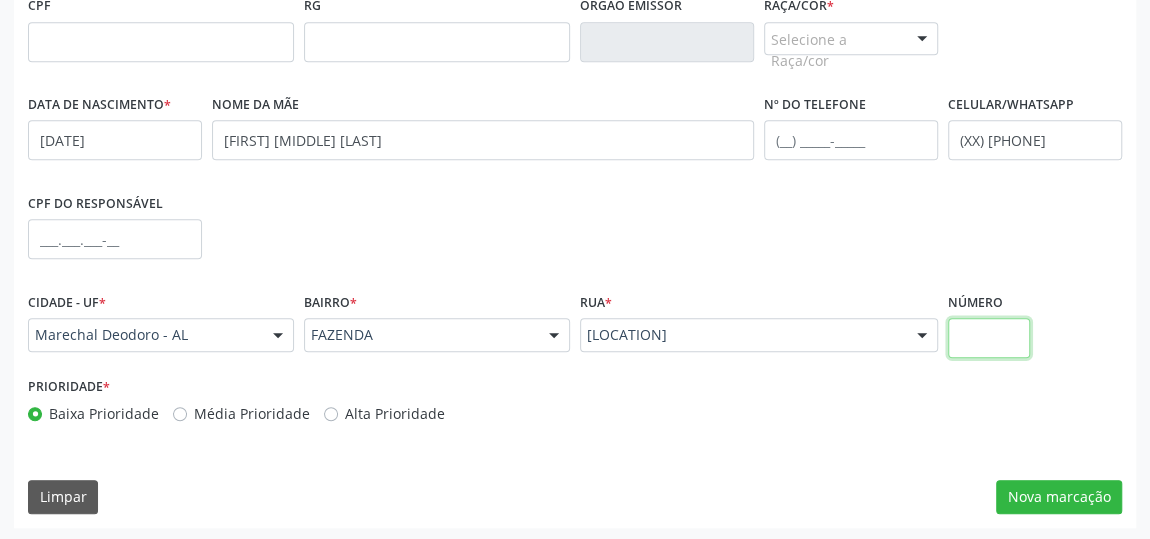 click at bounding box center [989, 338] 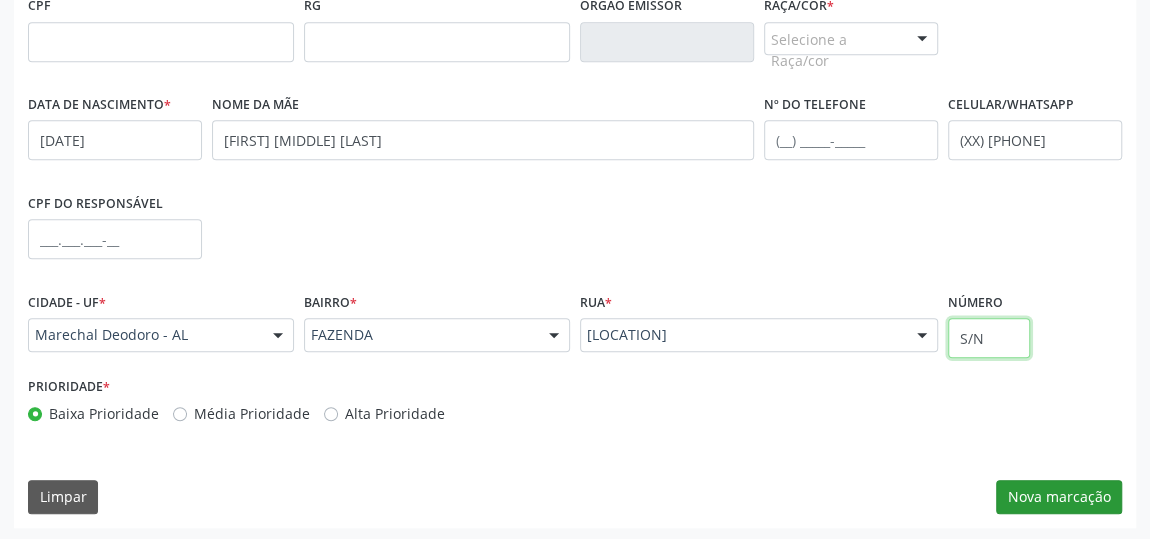 type on "S/N" 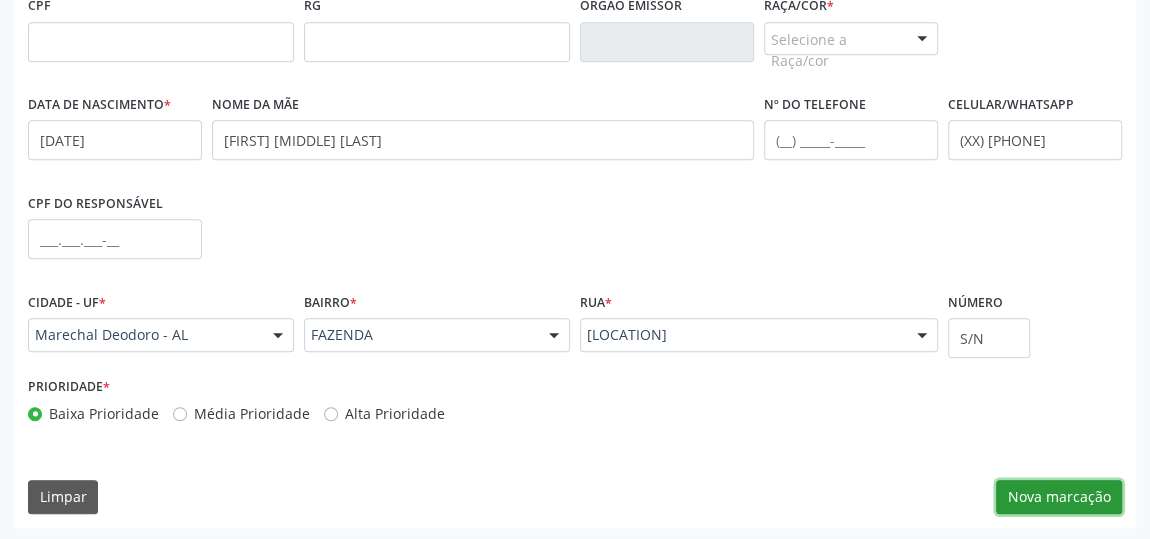 click on "Nova marcação" at bounding box center [1059, 497] 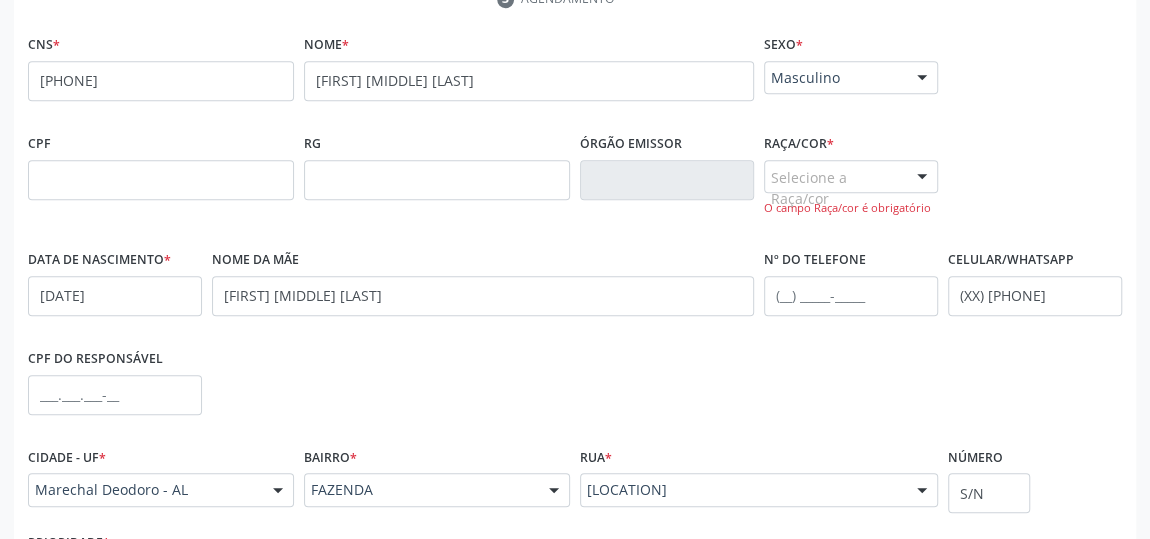scroll, scrollTop: 422, scrollLeft: 0, axis: vertical 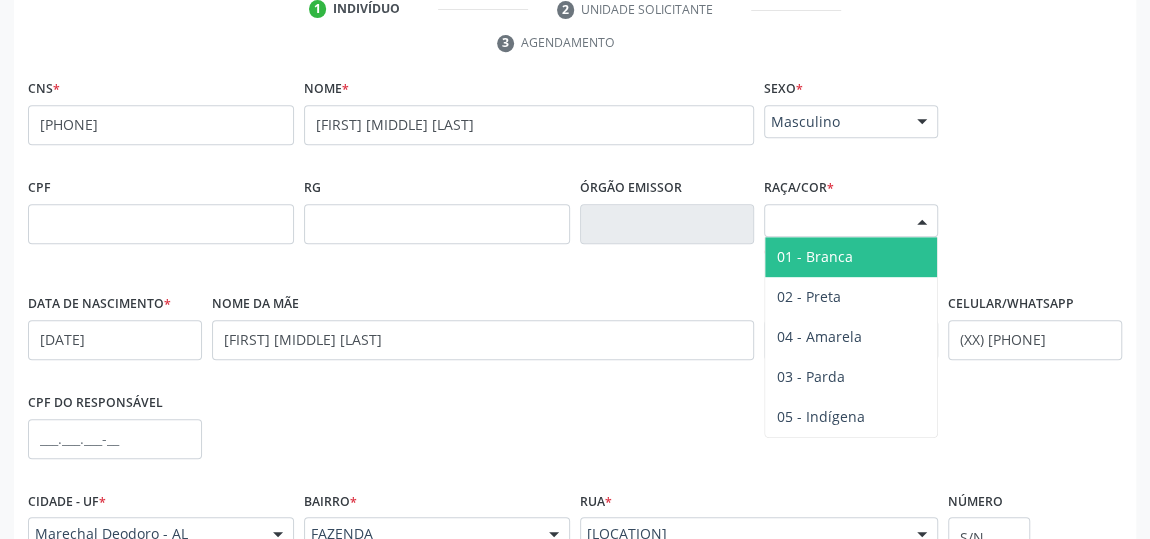 click at bounding box center [922, 222] 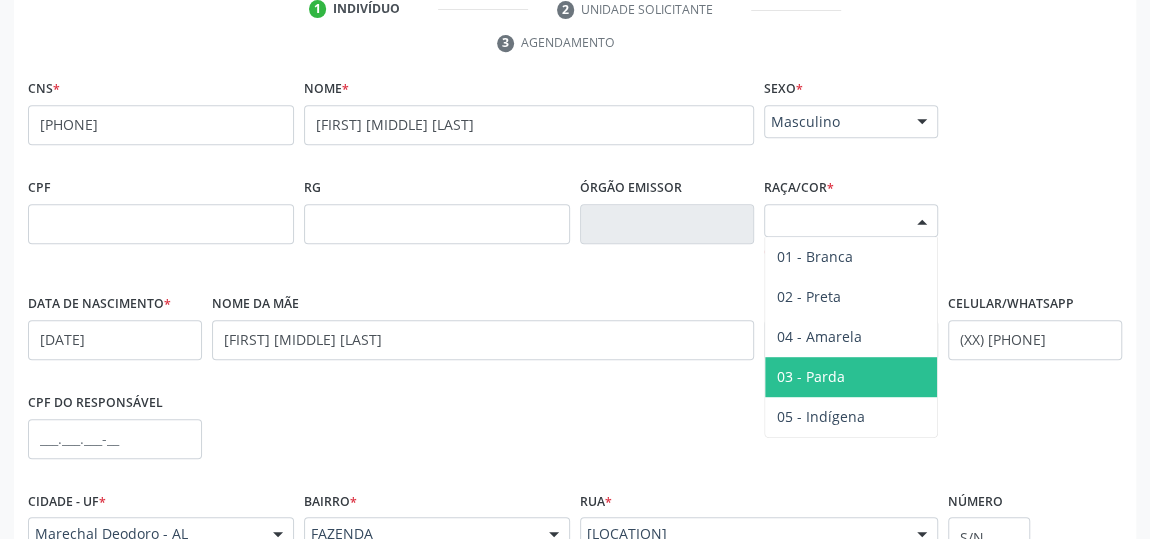 click on "03 - Parda" at bounding box center [851, 377] 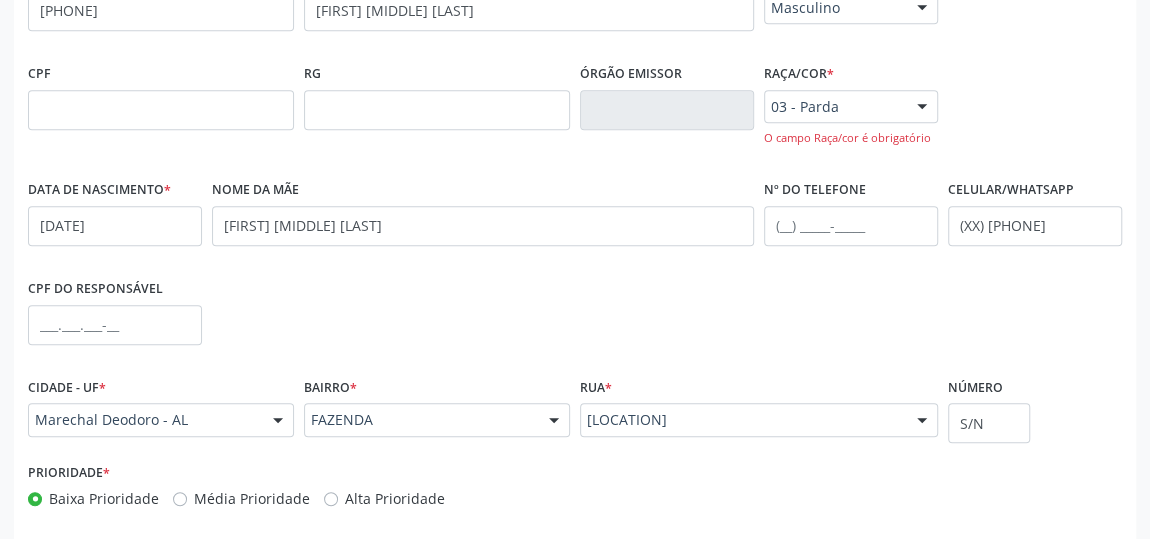 scroll, scrollTop: 621, scrollLeft: 0, axis: vertical 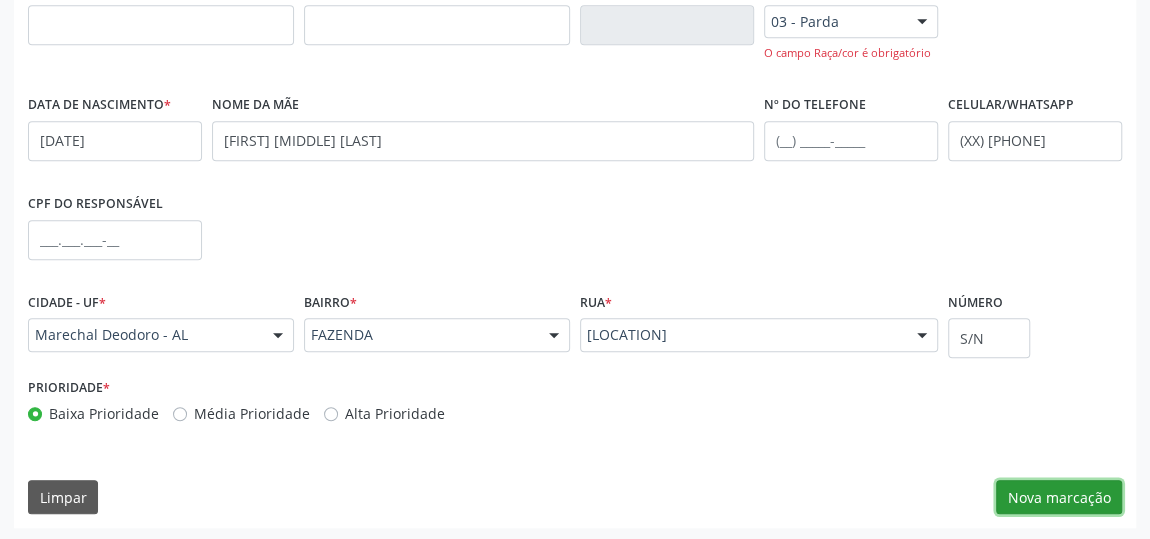 click on "Nova marcação" at bounding box center (1059, 497) 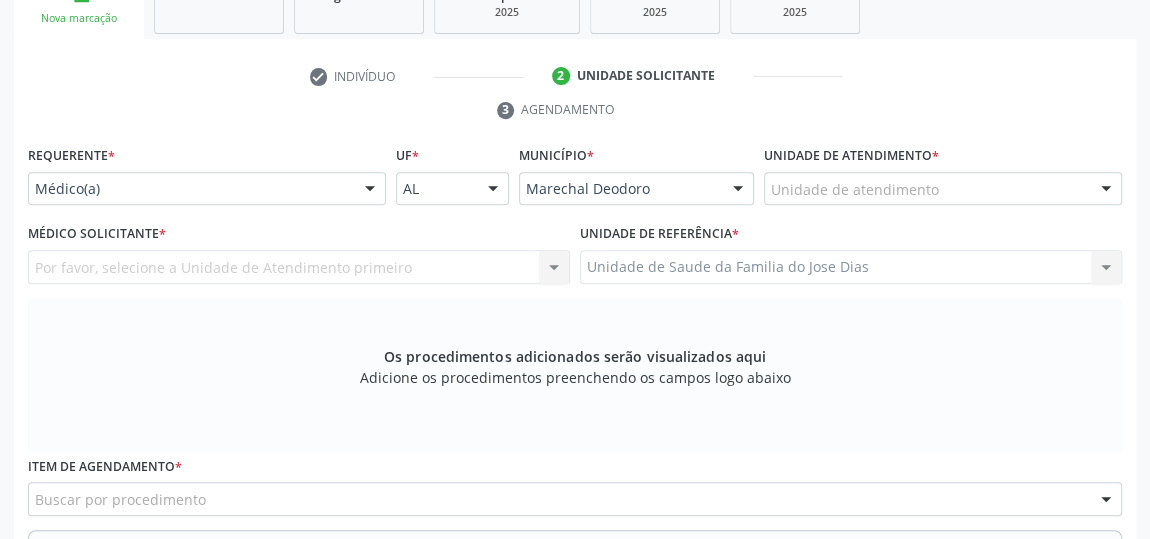 scroll, scrollTop: 347, scrollLeft: 0, axis: vertical 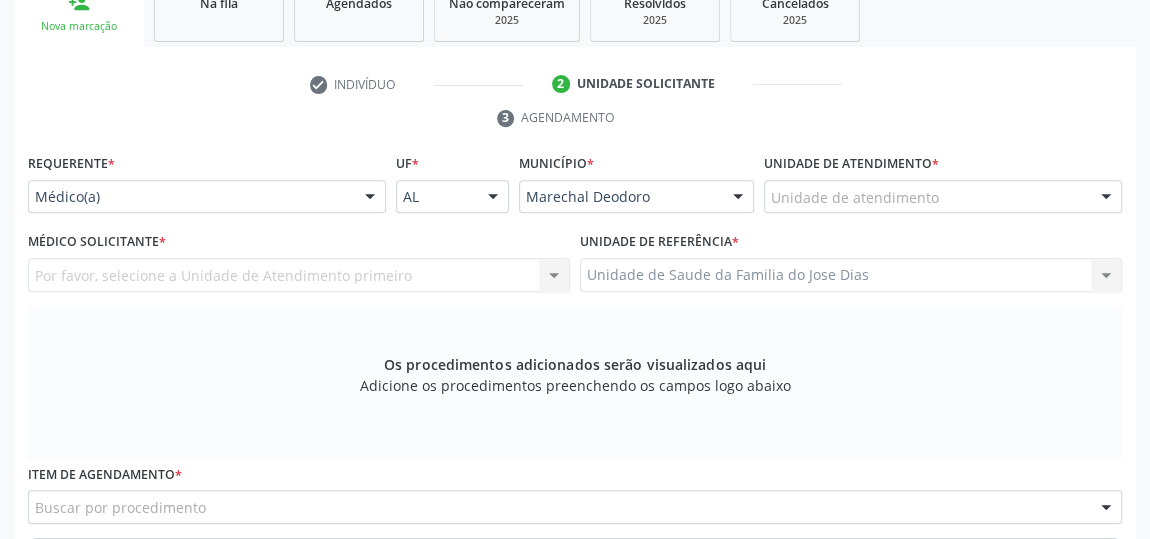 click at bounding box center (370, 198) 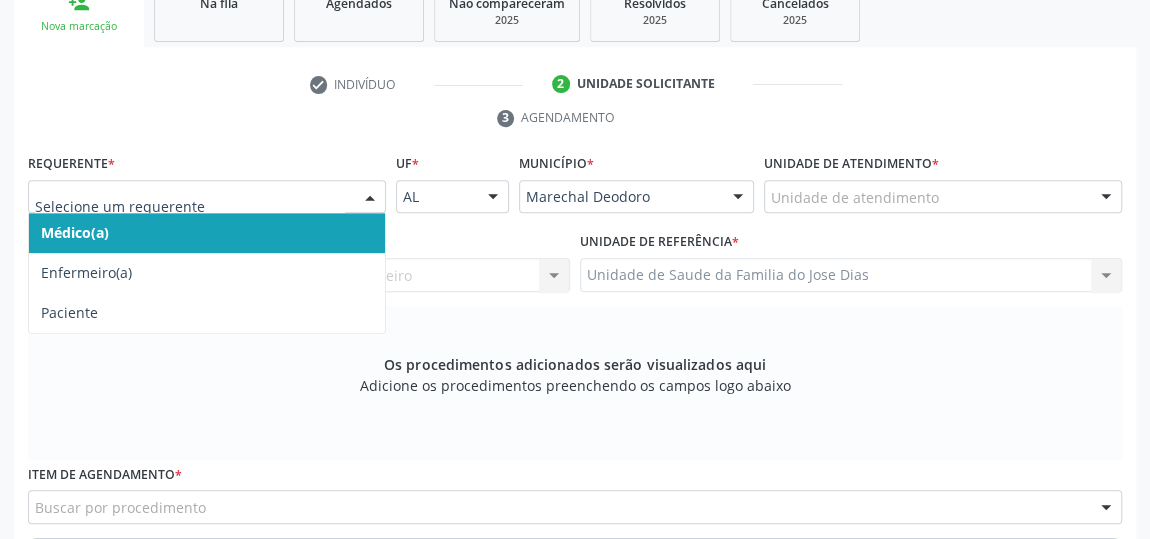 click on "Médico(a)" at bounding box center (207, 233) 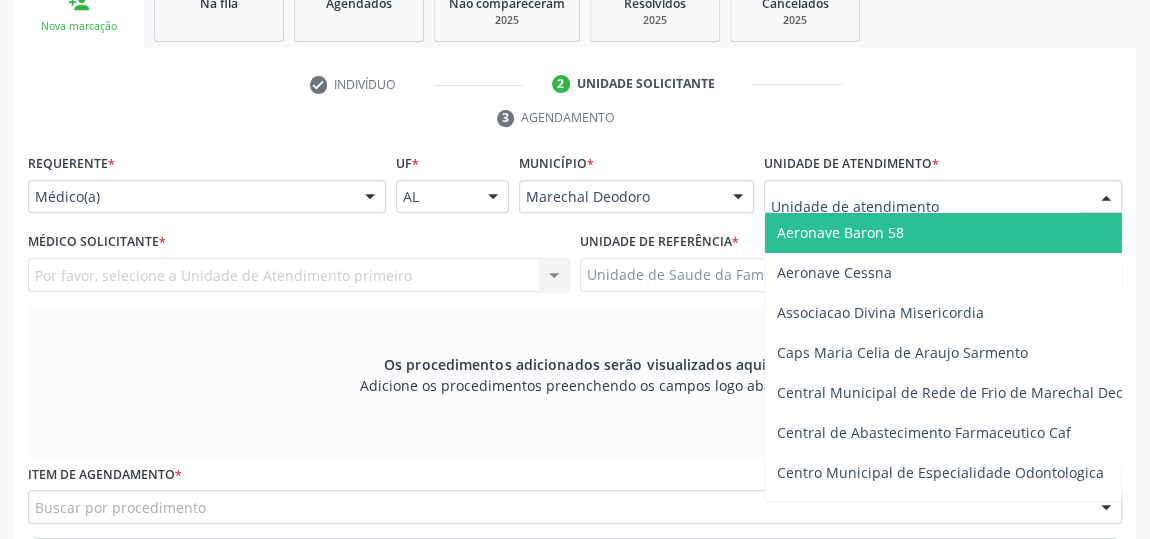 type on "J" 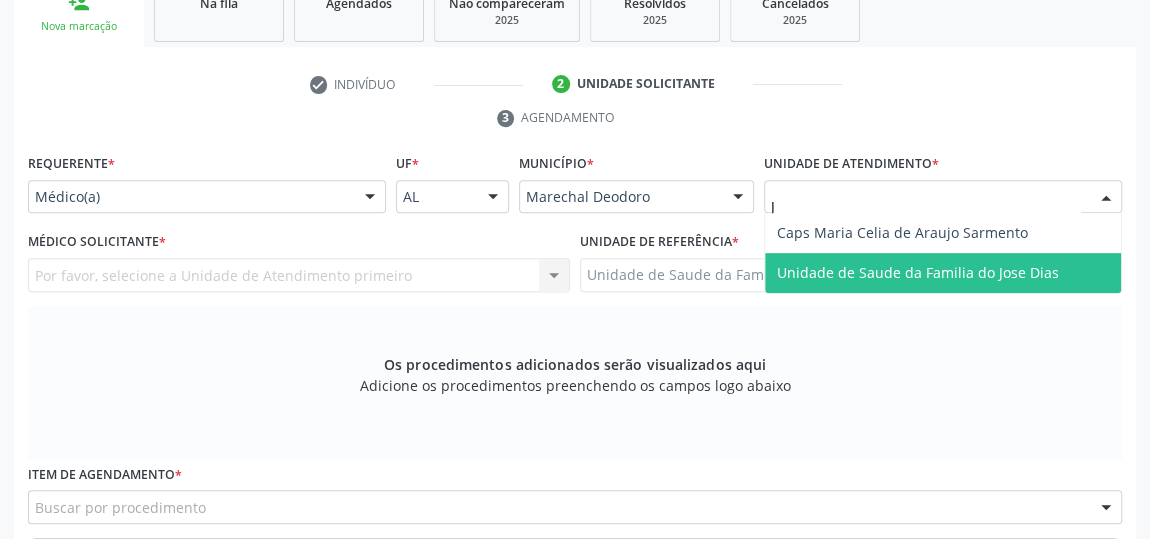 click on "Unidade de Saude da Familia do Jose Dias" at bounding box center (918, 272) 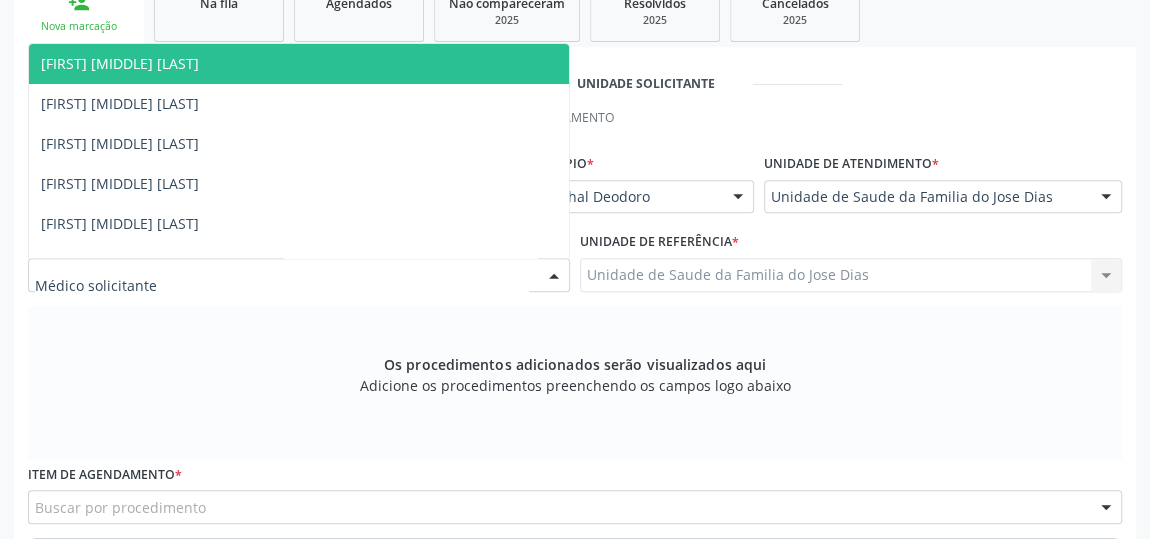 click at bounding box center [554, 276] 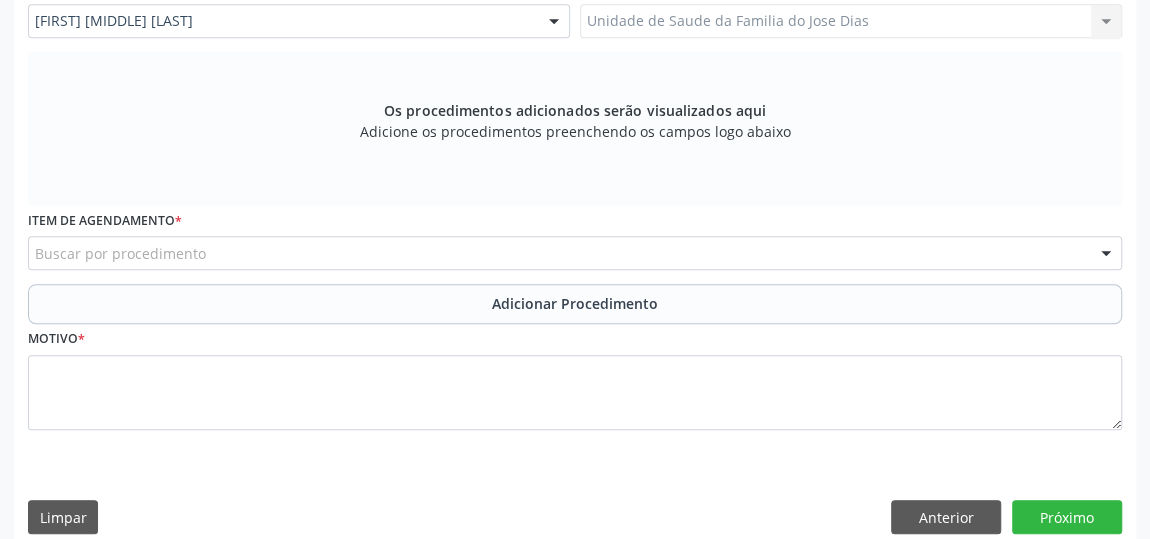 scroll, scrollTop: 620, scrollLeft: 0, axis: vertical 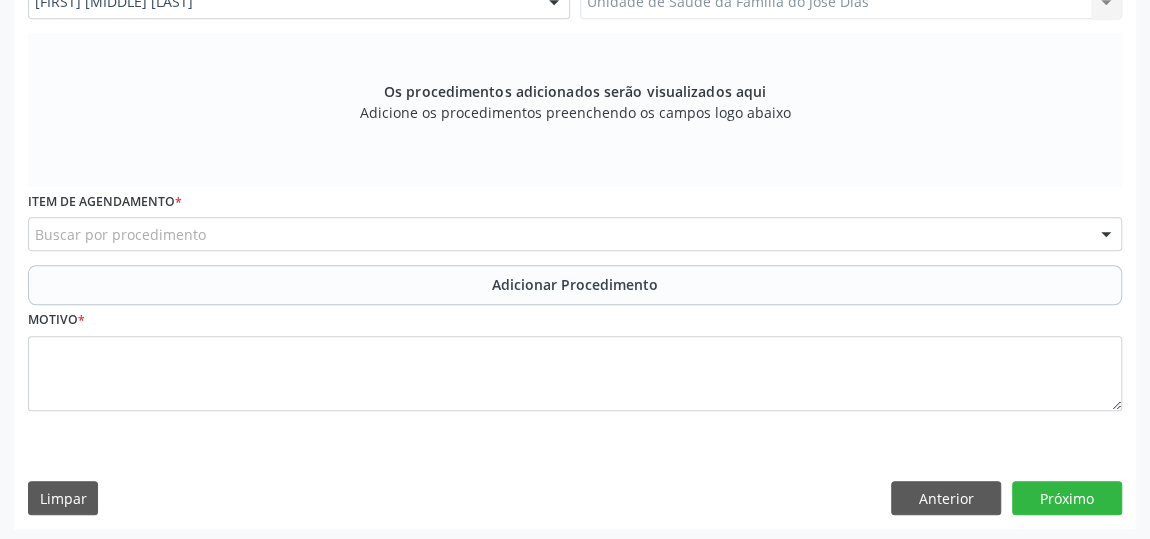 click on "Buscar por procedimento" at bounding box center [575, 234] 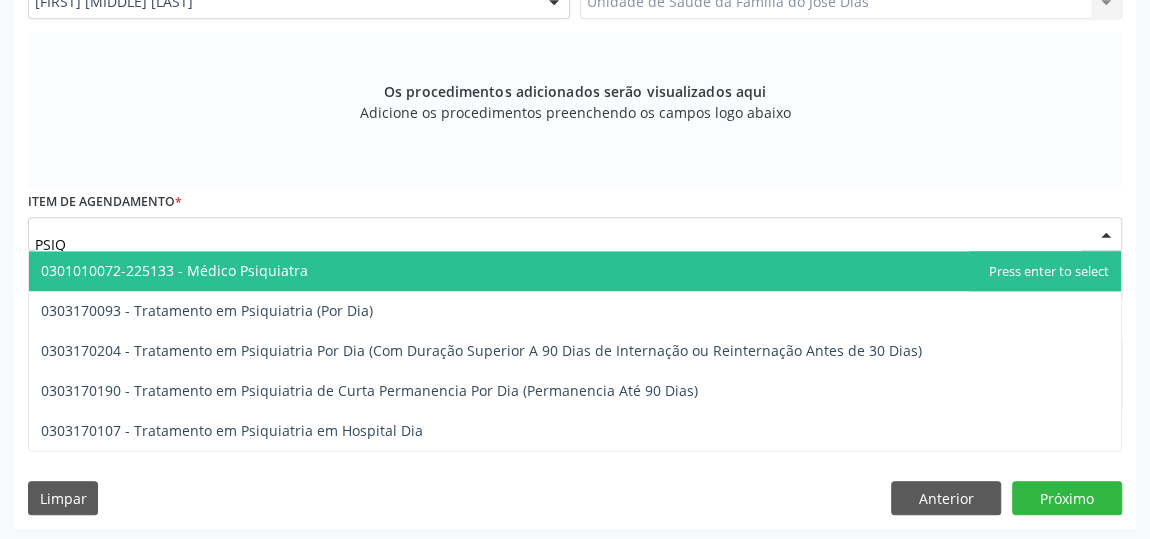 type on "PSIQU" 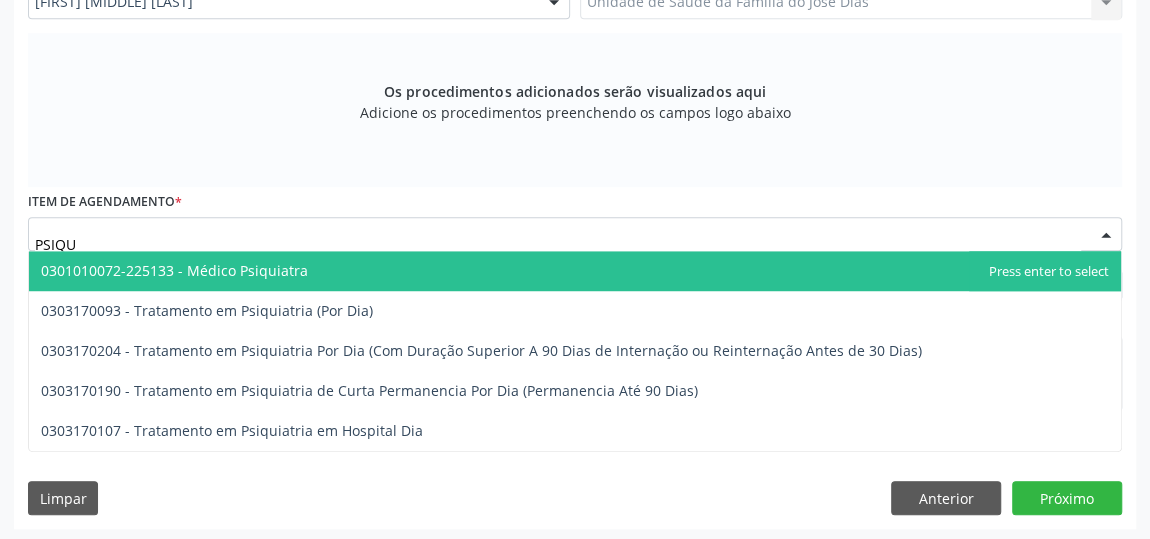 click on "0301010072-225133 - Médico Psiquiatra" at bounding box center (575, 271) 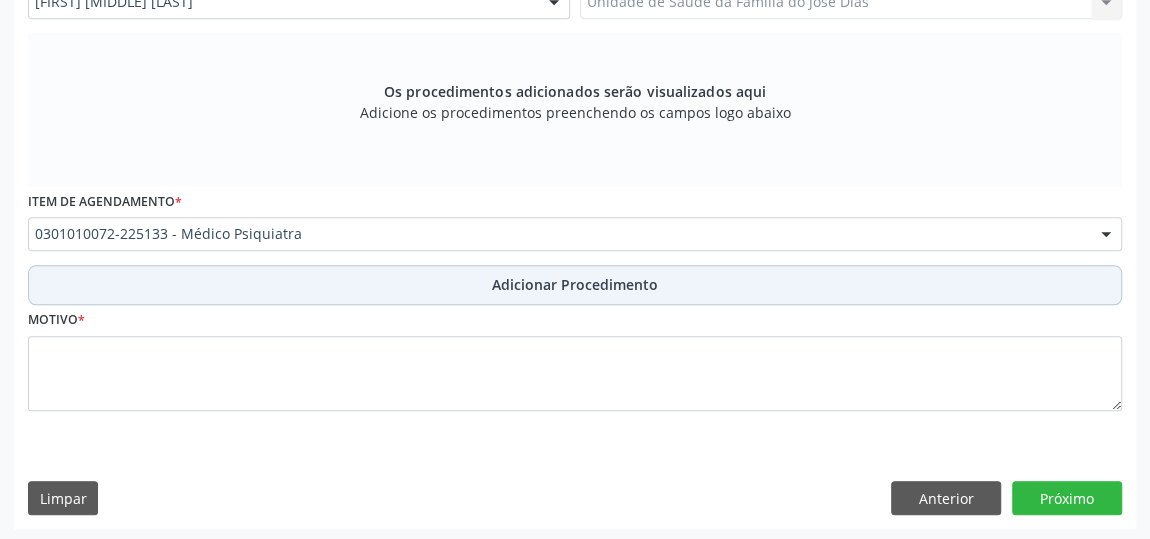 click on "Adicionar Procedimento" at bounding box center (575, 285) 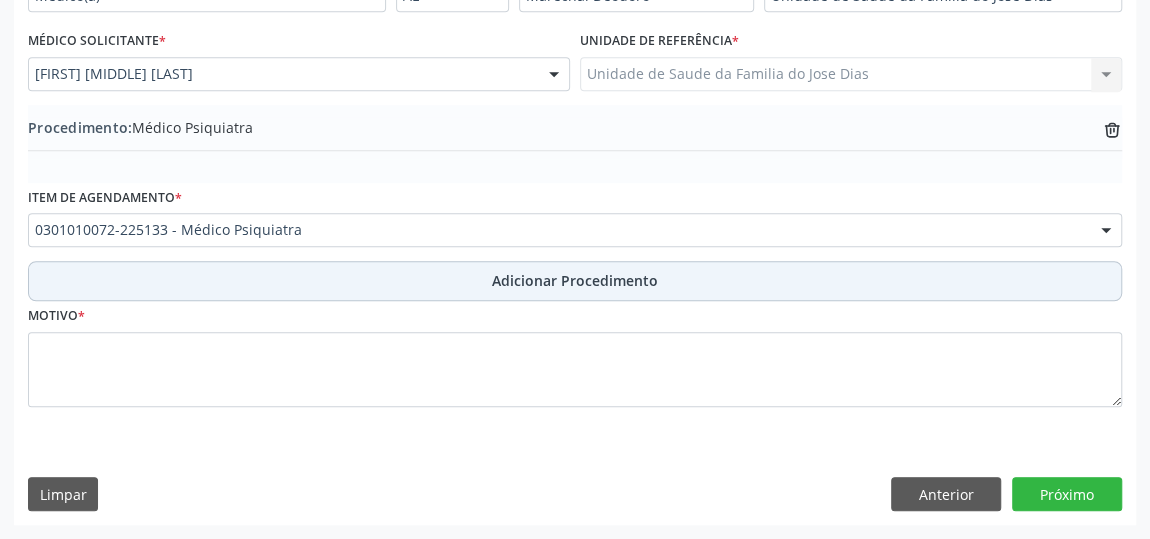 scroll, scrollTop: 544, scrollLeft: 0, axis: vertical 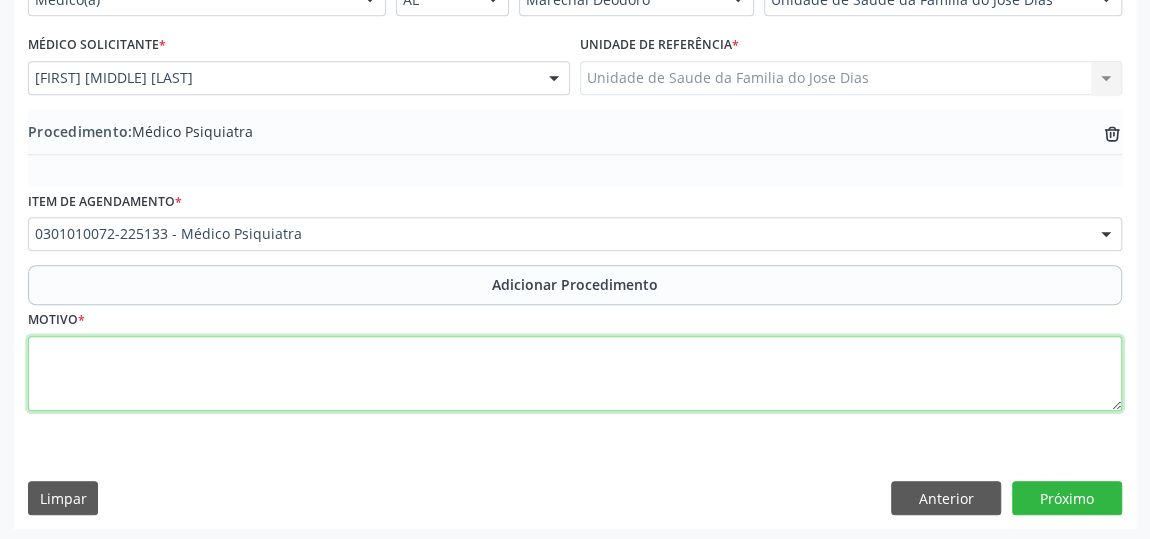 click at bounding box center (575, 374) 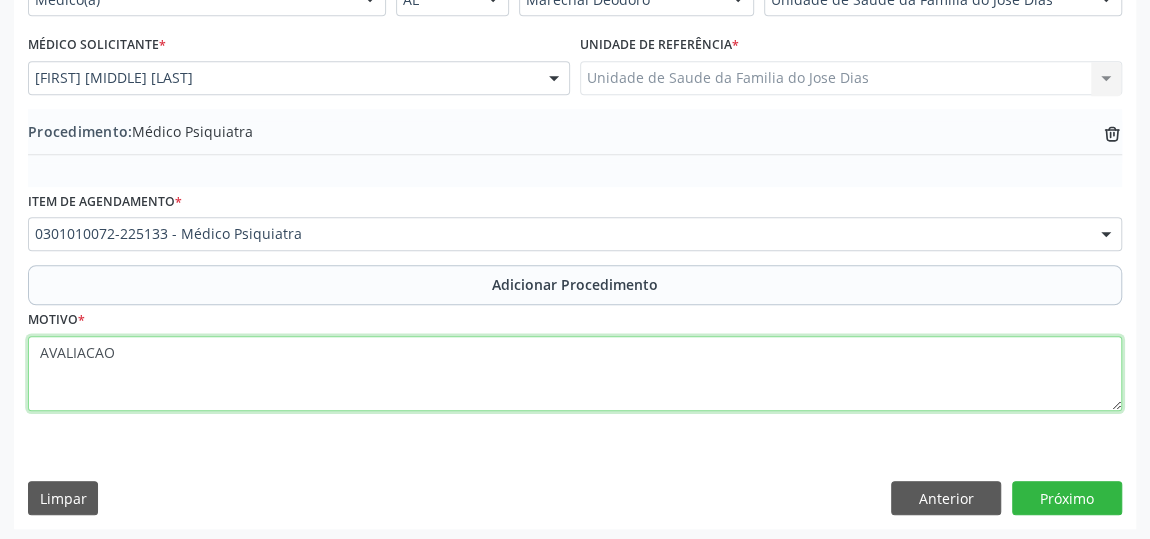 click on "AVALIACAO" at bounding box center (575, 374) 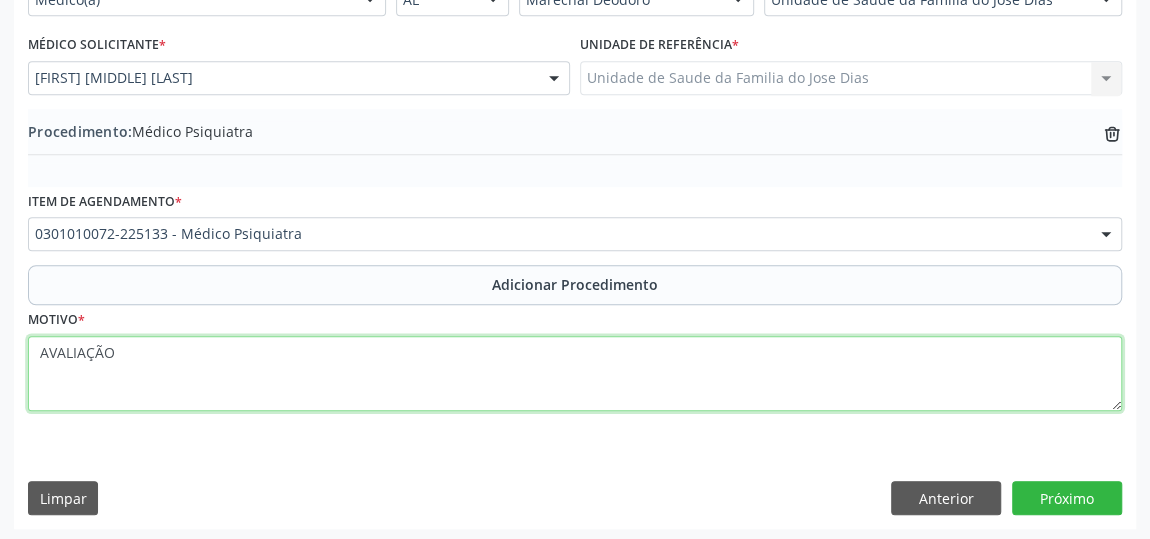 click on "AVALIAÇÃO" at bounding box center [575, 374] 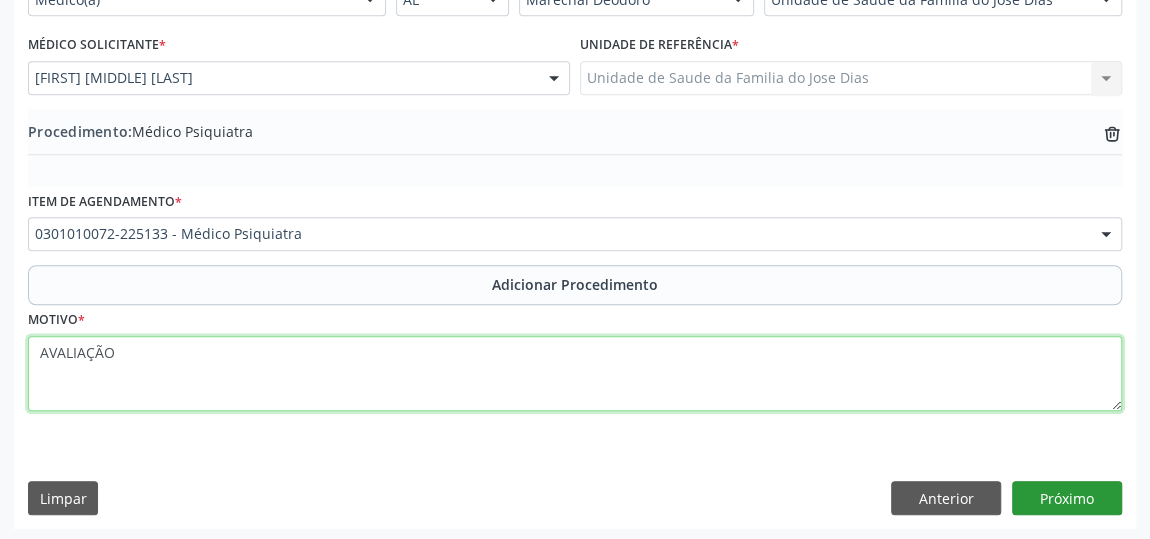 type on "AVALIAÇÃO" 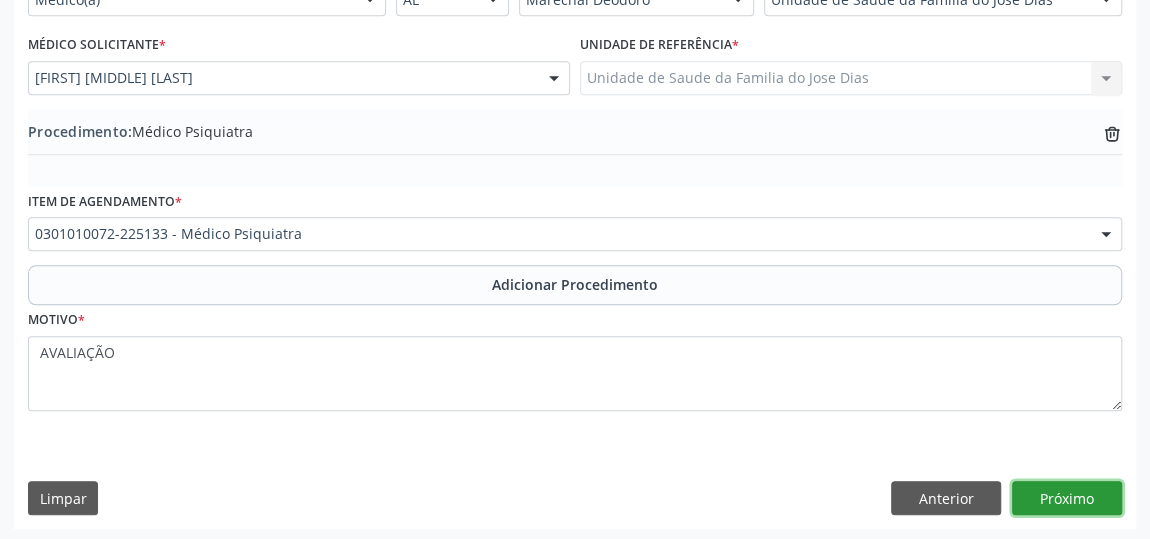 click on "Próximo" at bounding box center [1067, 498] 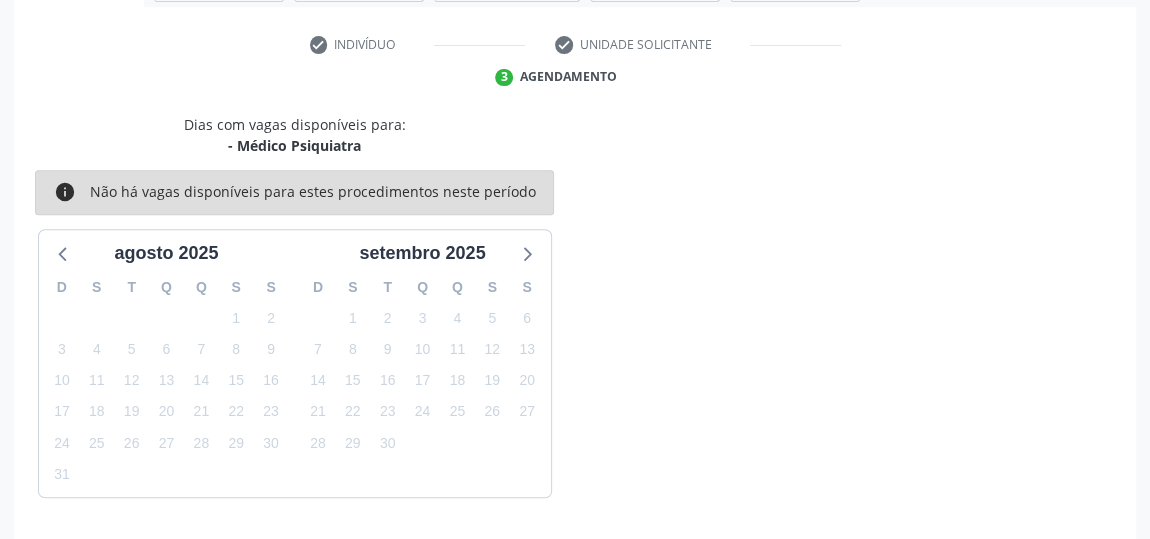 scroll, scrollTop: 446, scrollLeft: 0, axis: vertical 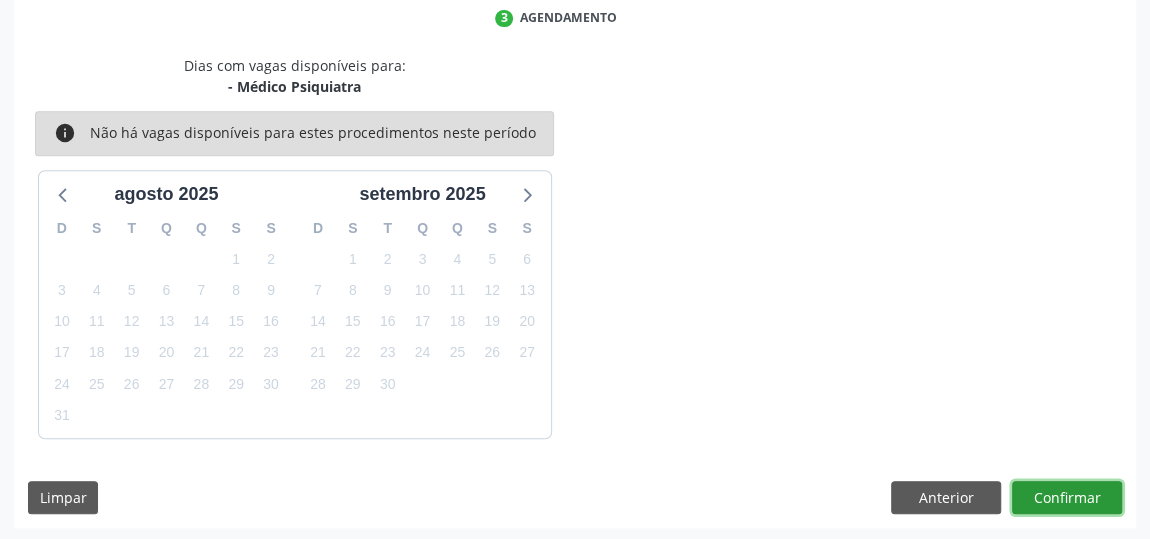 click on "Confirmar" at bounding box center [1067, 498] 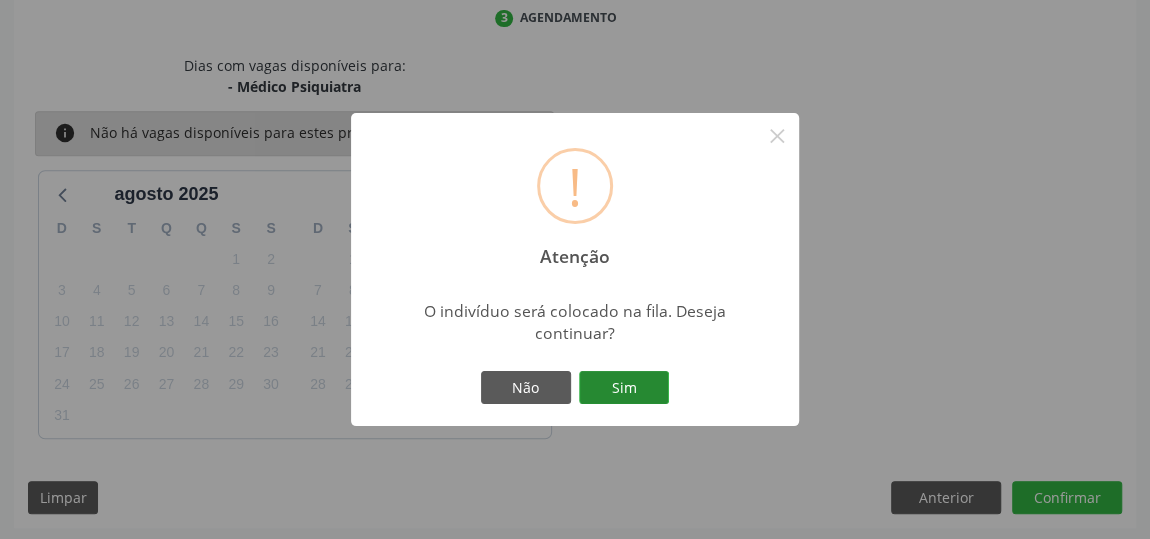 click on "Sim" at bounding box center [624, 388] 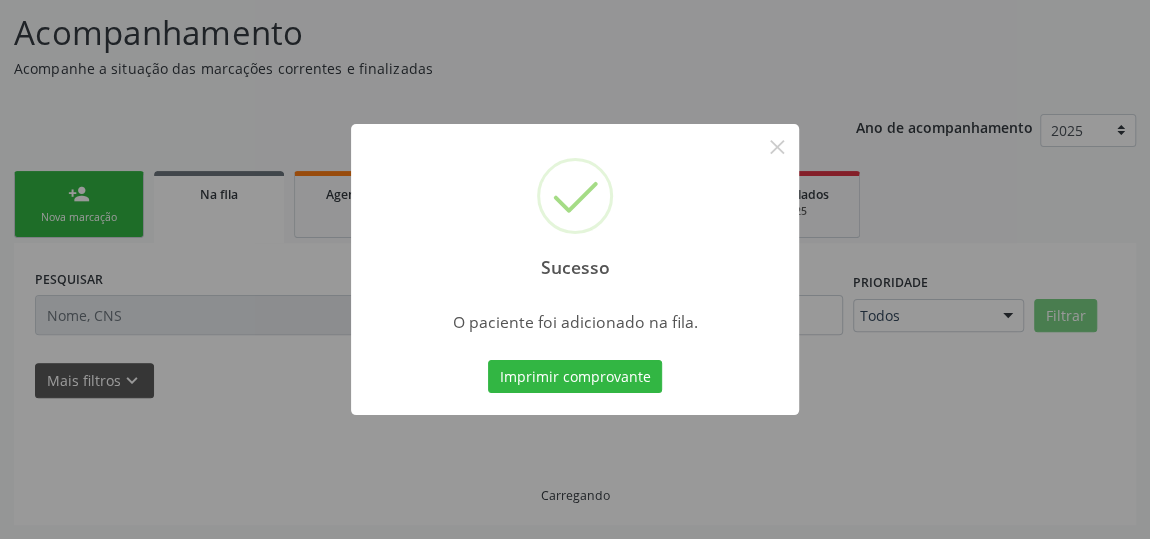 scroll, scrollTop: 153, scrollLeft: 0, axis: vertical 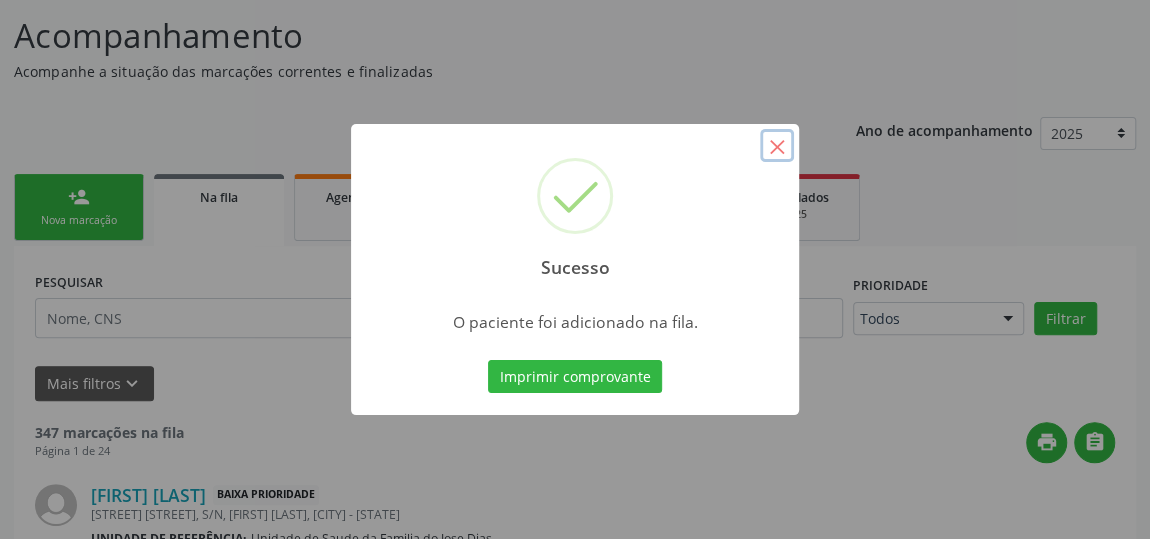 click on "×" at bounding box center (777, 146) 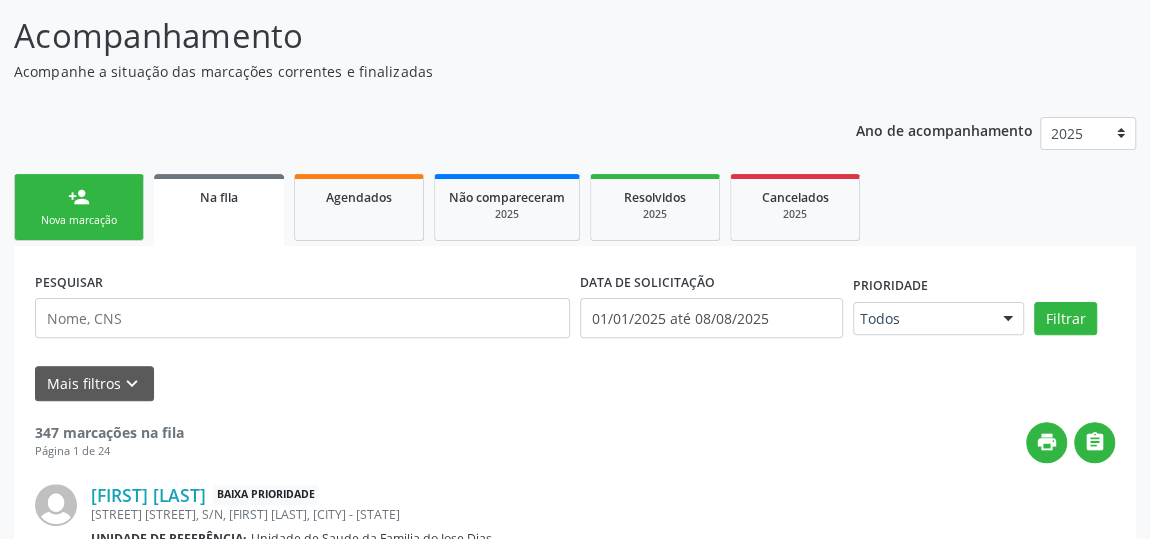 click on "person_add
Nova marcação" at bounding box center (79, 207) 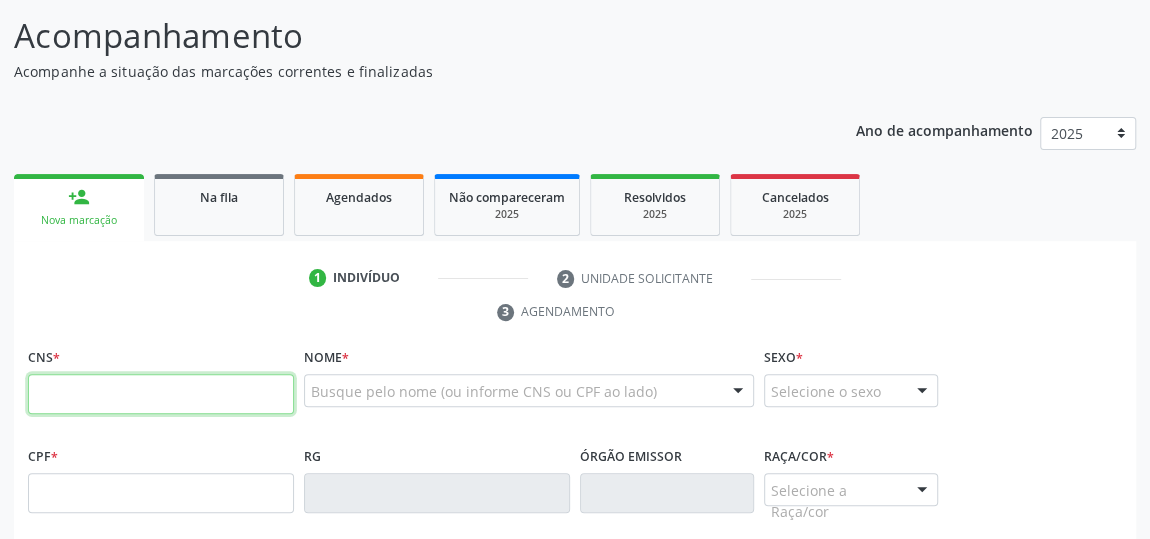 click at bounding box center [161, 394] 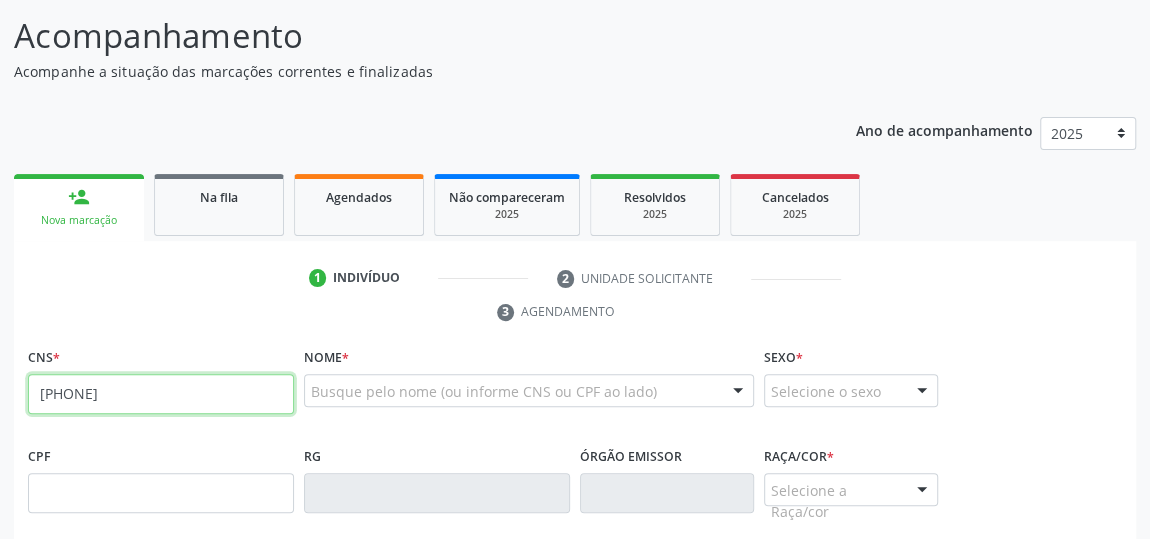 type on "[PHONE]" 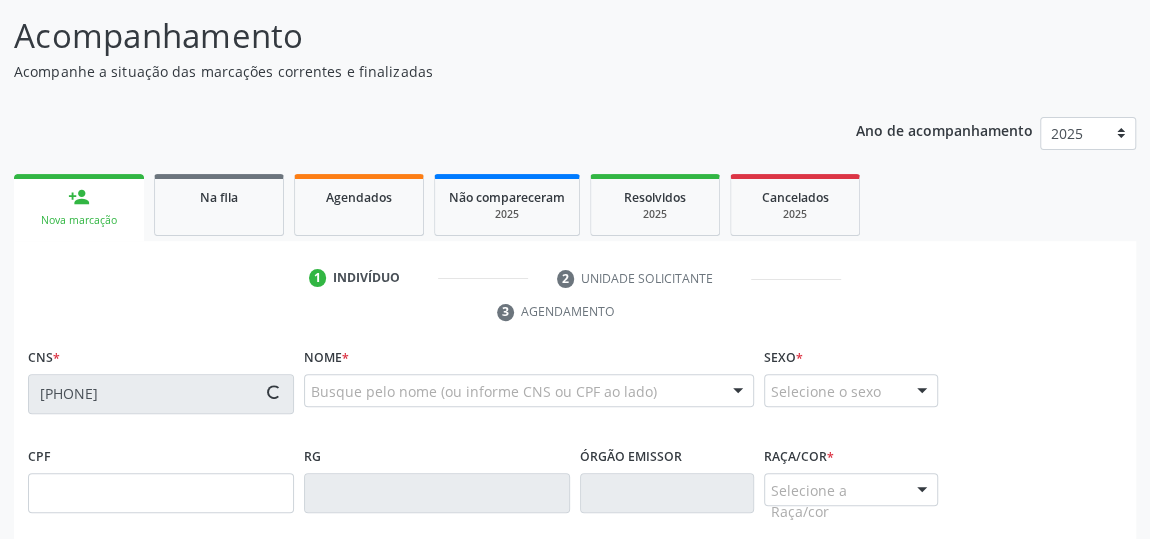 type on "[NUMBER]" 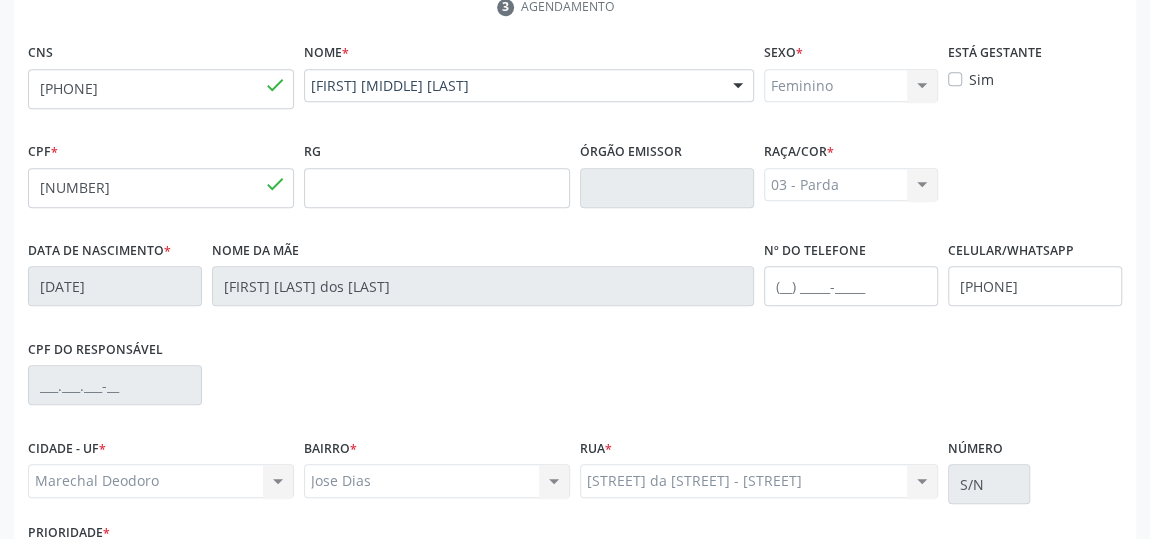 scroll, scrollTop: 517, scrollLeft: 0, axis: vertical 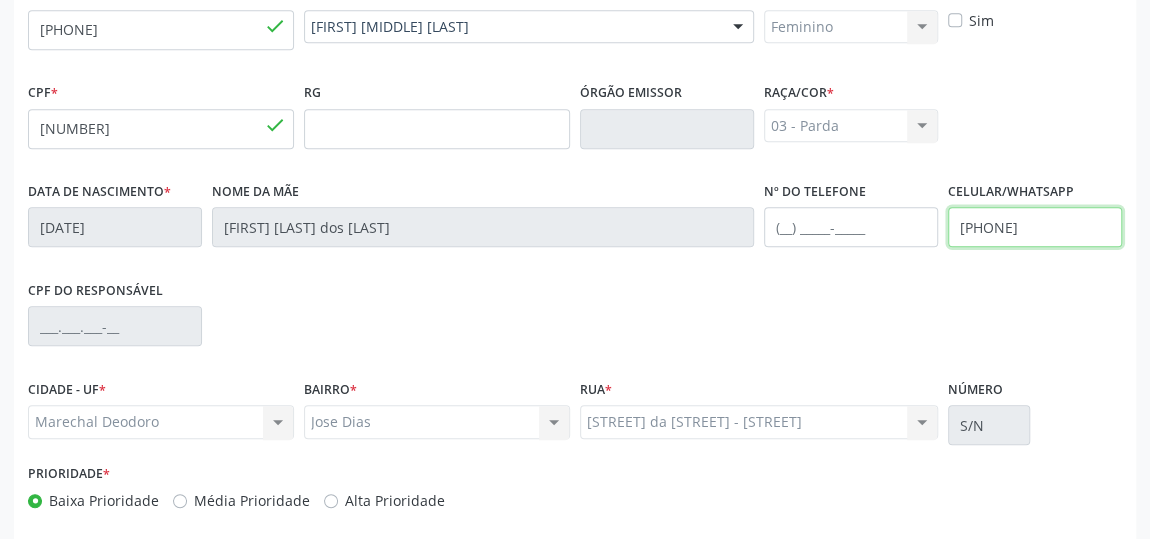 click on "[PHONE]" at bounding box center [1035, 227] 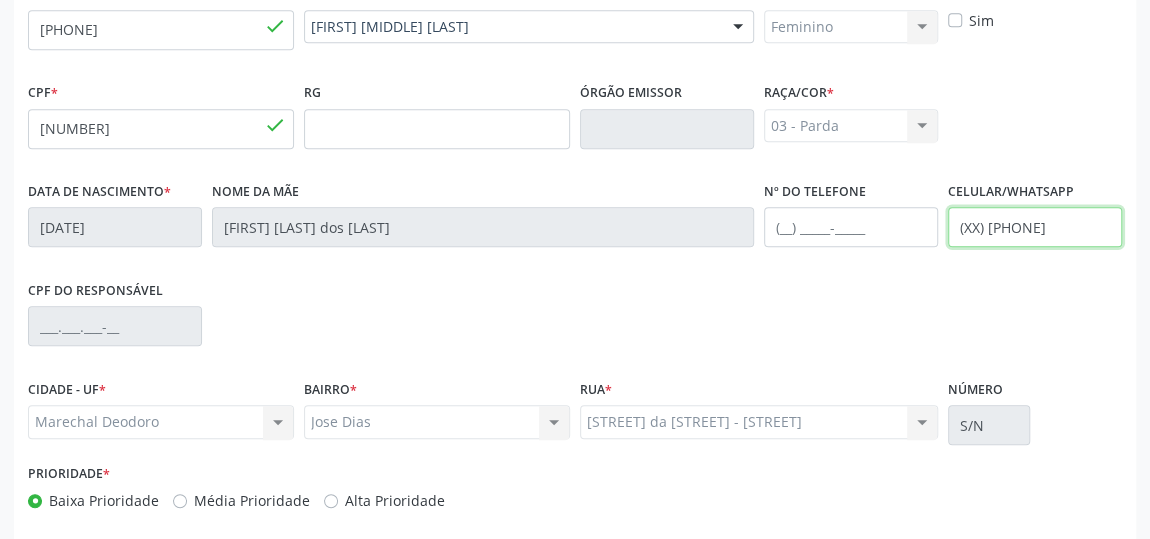 scroll, scrollTop: 604, scrollLeft: 0, axis: vertical 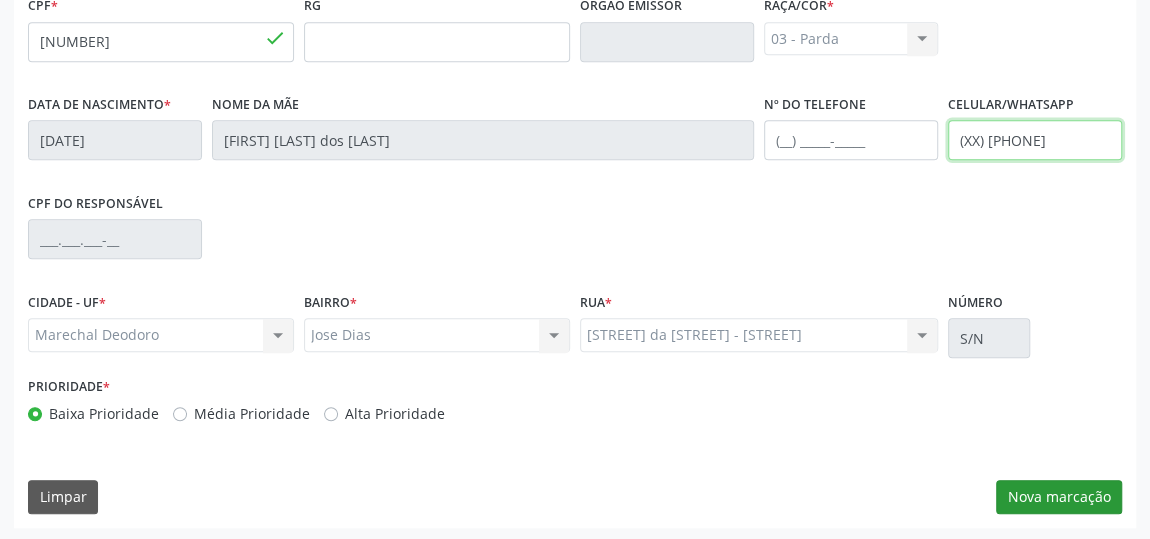type on "(XX) [PHONE]" 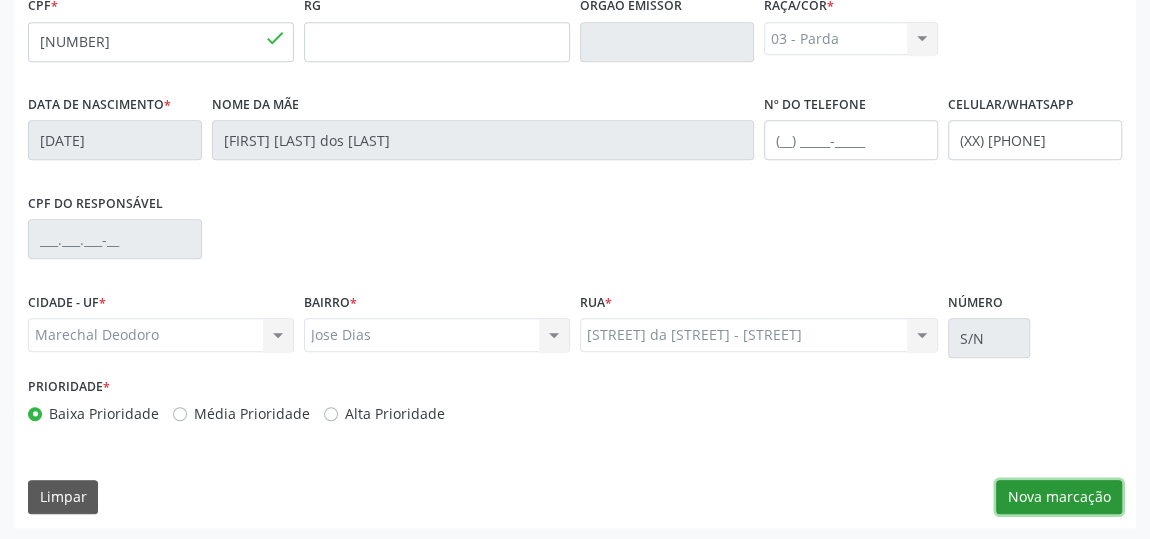 click on "Nova marcação" at bounding box center (1059, 497) 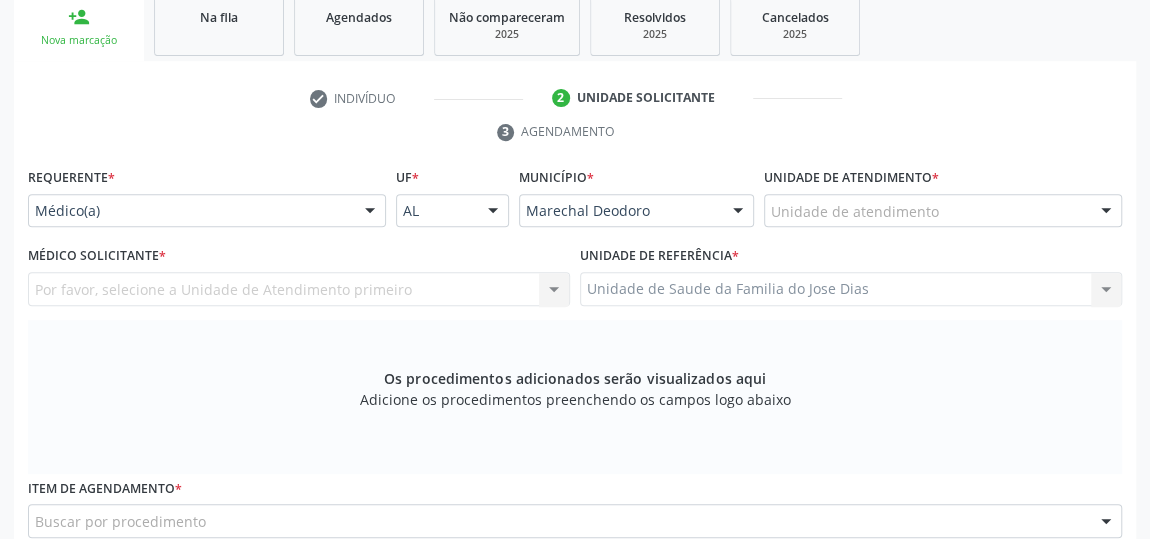 scroll, scrollTop: 331, scrollLeft: 0, axis: vertical 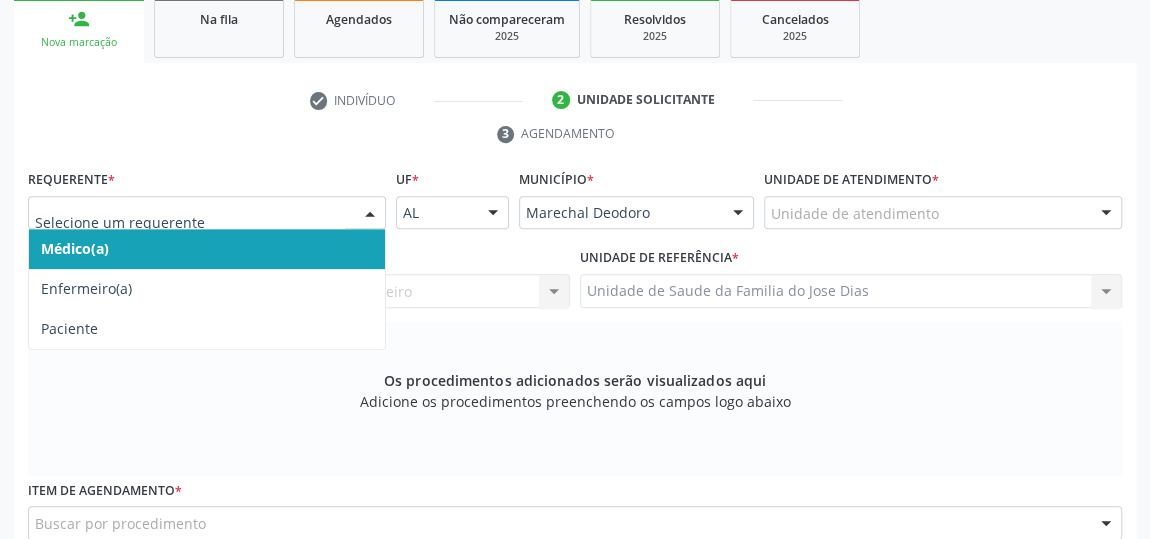 click at bounding box center [370, 214] 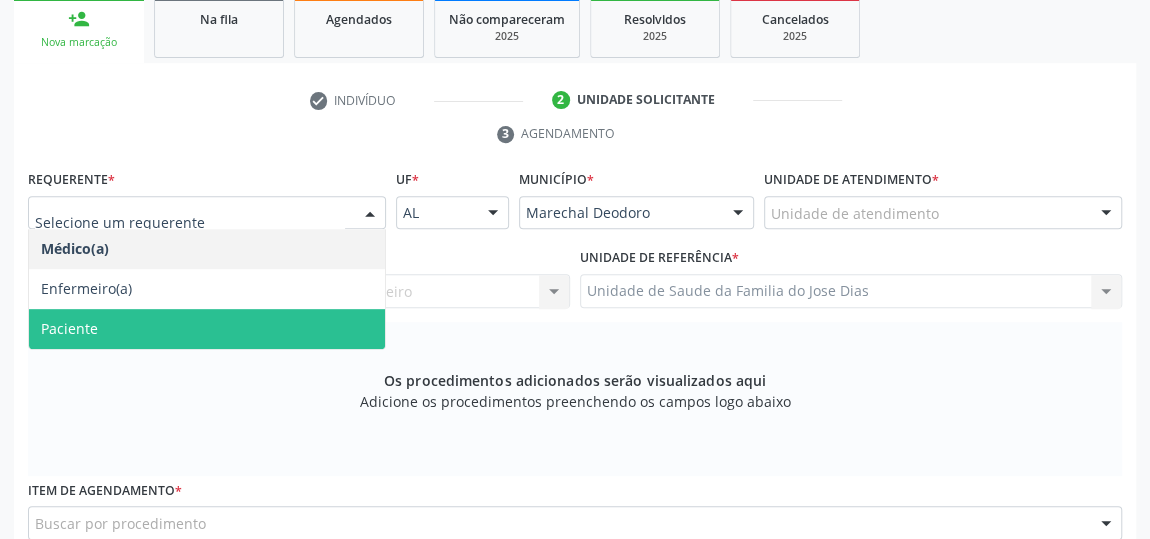 click on "Paciente" at bounding box center (207, 329) 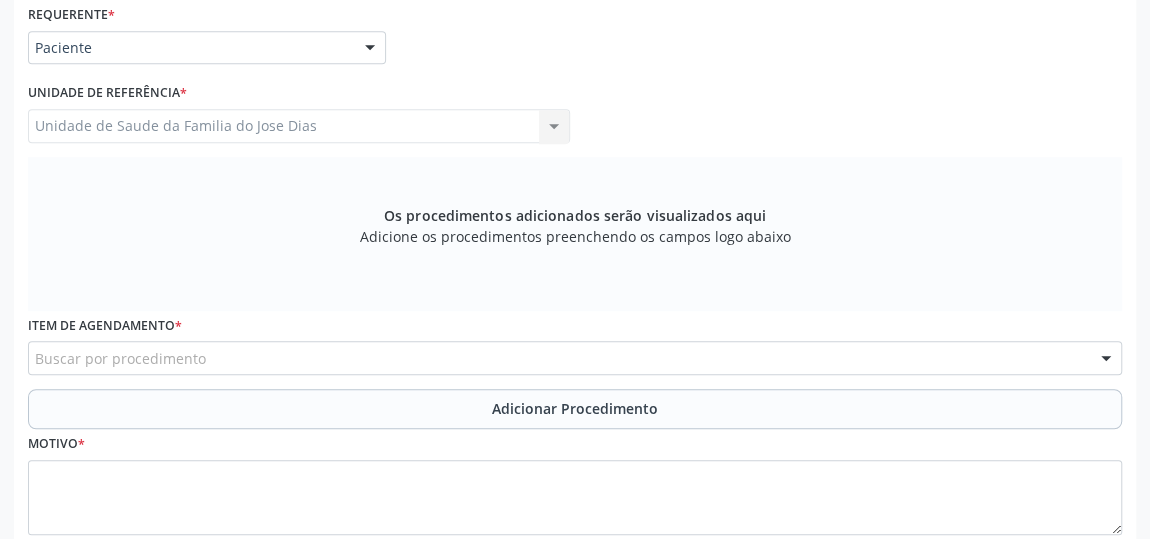 scroll, scrollTop: 513, scrollLeft: 0, axis: vertical 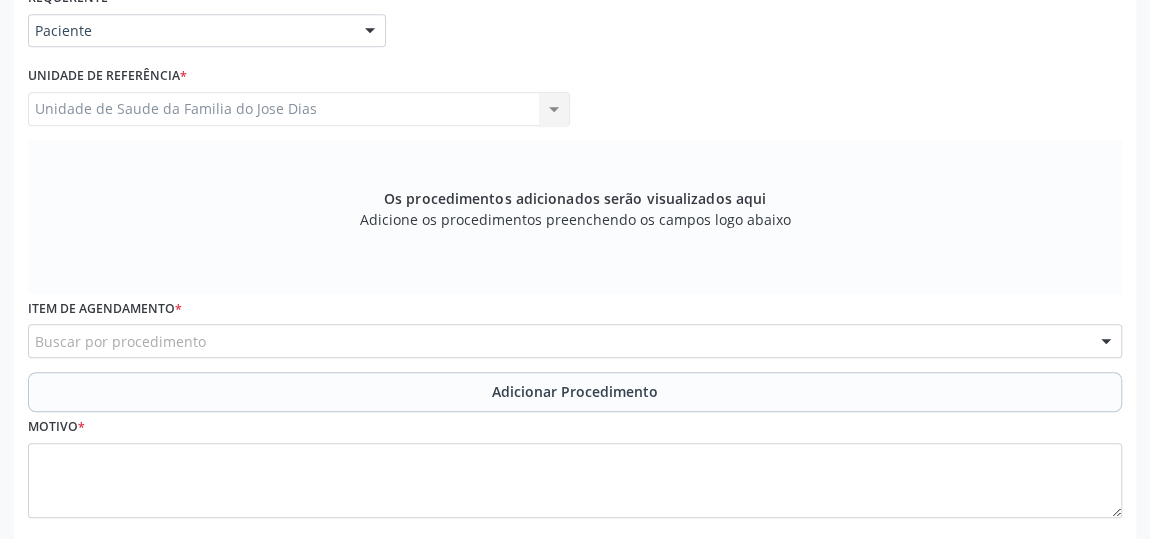 click on "Buscar por procedimento" at bounding box center [575, 341] 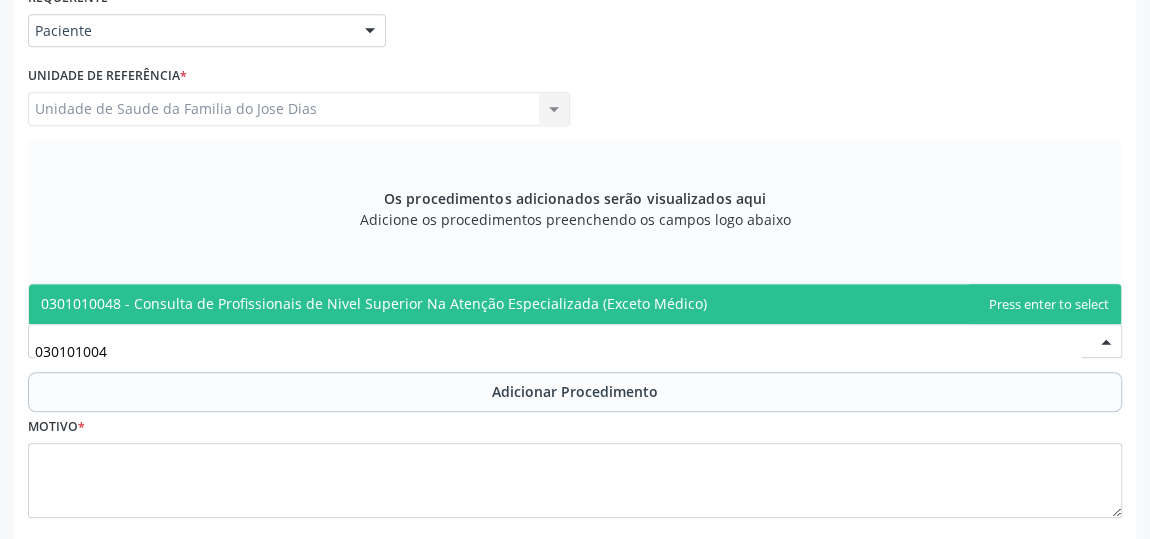 type on "0301010048" 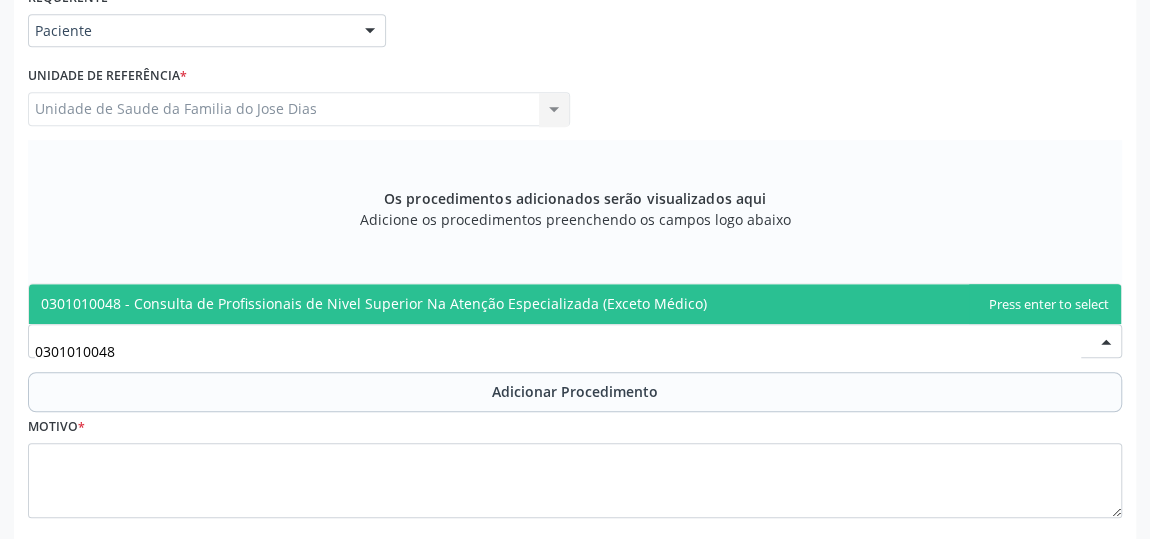 click on "0301010048 - Consulta de Profissionais de Nivel Superior Na Atenção Especializada (Exceto Médico)" at bounding box center [374, 303] 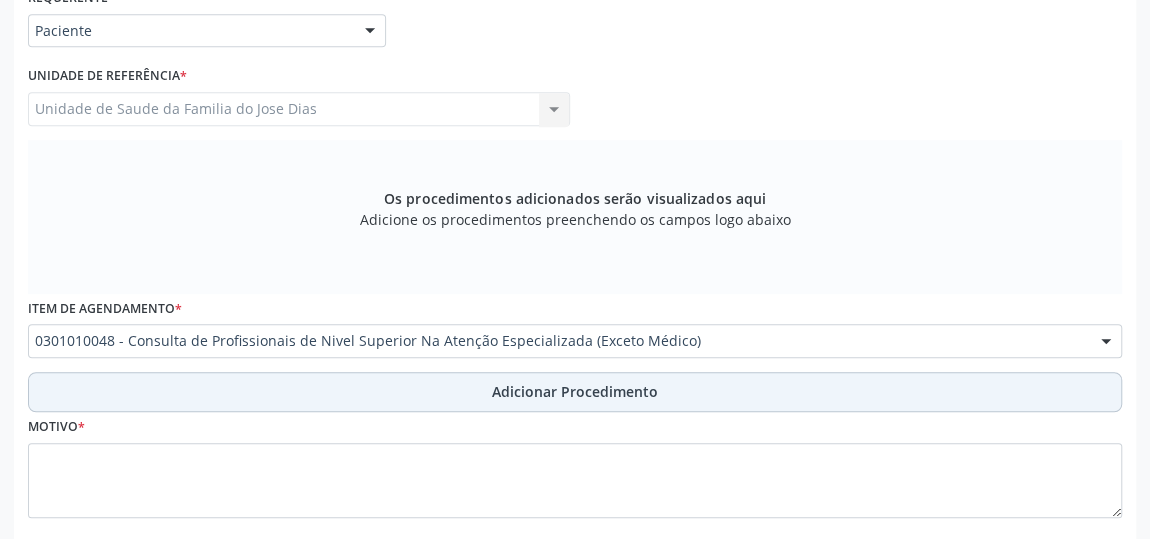 click on "Adicionar Procedimento" at bounding box center [575, 392] 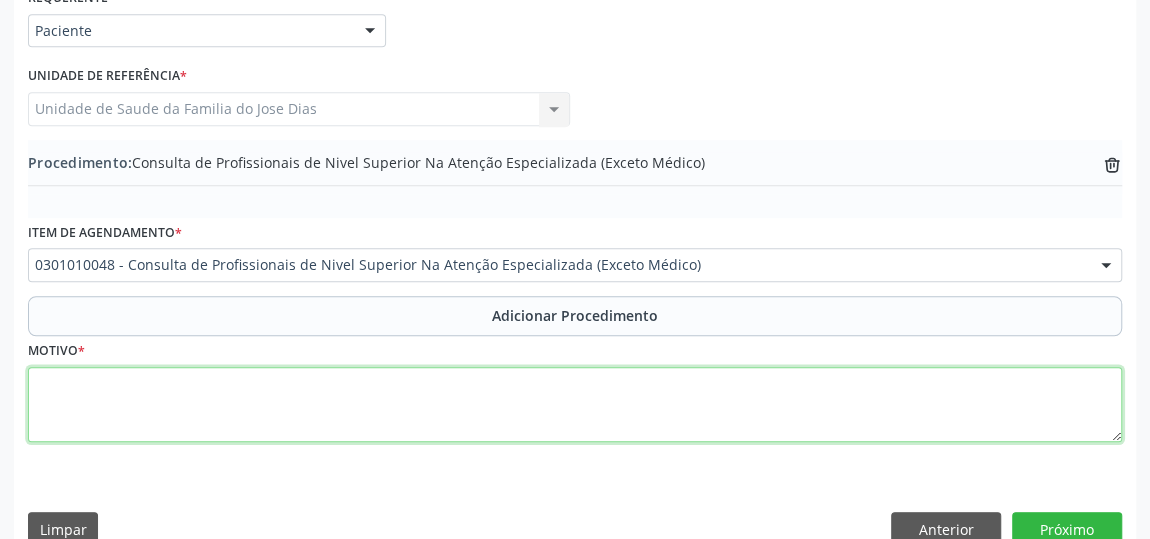 click at bounding box center [575, 405] 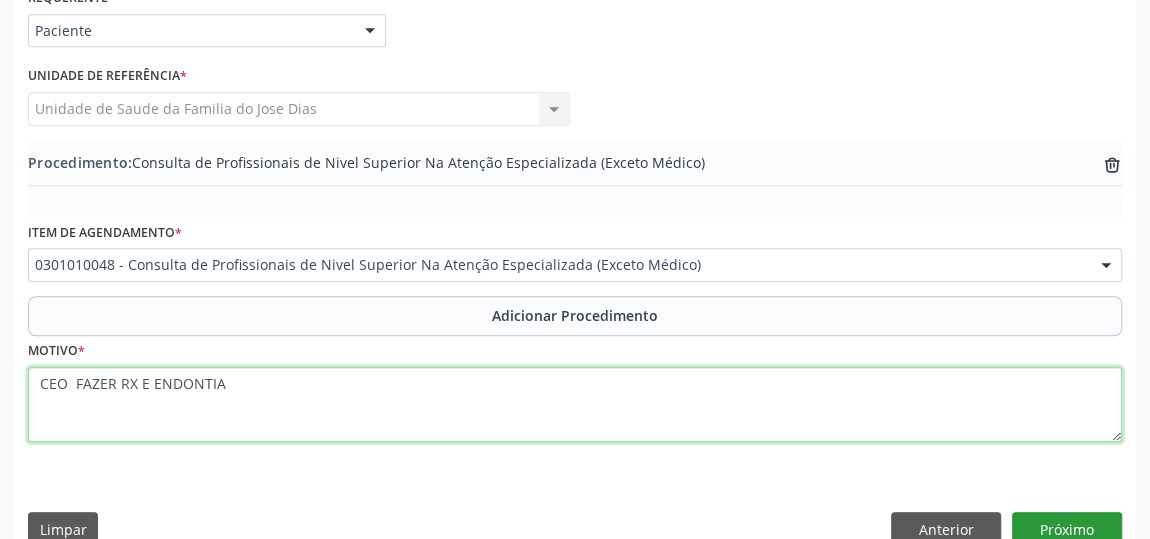 type on "CEO  FAZER RX E ENDONTIA" 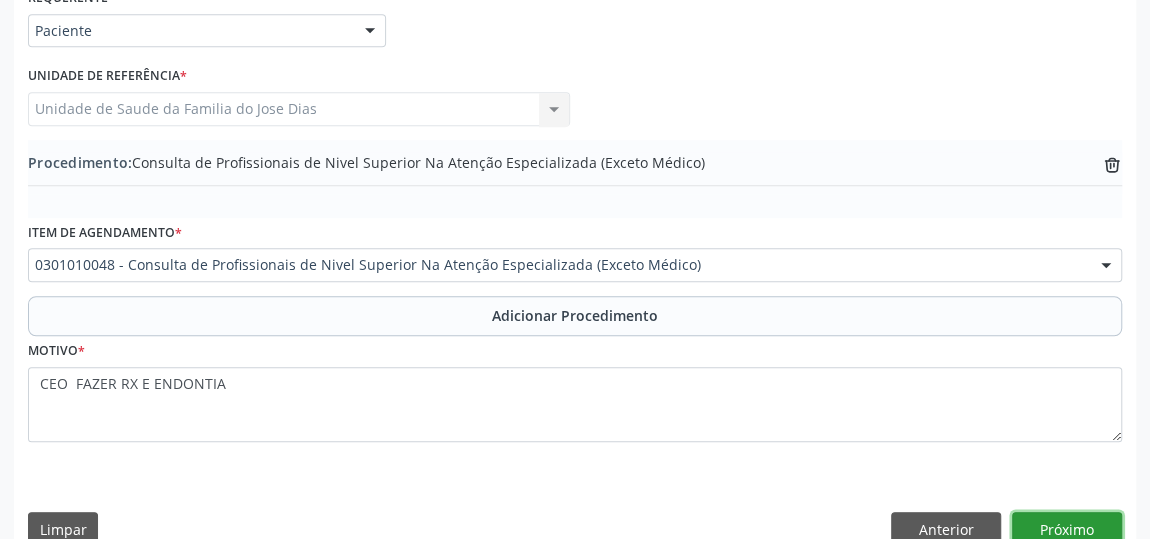 click on "Próximo" at bounding box center [1067, 529] 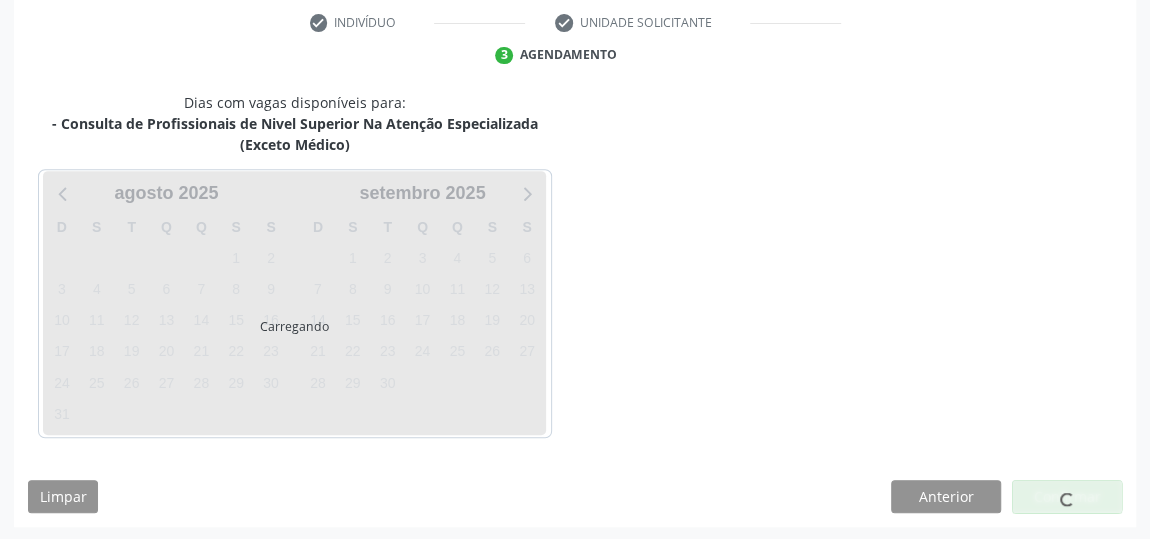 scroll, scrollTop: 467, scrollLeft: 0, axis: vertical 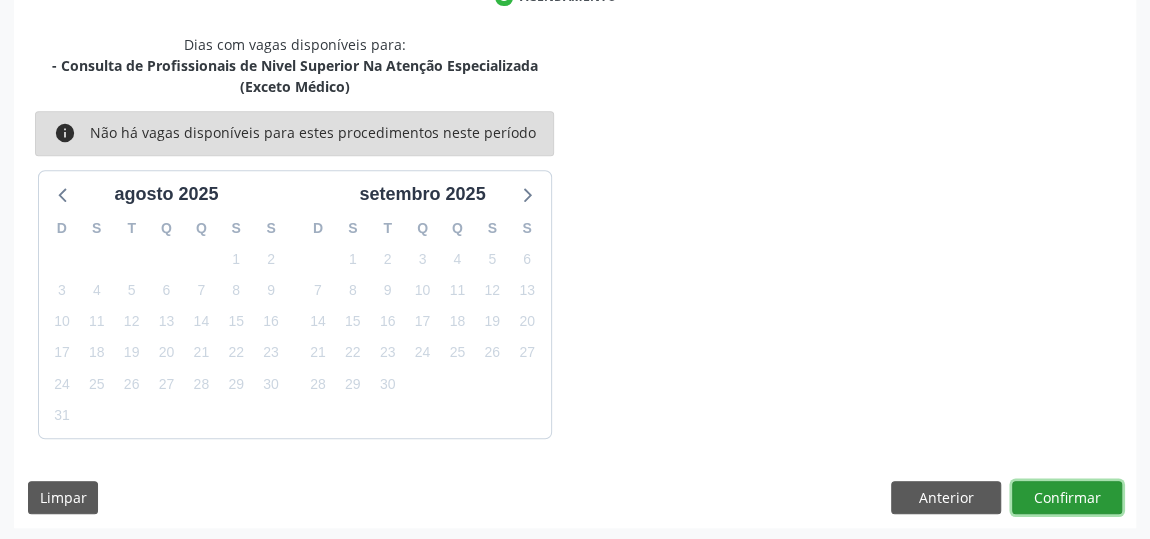 click on "Confirmar" at bounding box center (1067, 498) 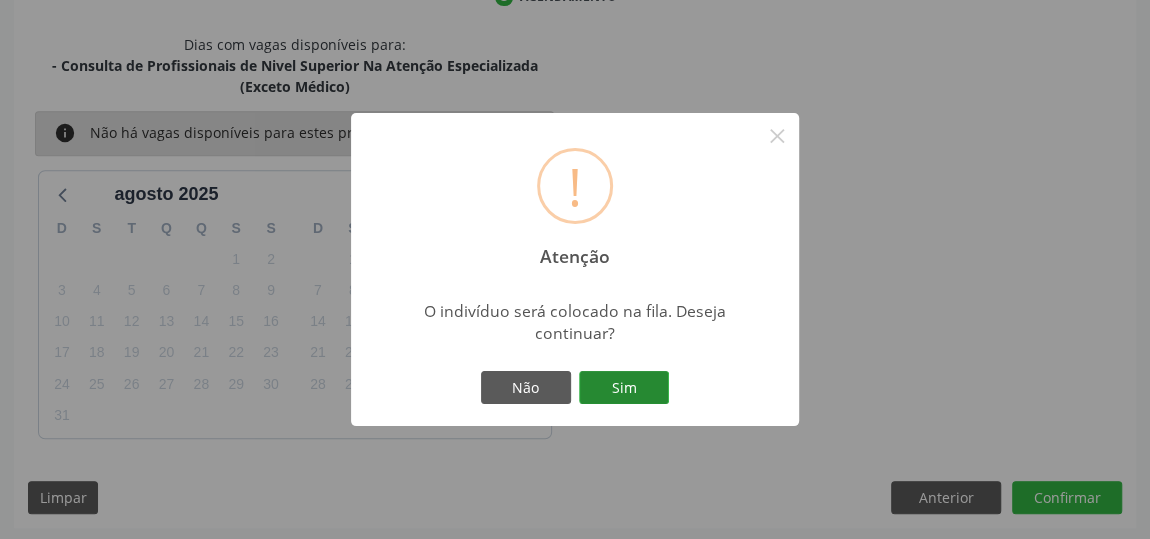 click on "Sim" at bounding box center [624, 388] 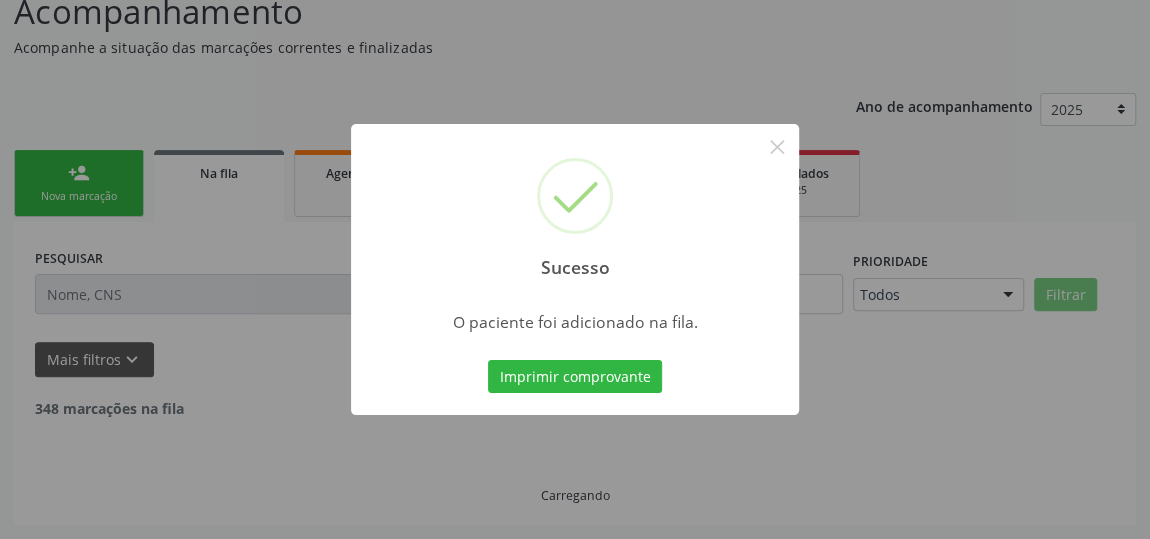 scroll, scrollTop: 153, scrollLeft: 0, axis: vertical 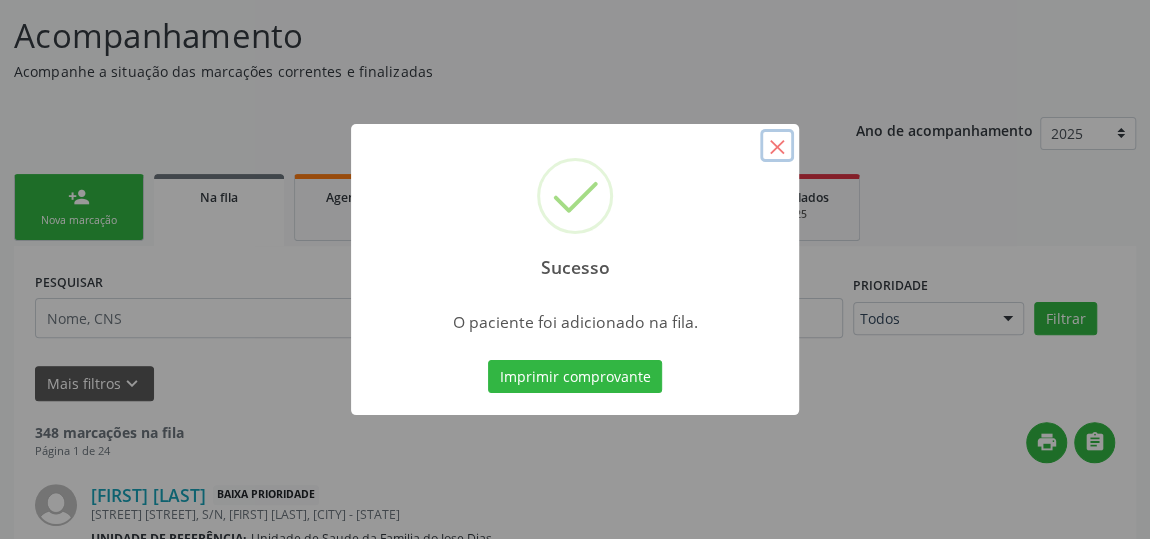 click on "×" at bounding box center (777, 146) 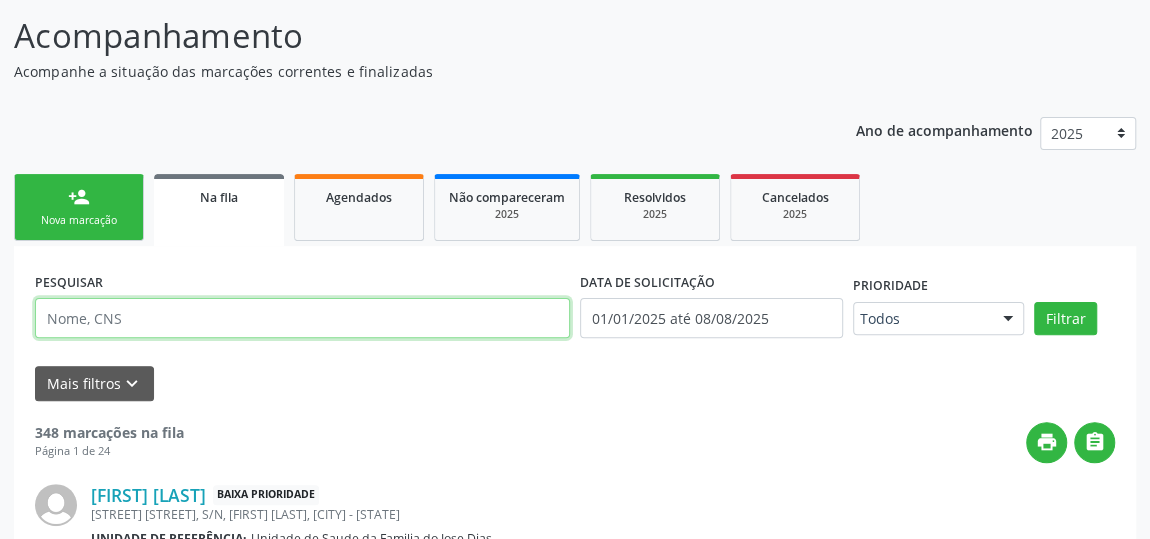 click at bounding box center [302, 318] 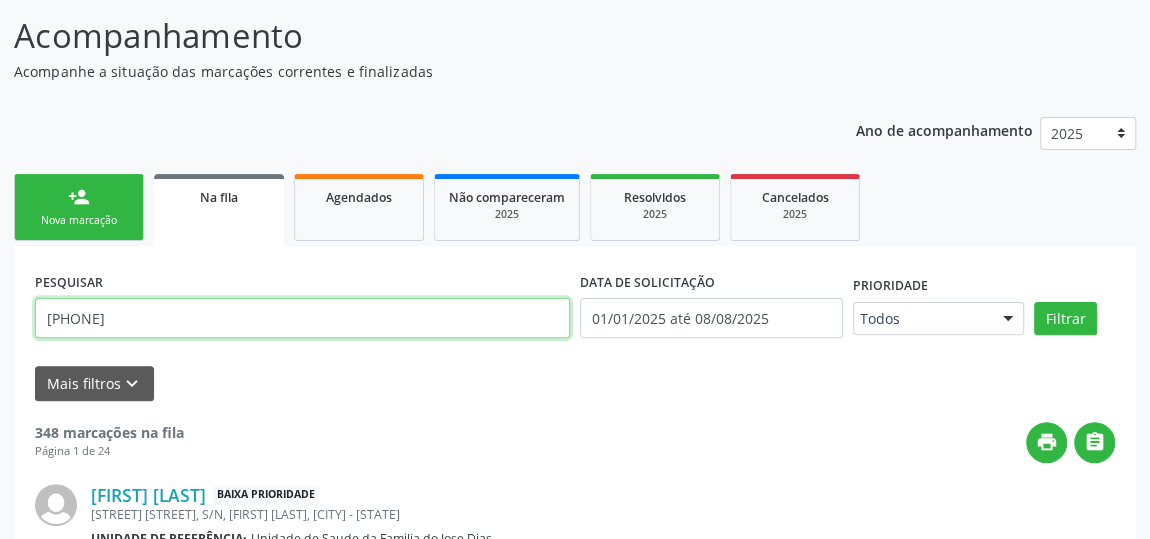 type on "[PHONE]" 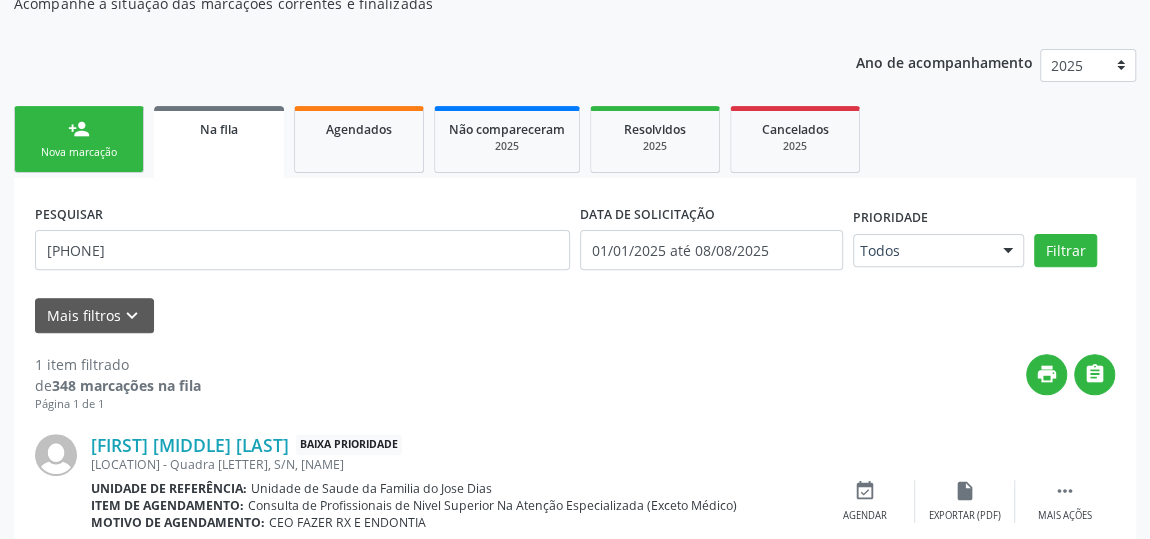 scroll, scrollTop: 305, scrollLeft: 0, axis: vertical 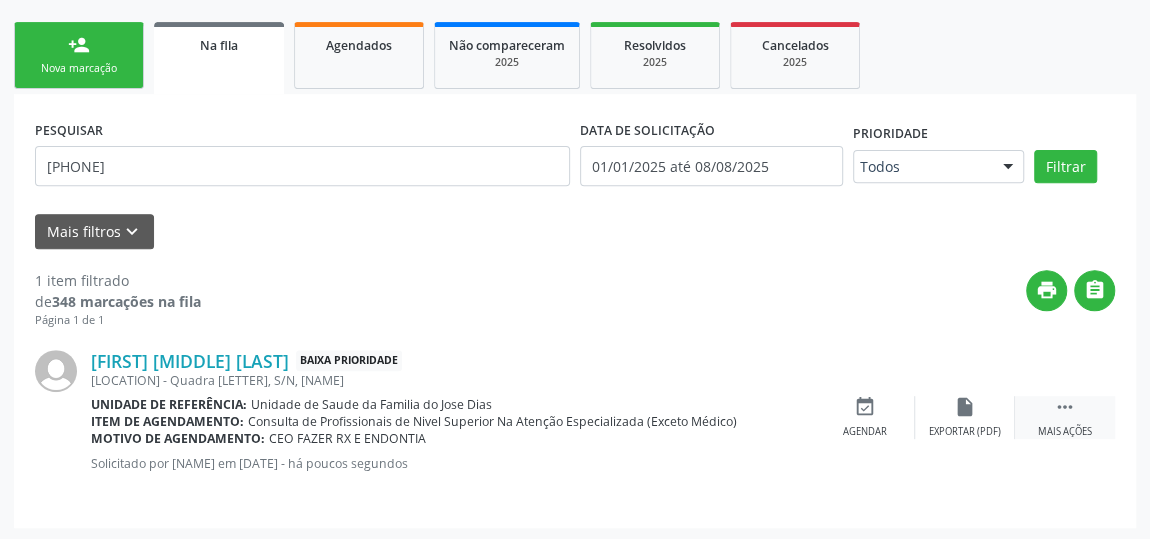 click on "" at bounding box center (1065, 407) 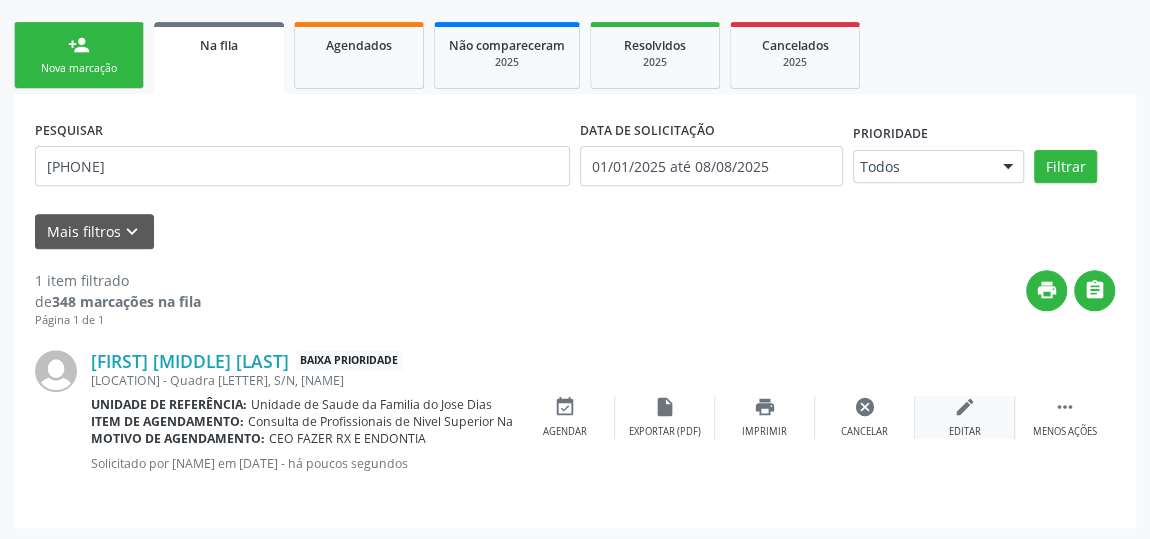 click on "edit
Editar" at bounding box center (965, 417) 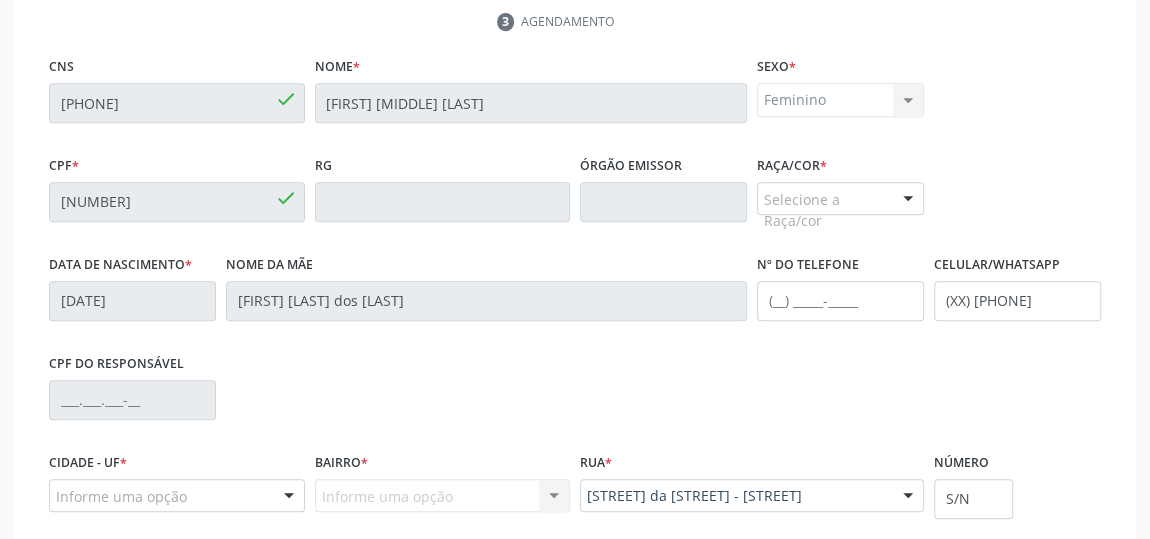 scroll, scrollTop: 629, scrollLeft: 0, axis: vertical 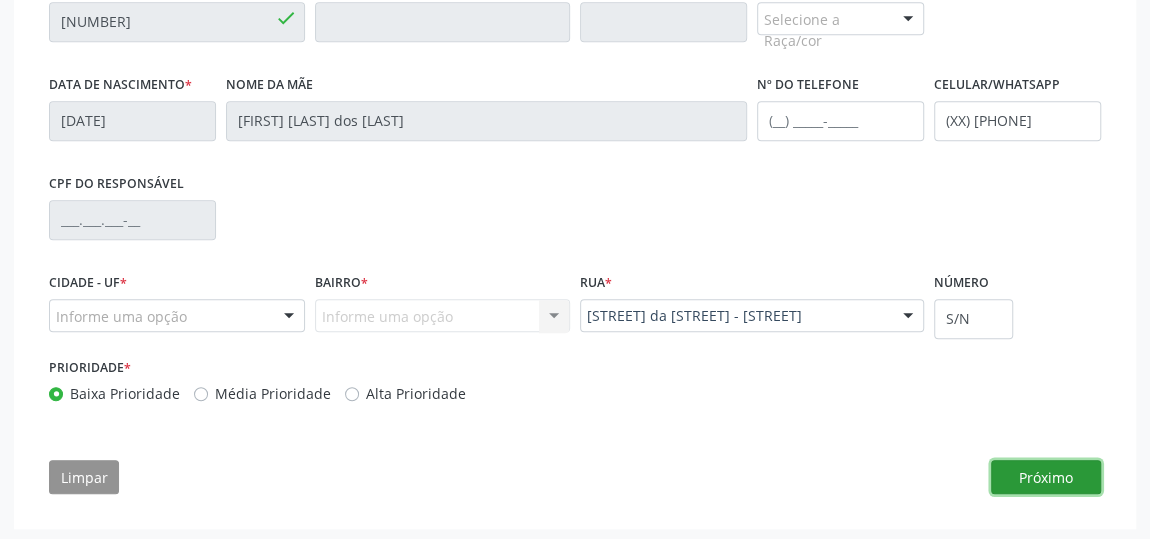 click on "Próximo" at bounding box center [1046, 477] 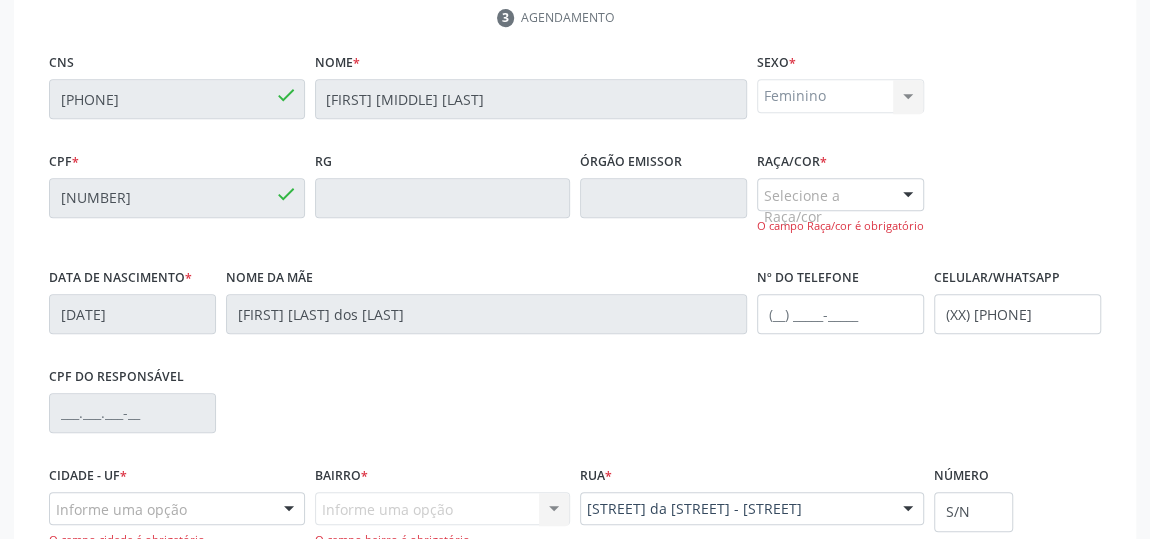 scroll, scrollTop: 447, scrollLeft: 0, axis: vertical 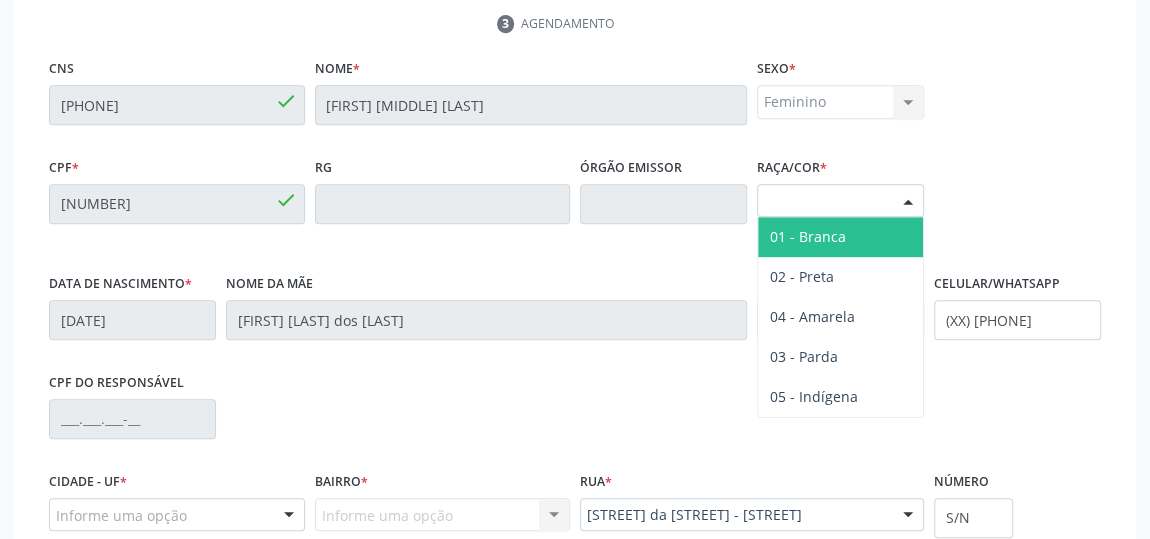 click at bounding box center (908, 202) 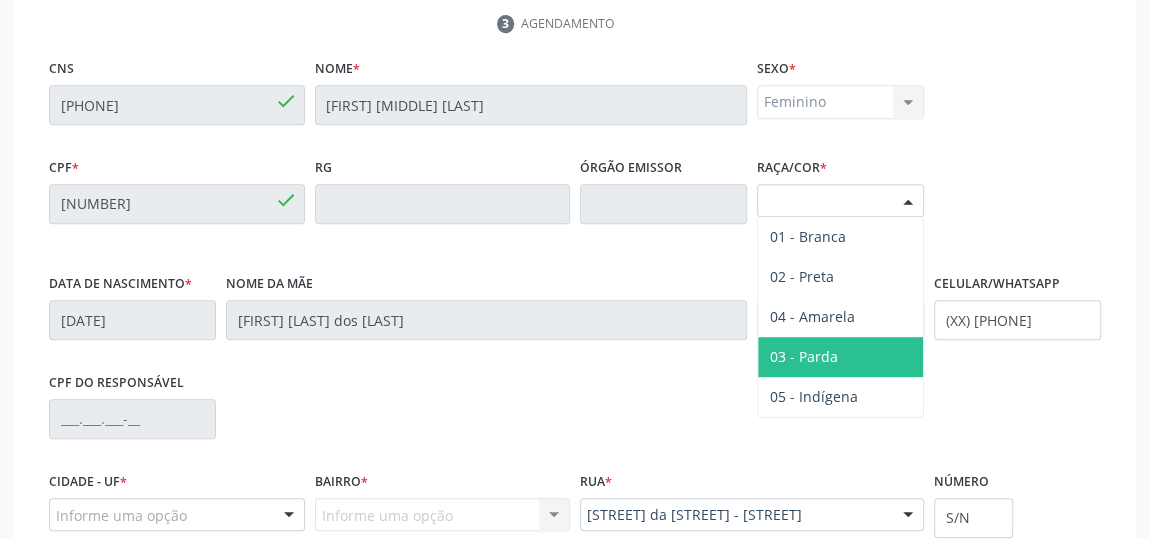 click on "03 - Parda" at bounding box center (840, 357) 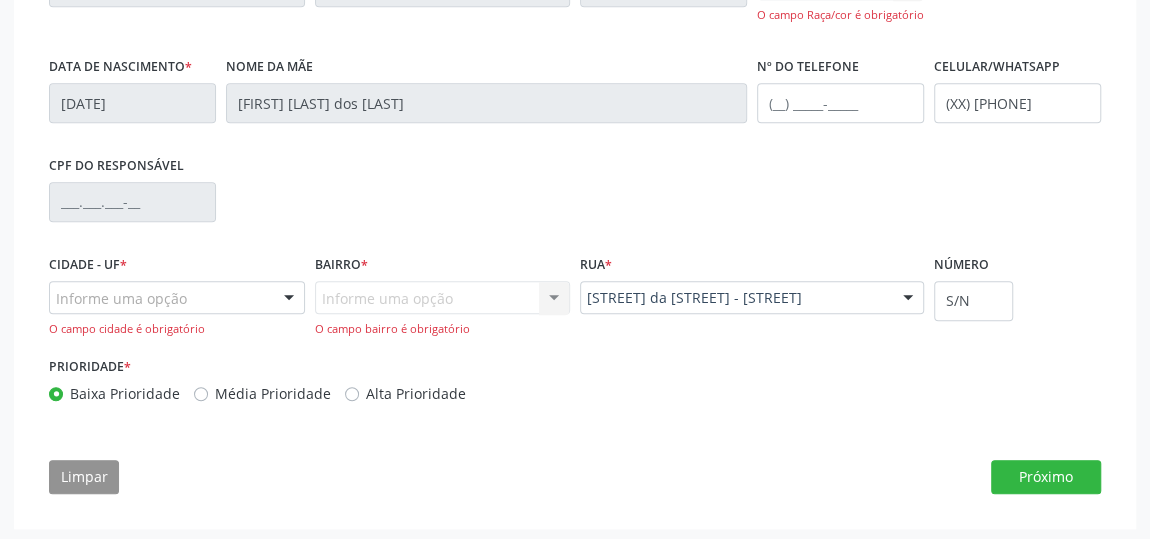 scroll, scrollTop: 664, scrollLeft: 0, axis: vertical 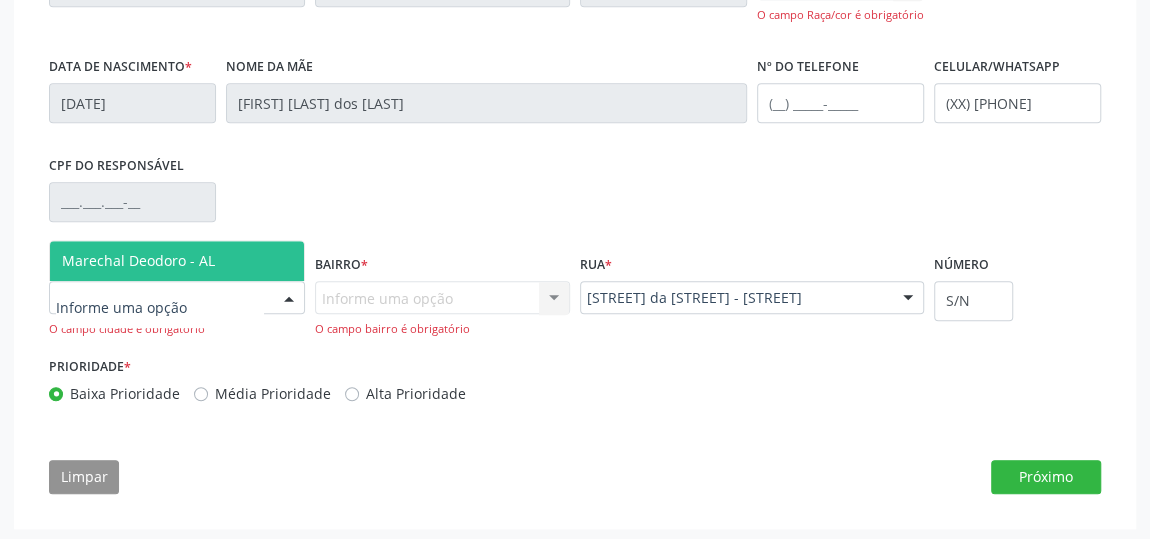 click on "Marechal Deodoro - AL" at bounding box center (177, 261) 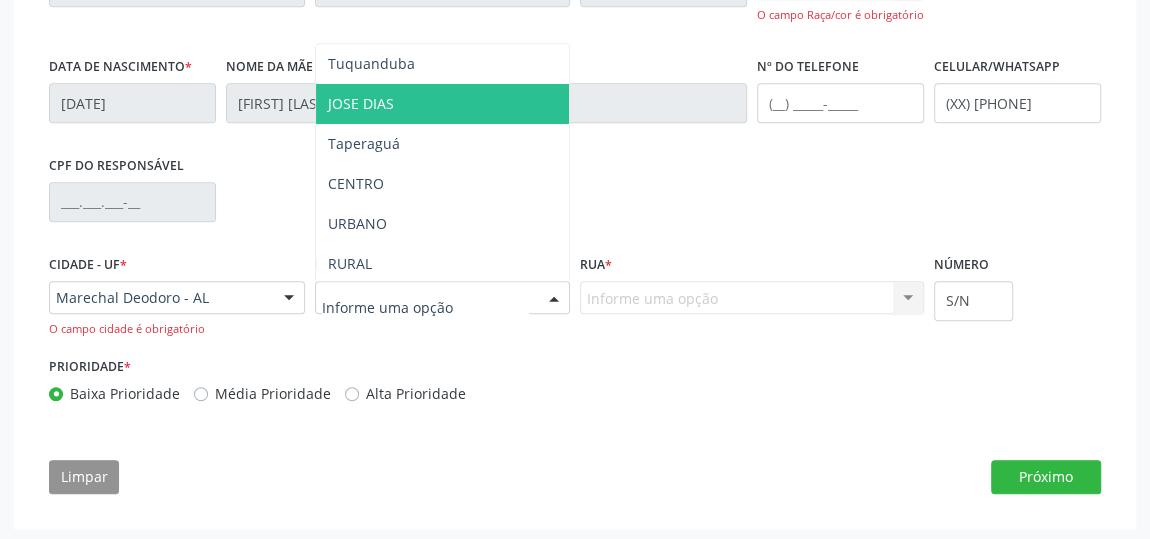click on "JOSE DIAS" at bounding box center (361, 103) 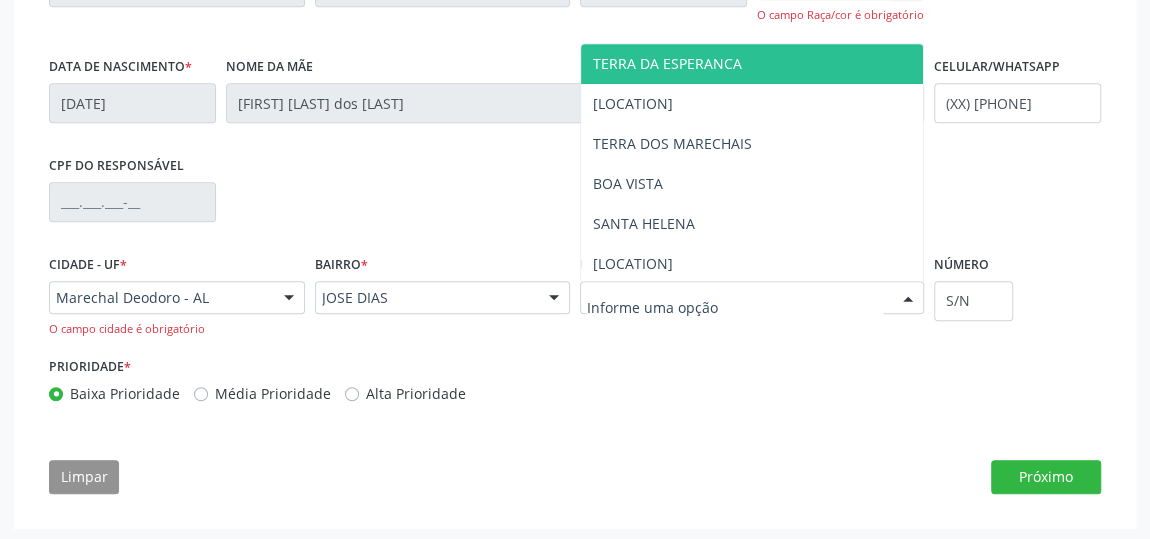 click on "TERRA DA ESPERANCA" at bounding box center (667, 63) 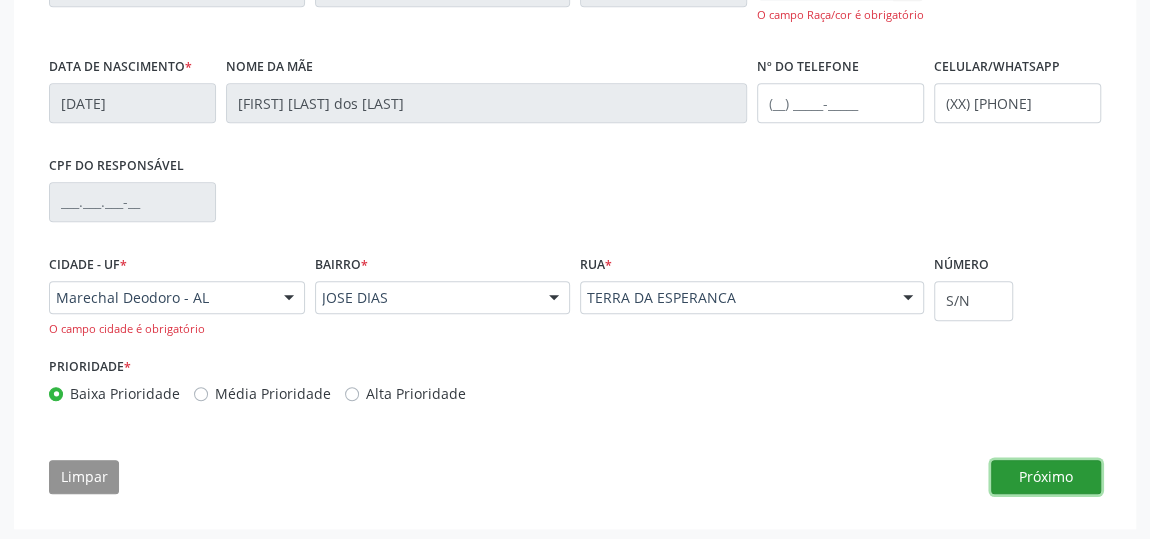 click on "Próximo" at bounding box center [1046, 477] 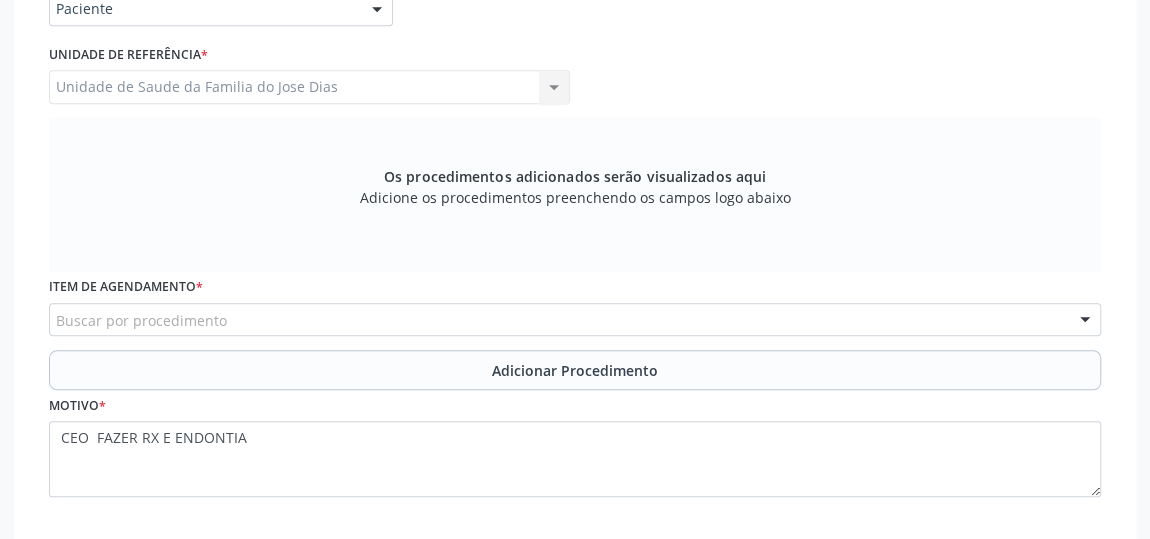scroll, scrollTop: 646, scrollLeft: 0, axis: vertical 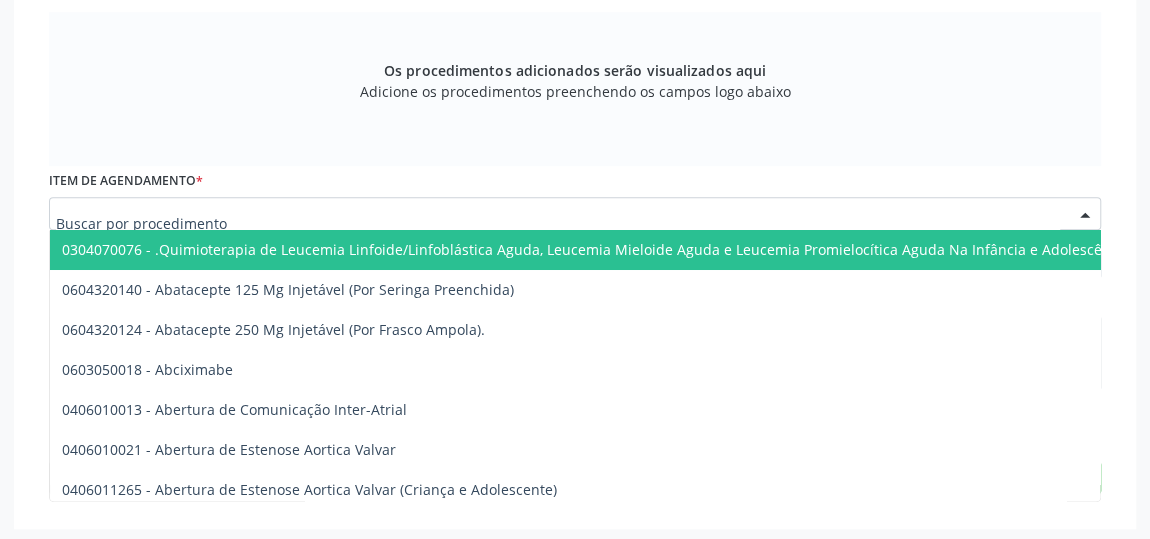 click at bounding box center (575, 214) 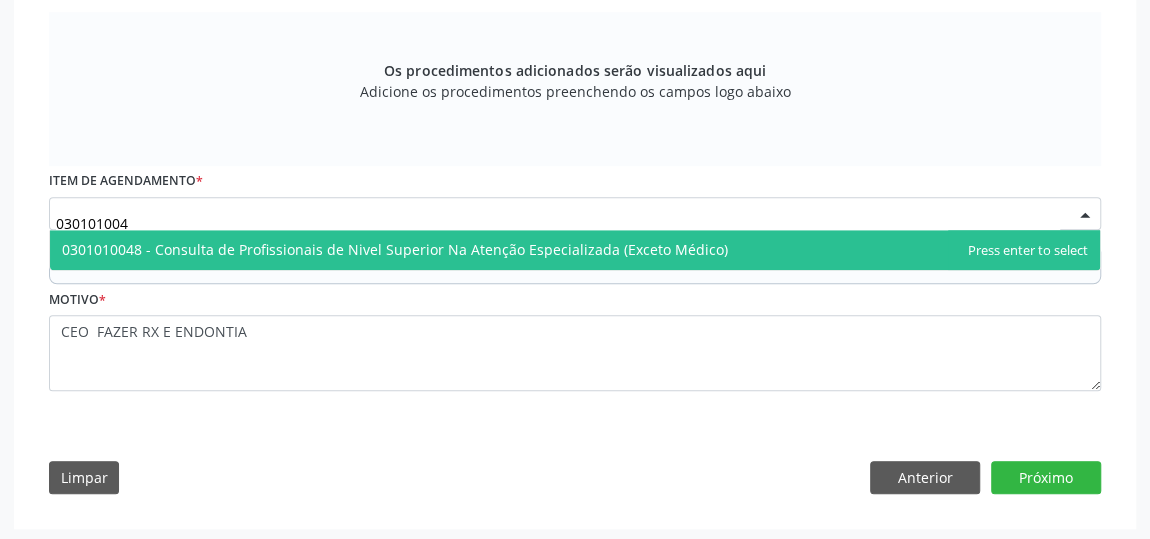type on "0301010048" 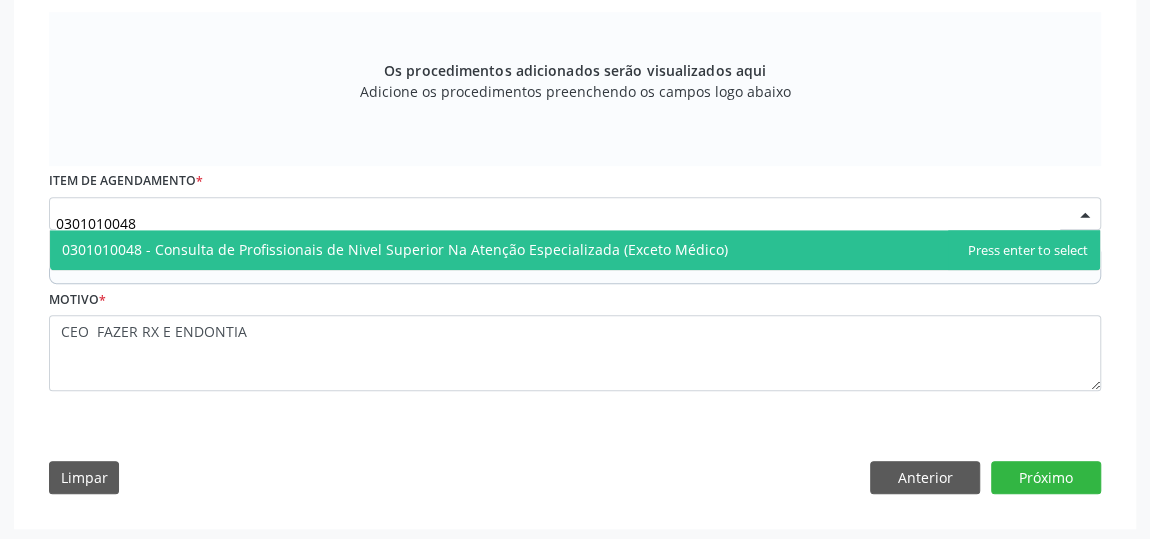 click on "0301010048 - Consulta de Profissionais de Nivel Superior Na Atenção Especializada (Exceto Médico)" at bounding box center (395, 249) 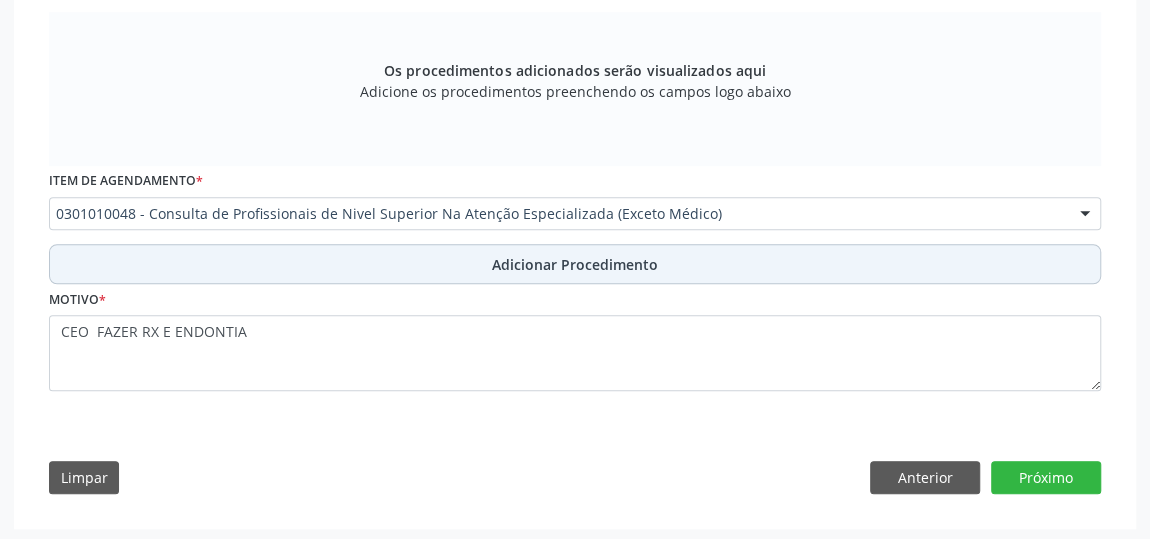 click on "Adicionar Procedimento" at bounding box center [575, 264] 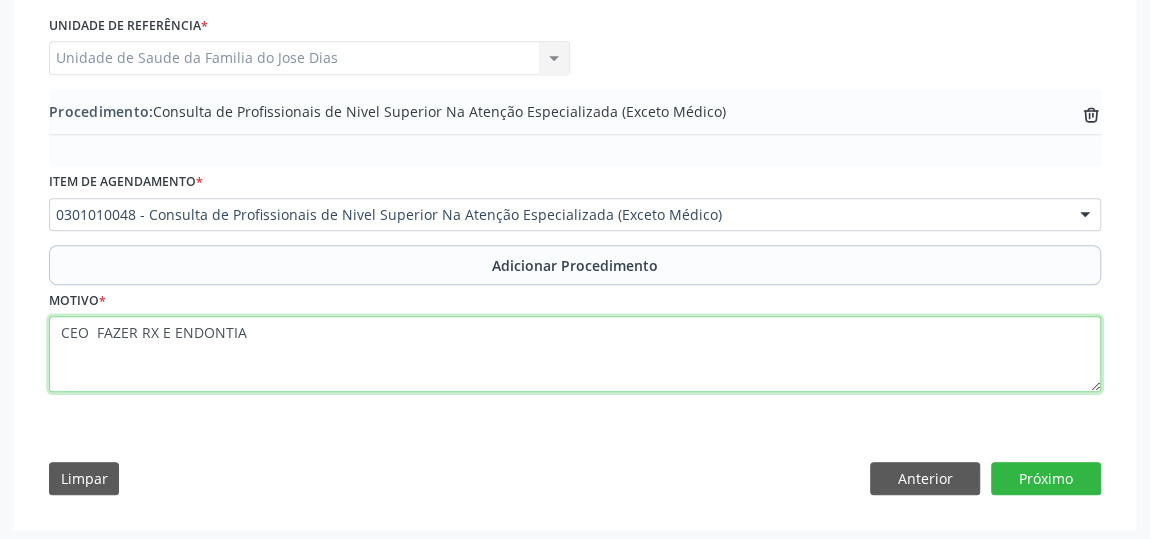 click on "CEO  FAZER RX E ENDONTIA" at bounding box center [575, 354] 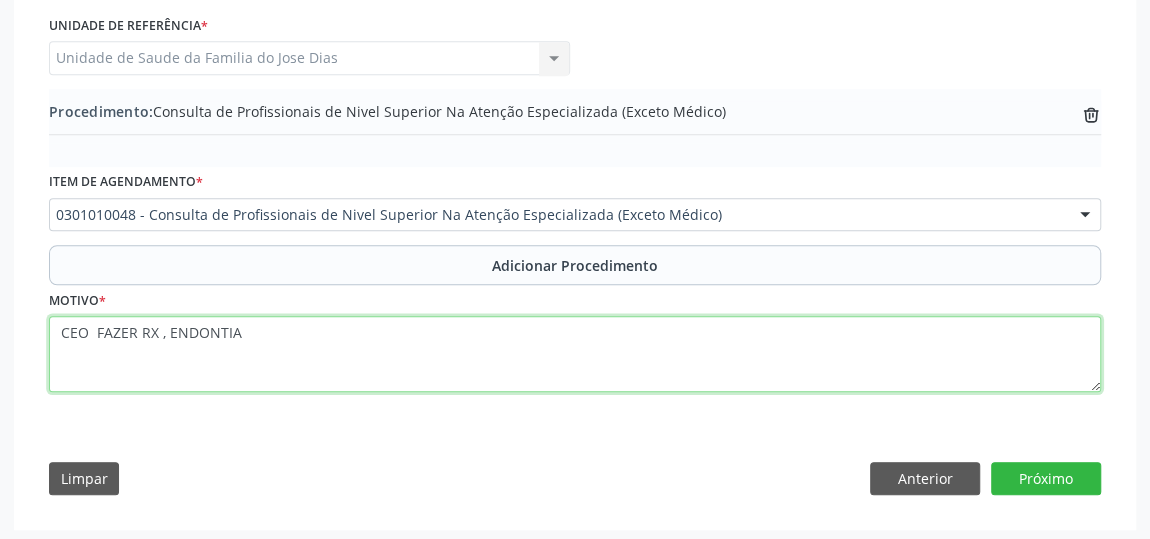 click on "CEO  FAZER RX , ENDONTIA" at bounding box center [575, 354] 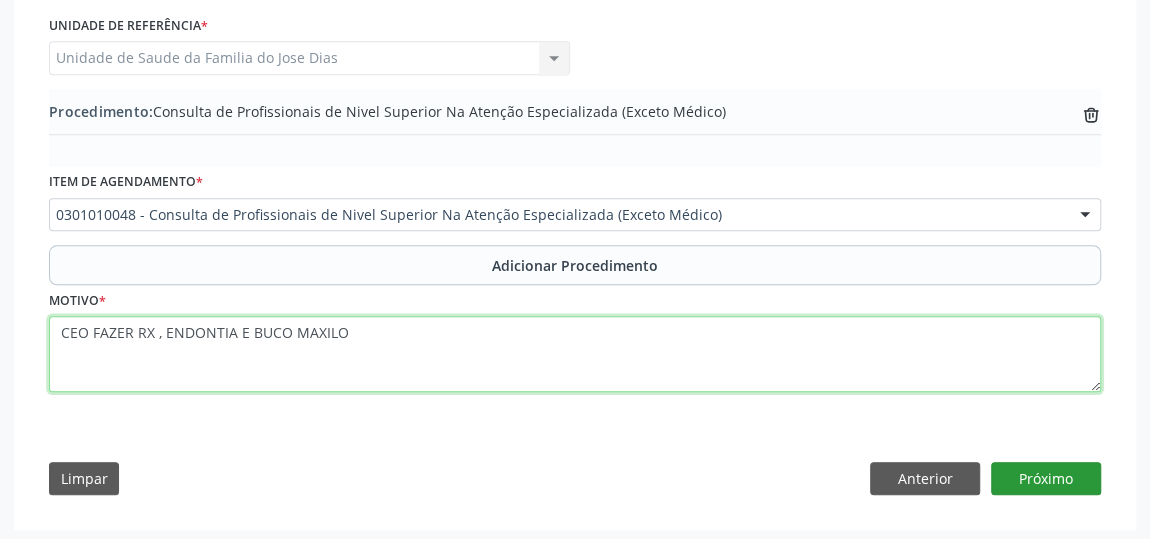 type on "CEO FAZER RX , ENDONTIA E BUCO MAXILO" 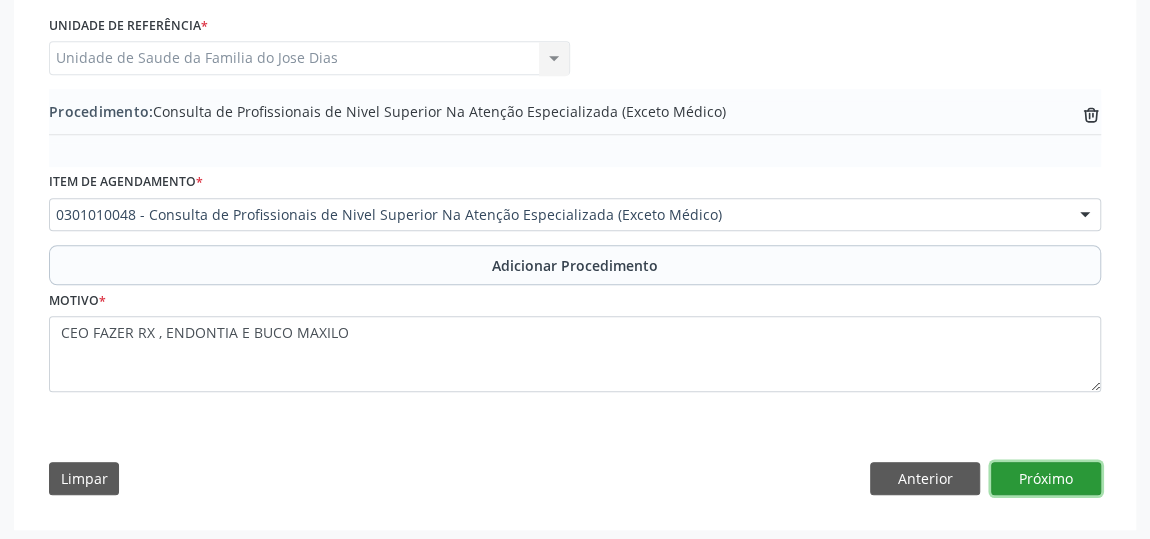 click on "Próximo" at bounding box center [1046, 479] 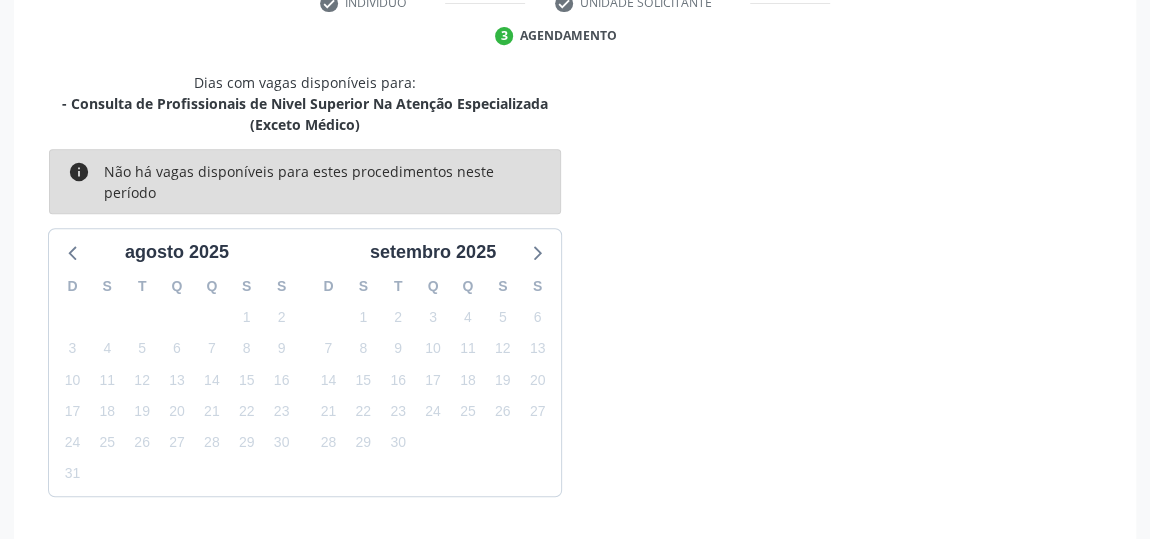 scroll, scrollTop: 492, scrollLeft: 0, axis: vertical 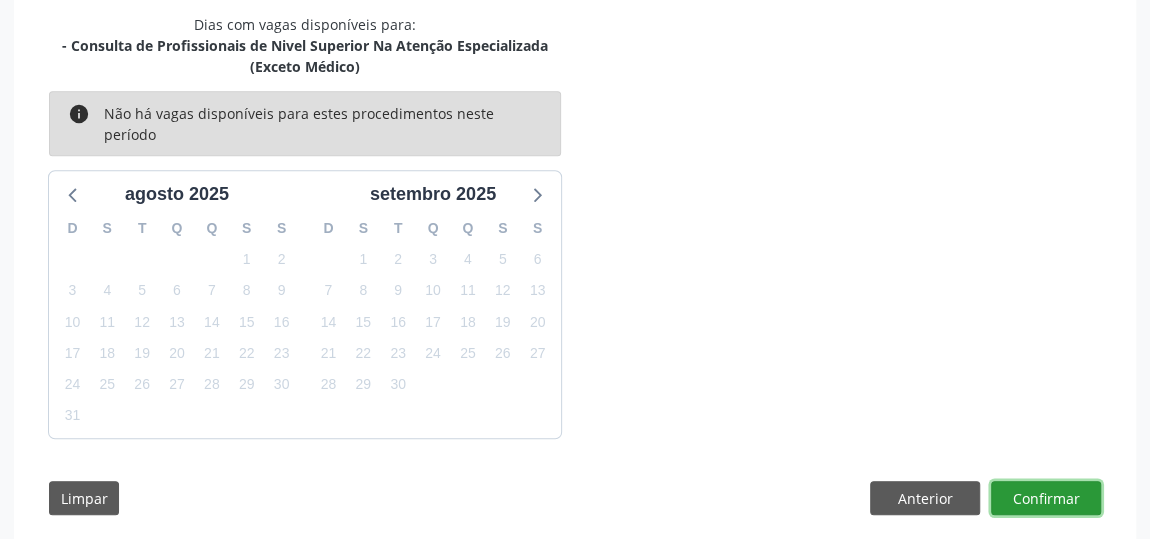 click on "Confirmar" at bounding box center (1046, 498) 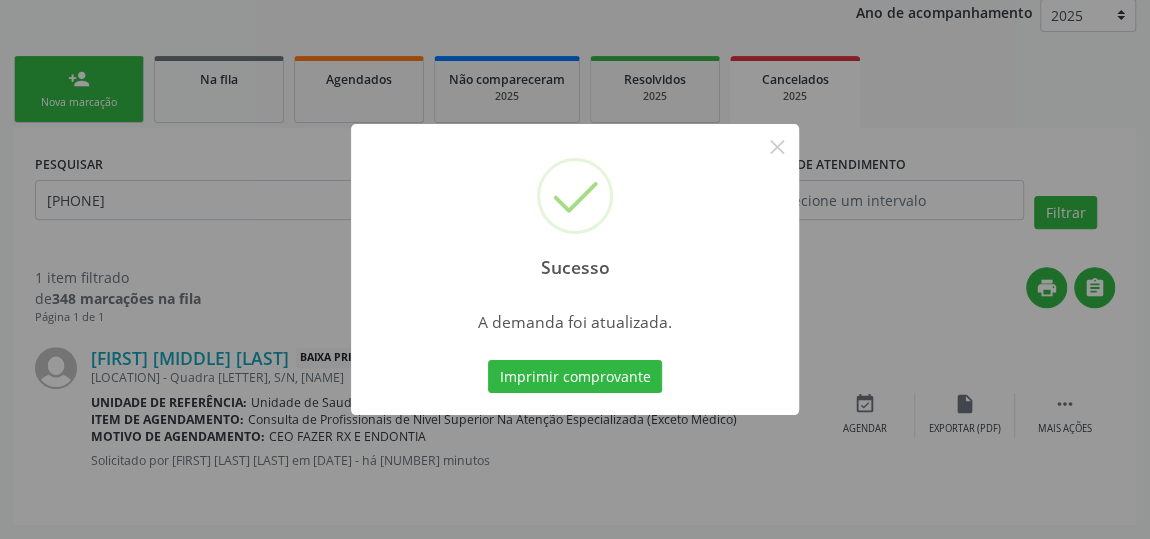 scroll, scrollTop: 0, scrollLeft: 0, axis: both 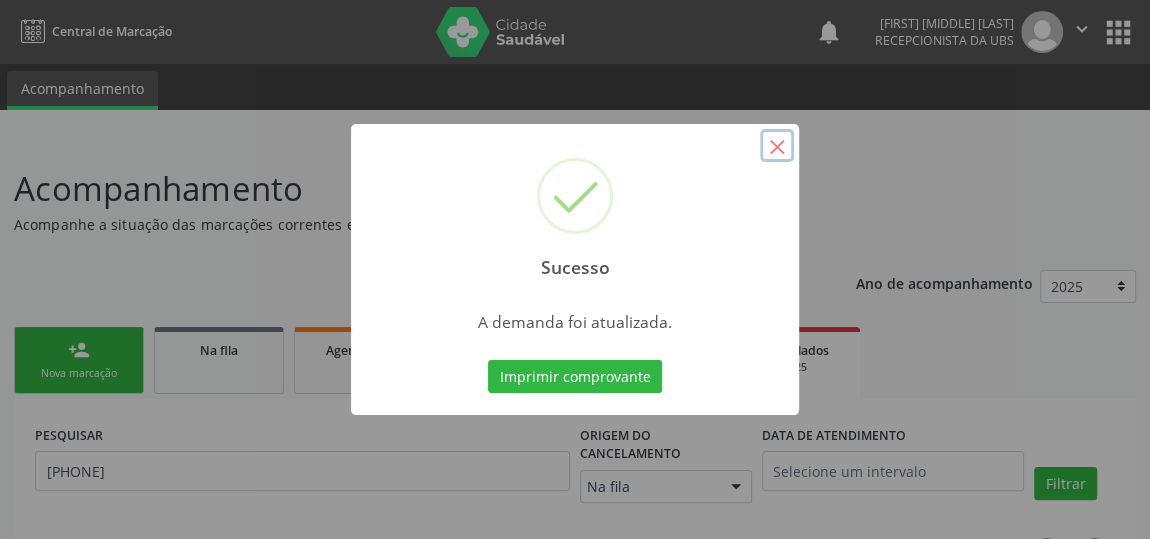 click on "×" at bounding box center [777, 146] 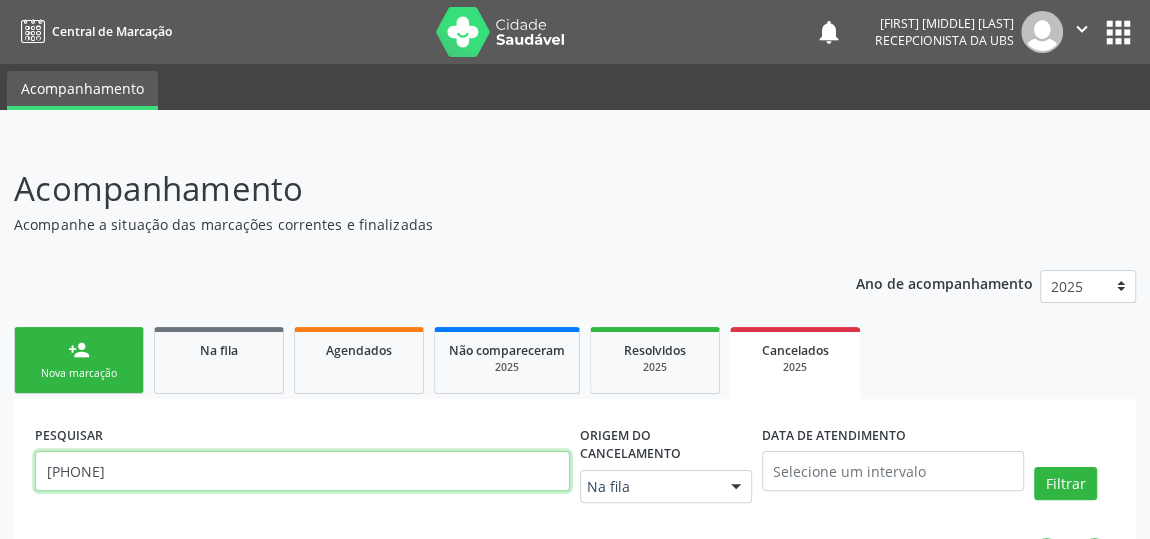 drag, startPoint x: 204, startPoint y: 476, endPoint x: 83, endPoint y: 476, distance: 121 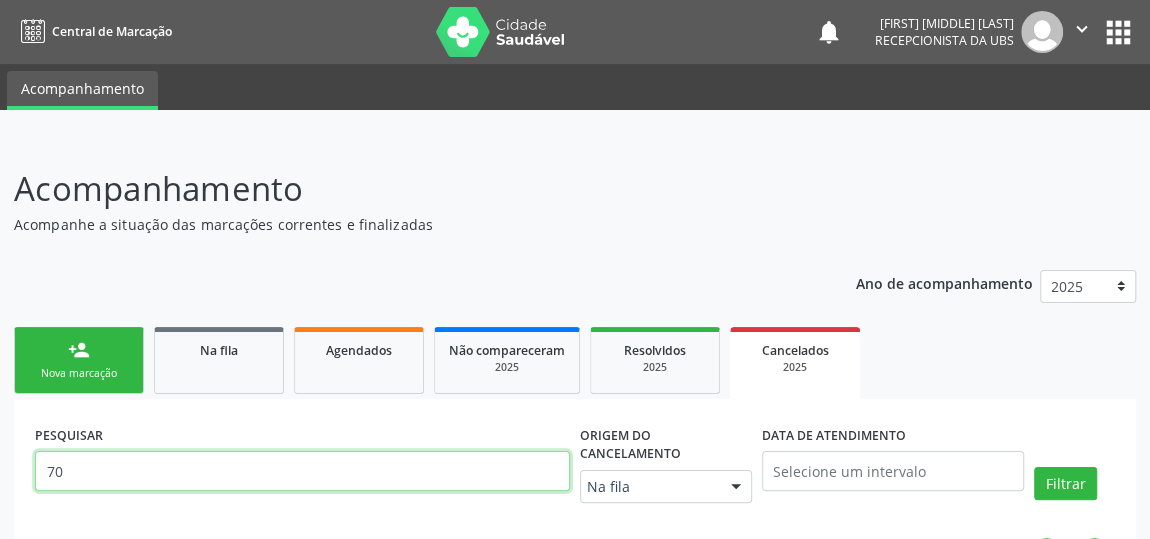 type on "7" 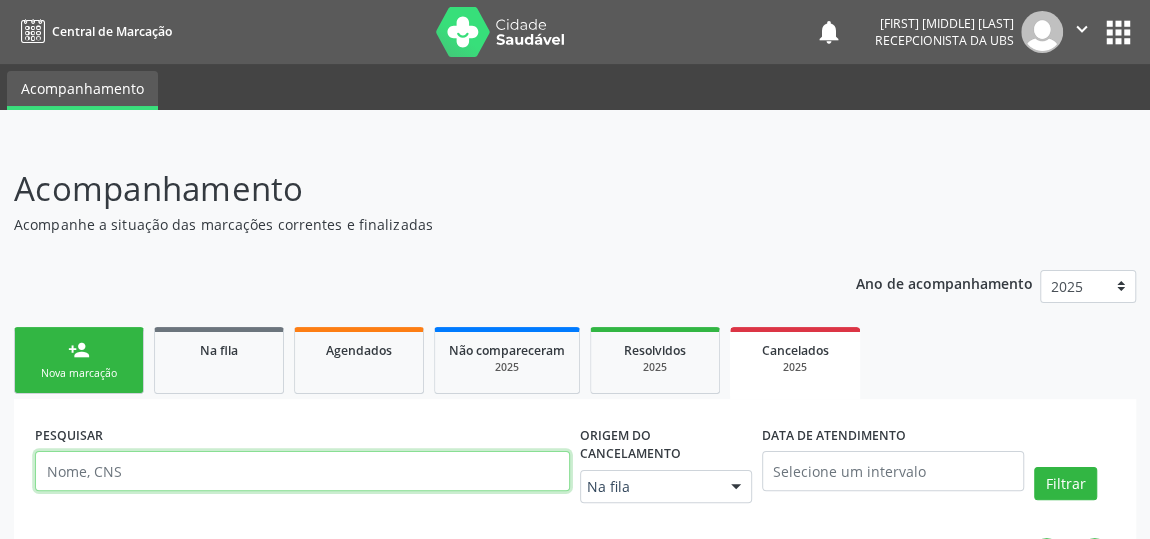 type 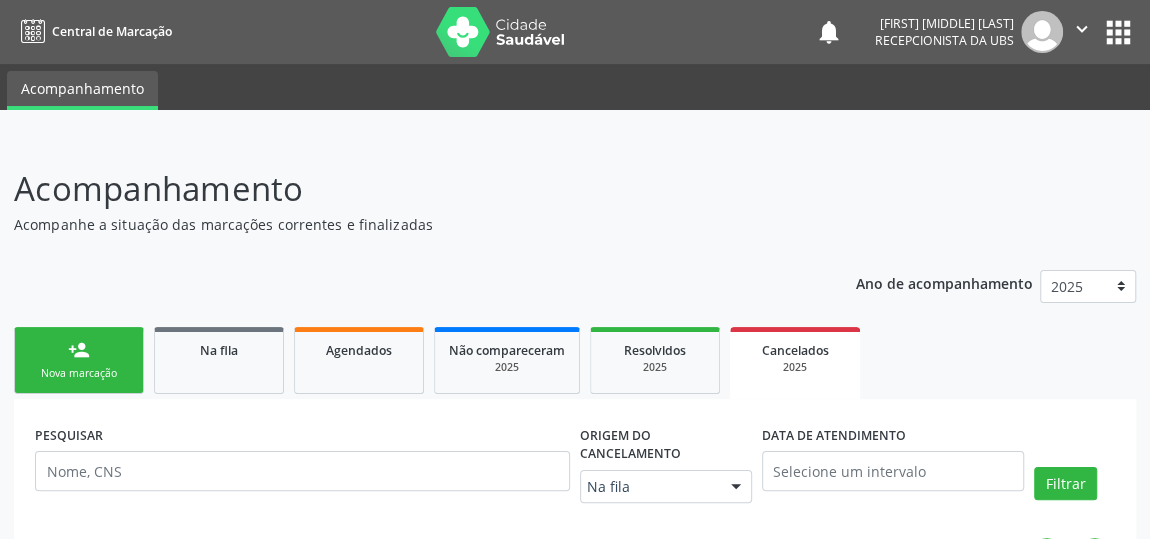 click on "person_add
Nova marcação" at bounding box center (79, 360) 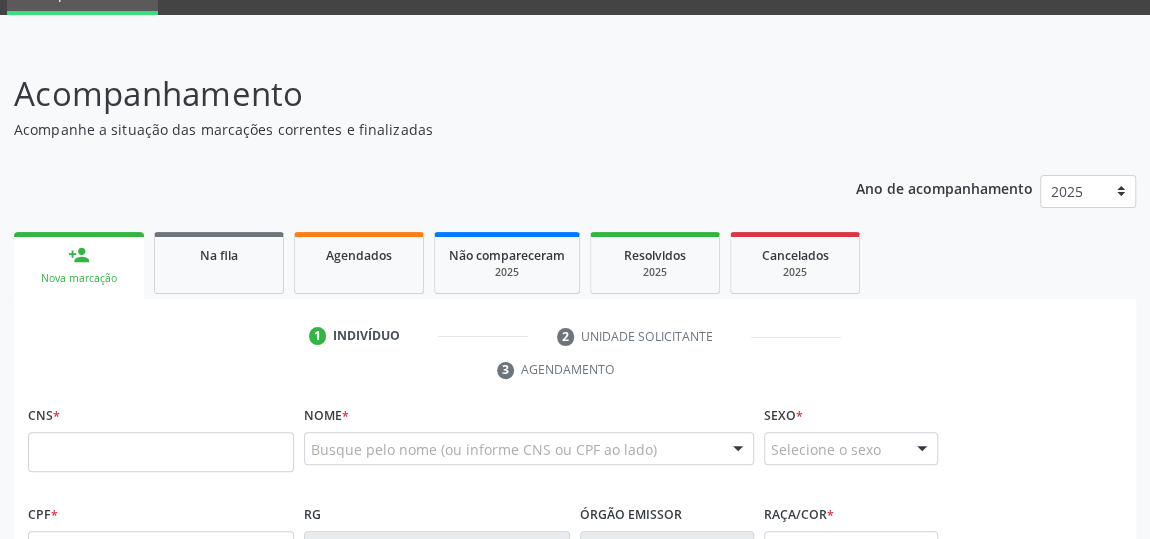 scroll, scrollTop: 454, scrollLeft: 0, axis: vertical 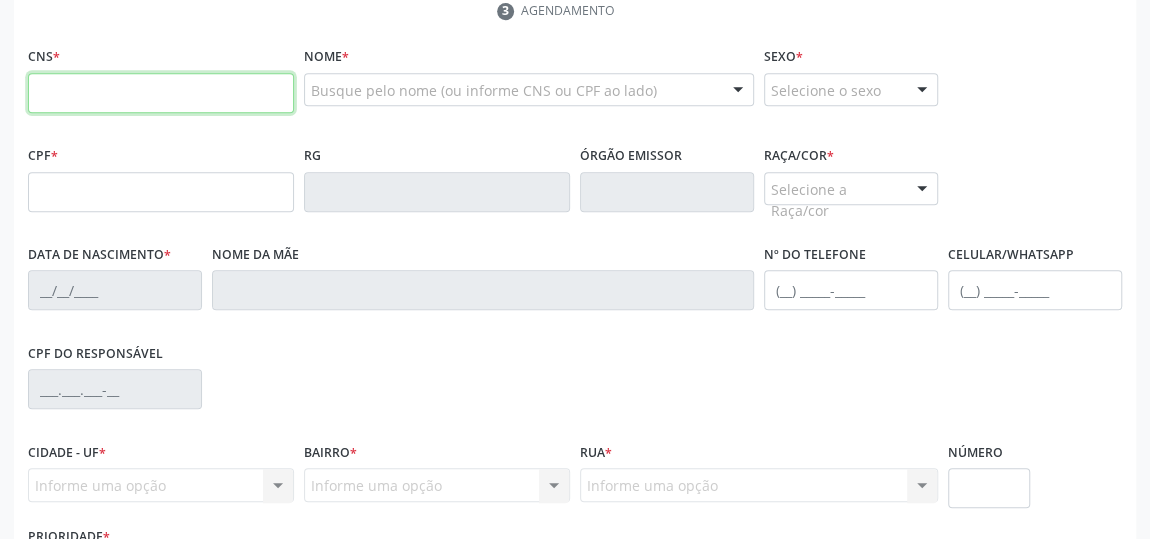 click at bounding box center (161, 93) 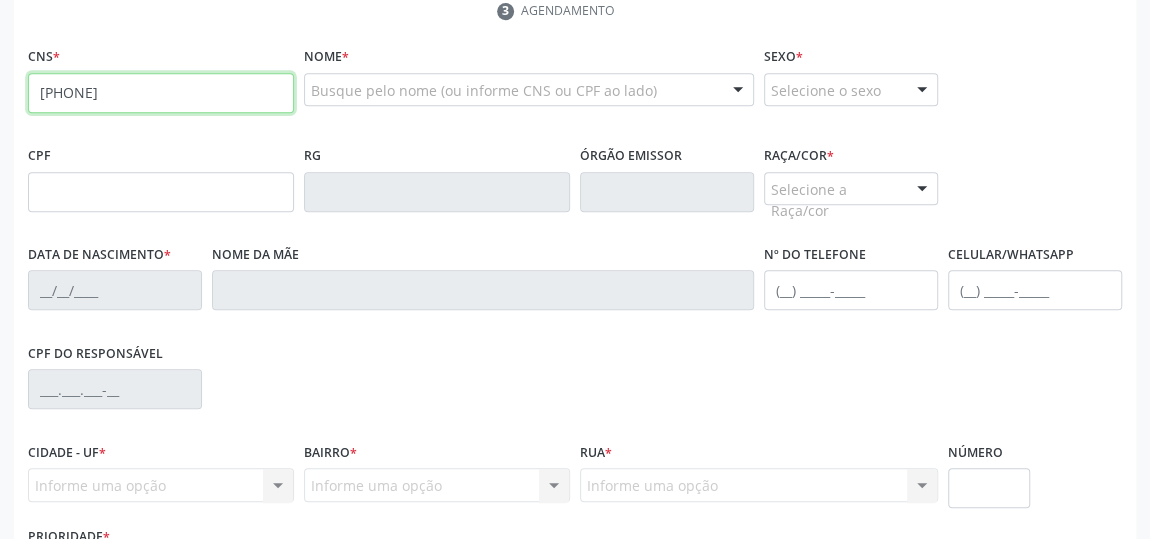 type on "[PHONE]" 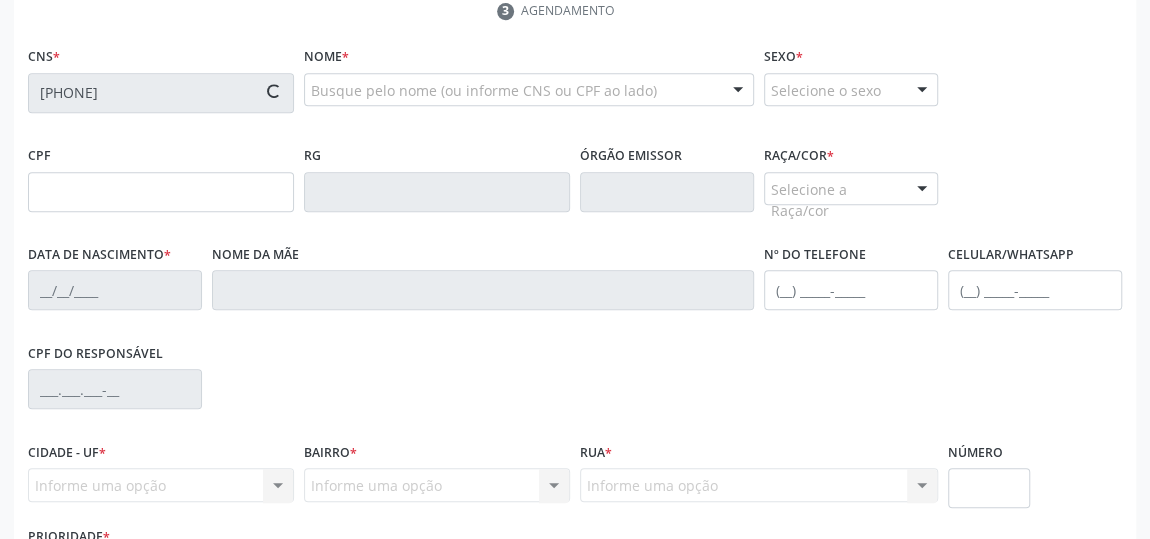 type on "[PHONE]" 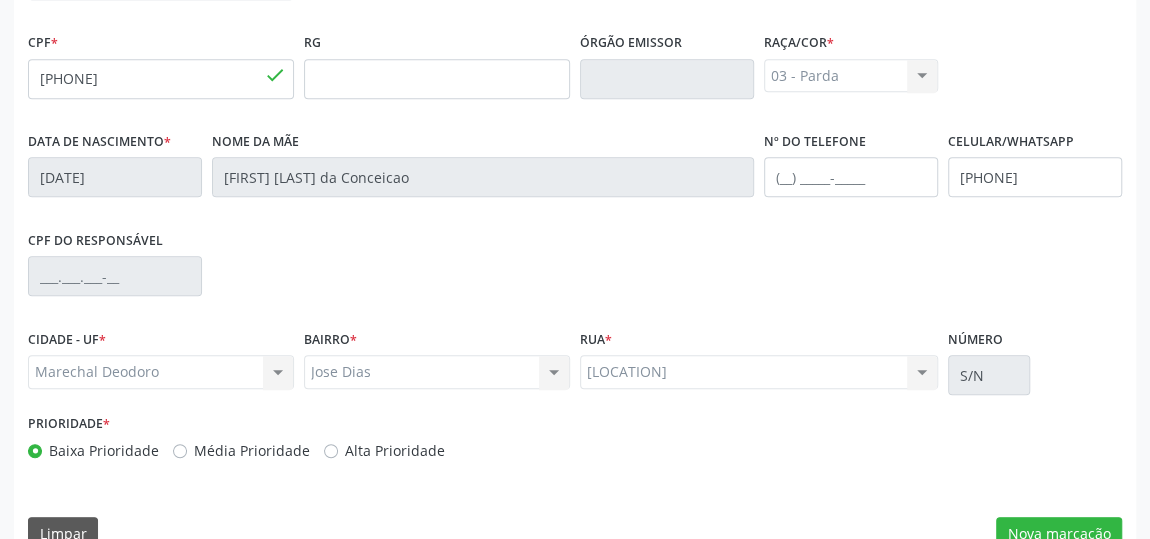 scroll, scrollTop: 604, scrollLeft: 0, axis: vertical 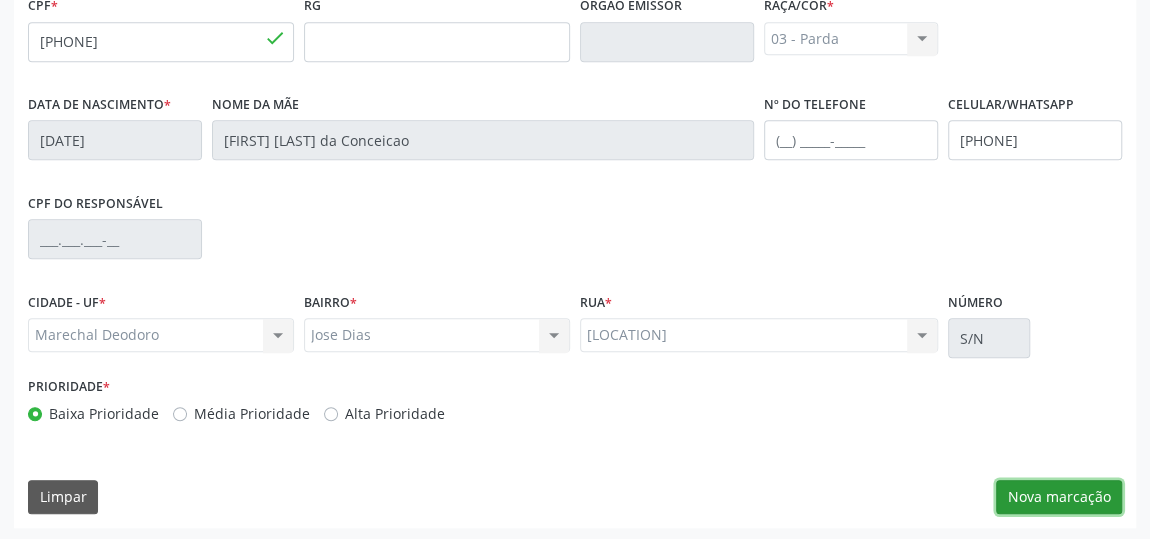 click on "Nova marcação" at bounding box center (1059, 497) 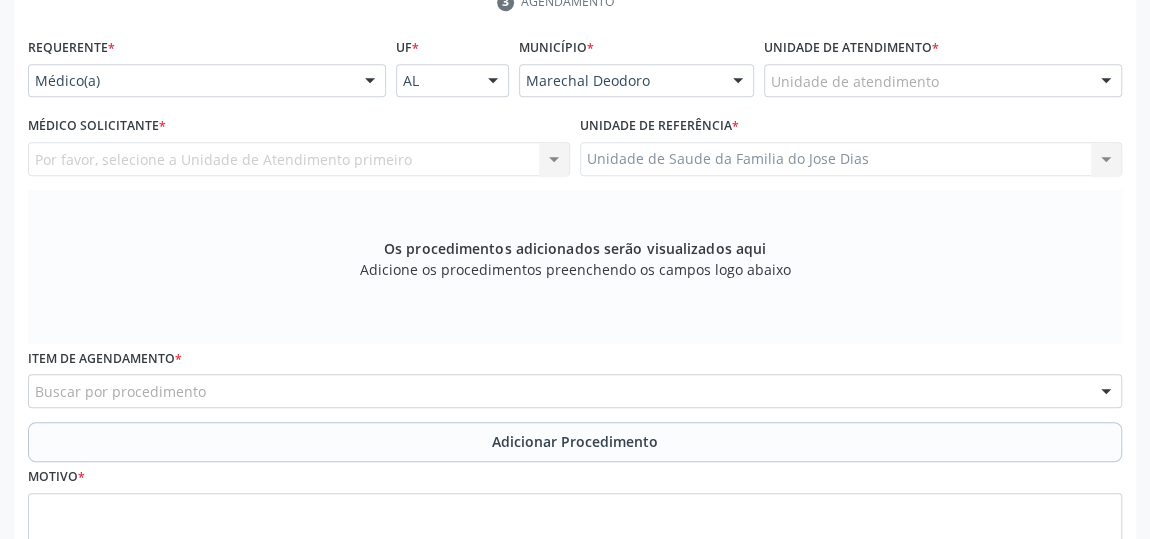scroll, scrollTop: 422, scrollLeft: 0, axis: vertical 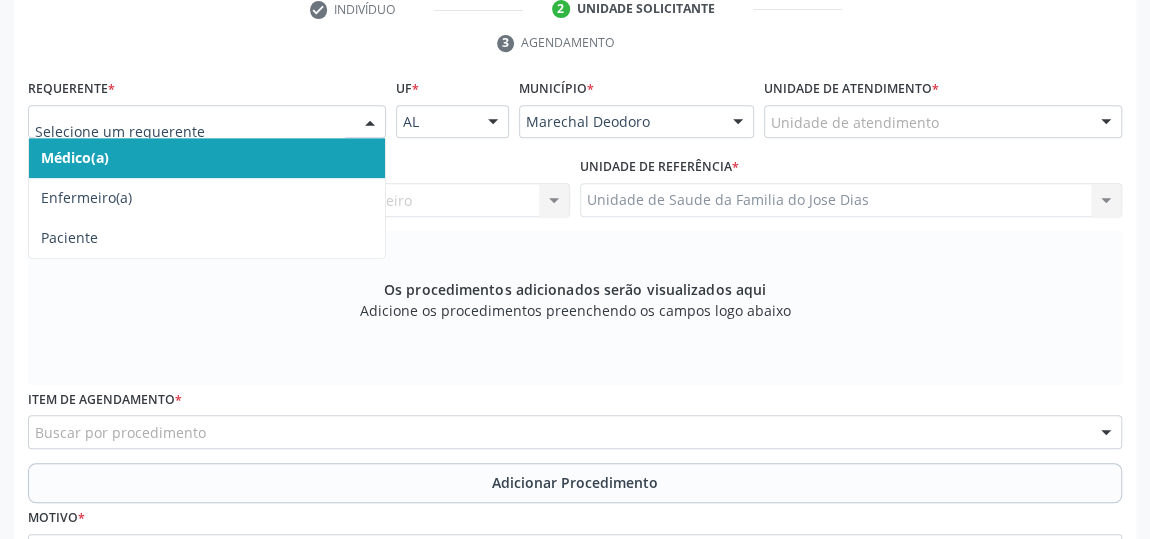 click at bounding box center (370, 123) 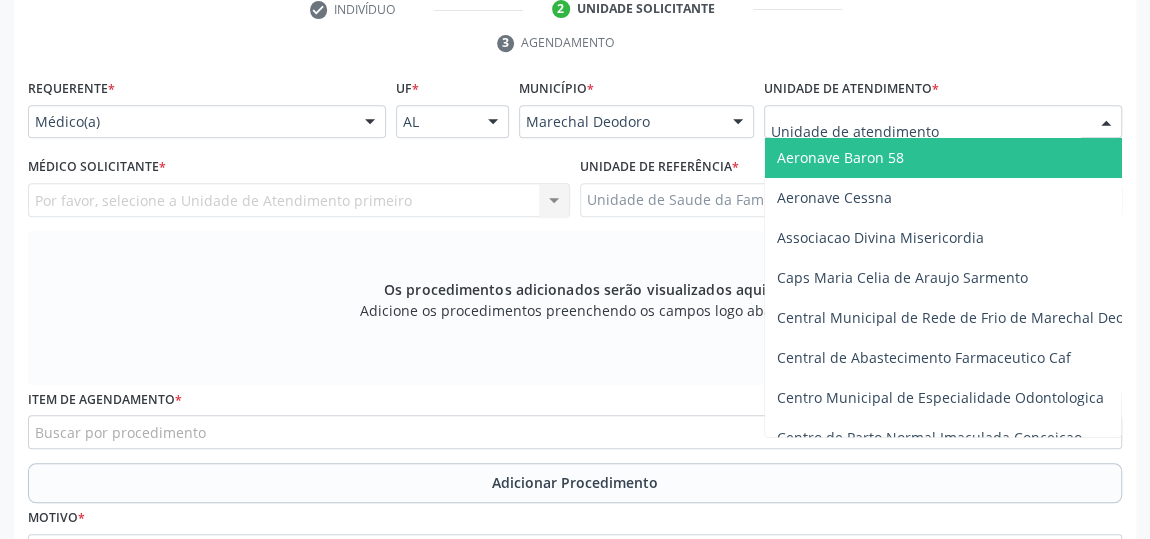 type on "J" 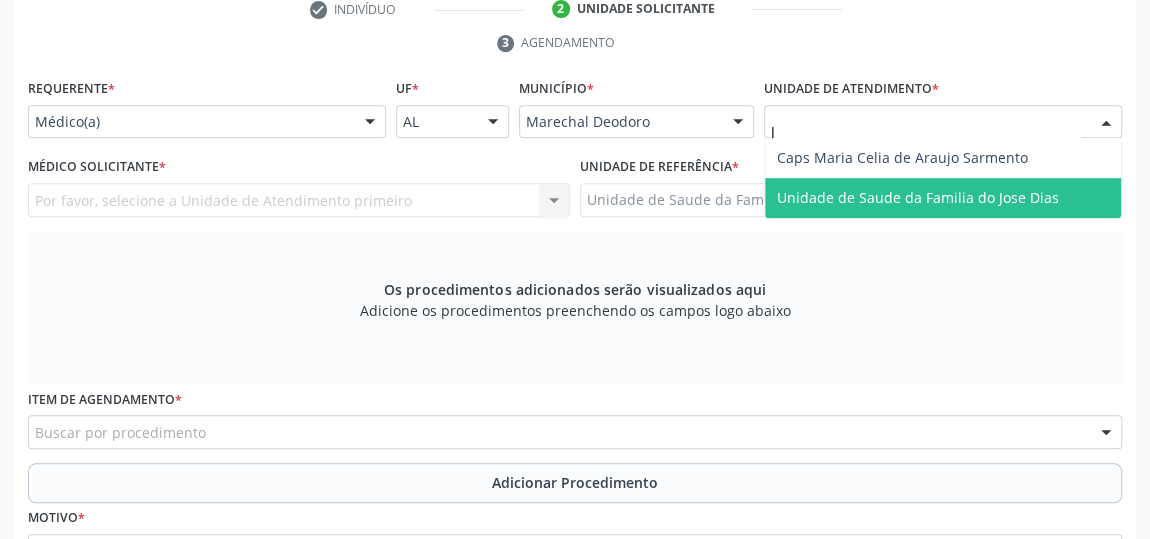 click on "Unidade de Saude da Familia do Jose Dias" at bounding box center [918, 197] 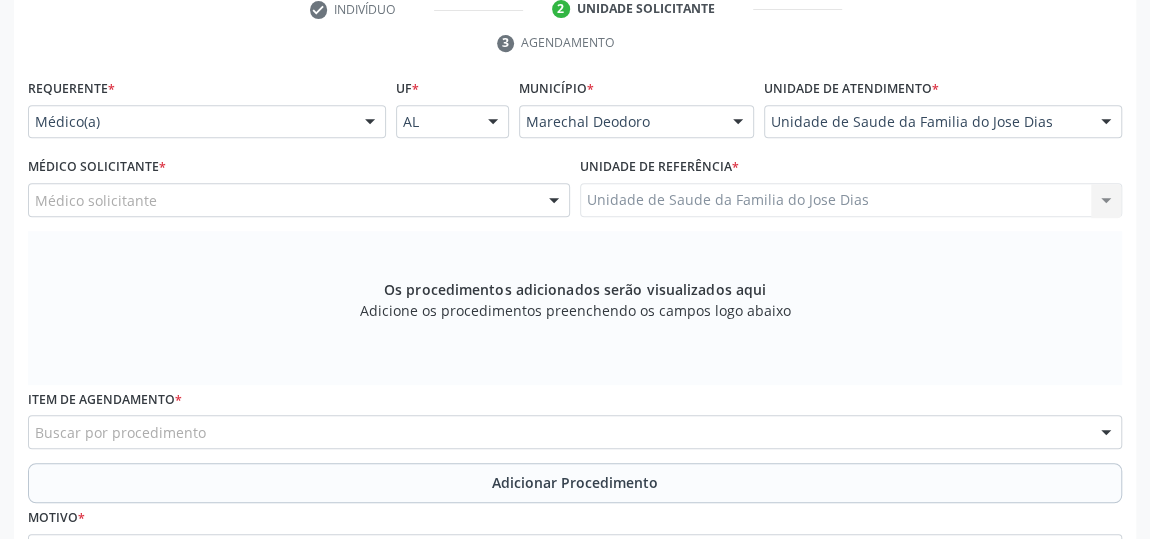 click at bounding box center [554, 201] 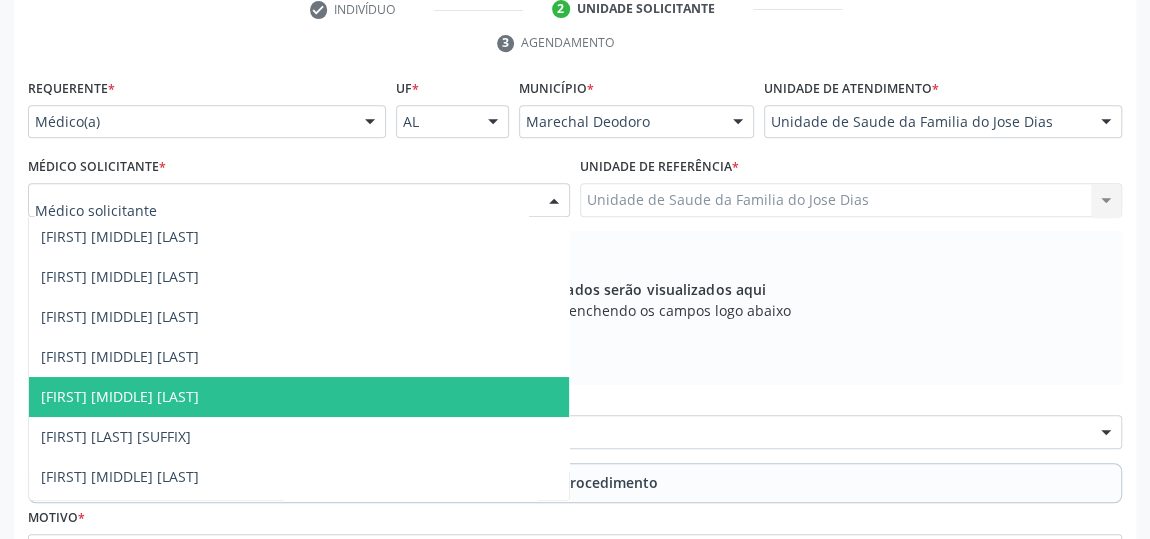 click on "[FIRST] [MIDDLE] [LAST]" at bounding box center [299, 397] 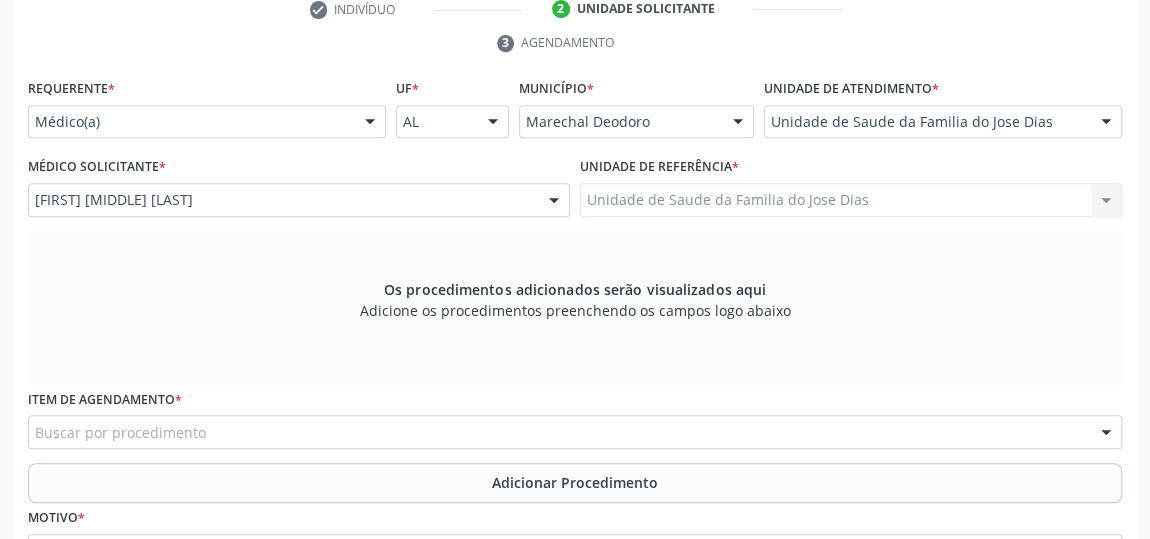 scroll, scrollTop: 604, scrollLeft: 0, axis: vertical 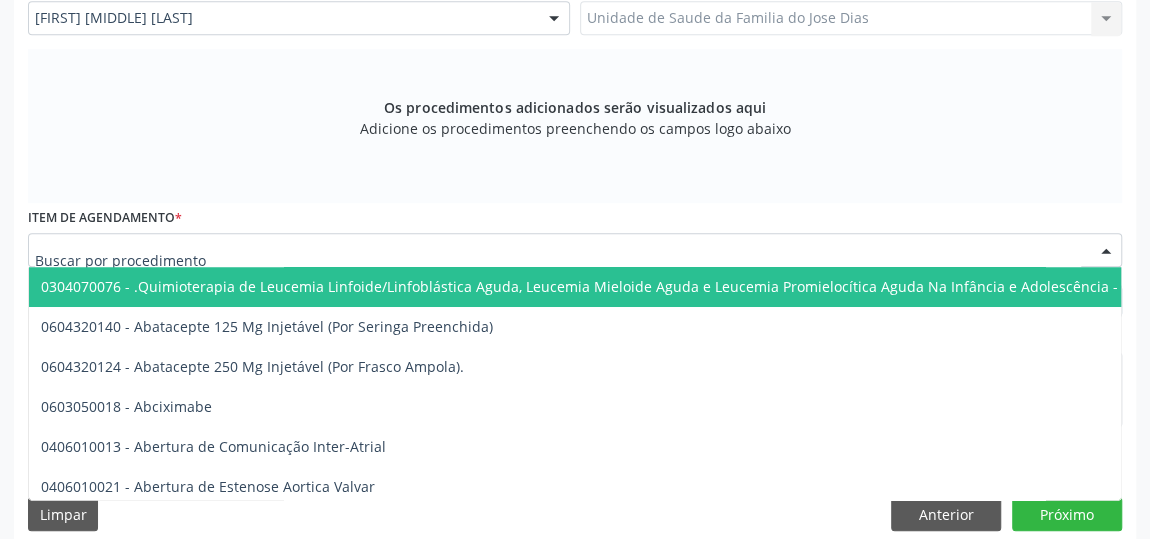 click at bounding box center (575, 250) 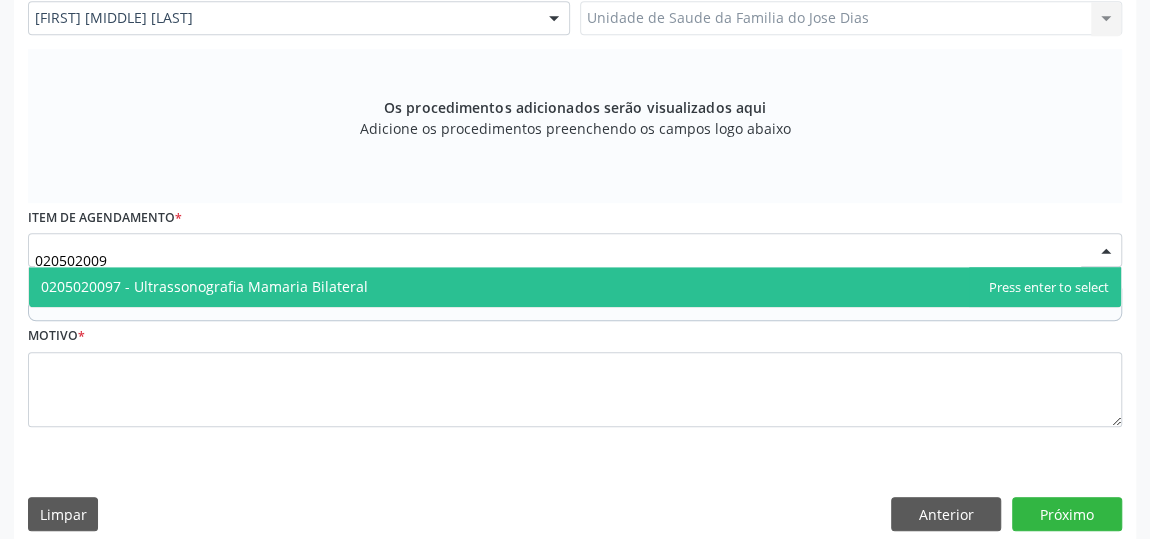 type on "0205020097" 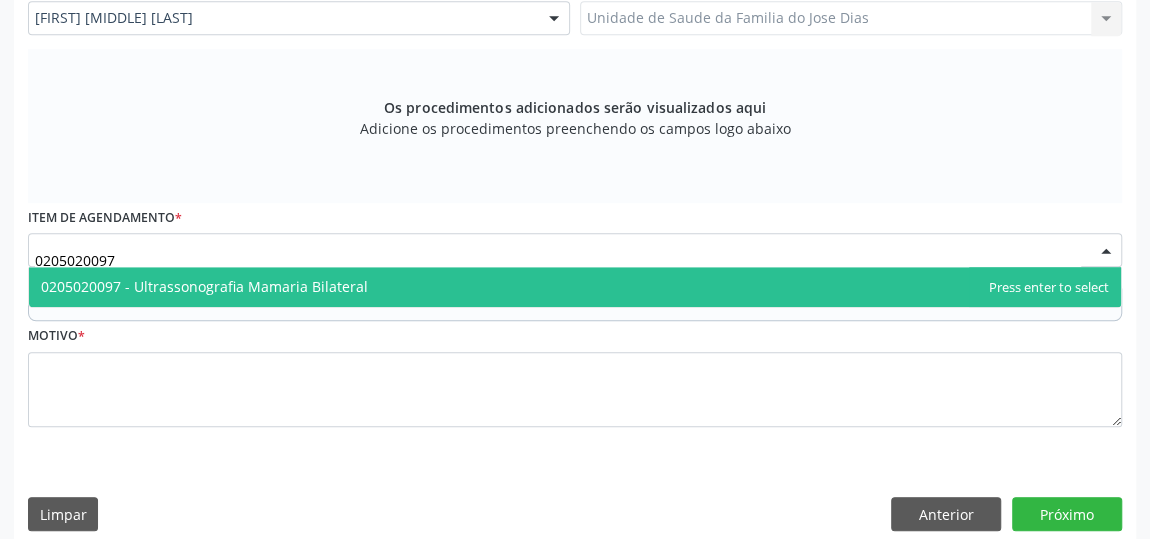 click on "0205020097 - Ultrassonografia Mamaria Bilateral" at bounding box center [575, 287] 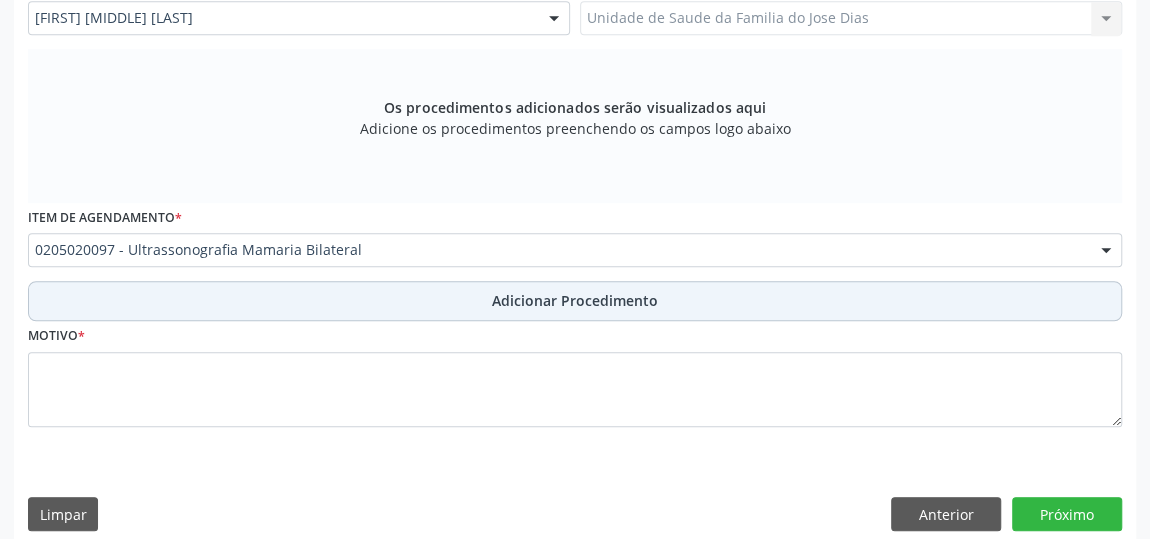 click on "Adicionar Procedimento" at bounding box center [575, 301] 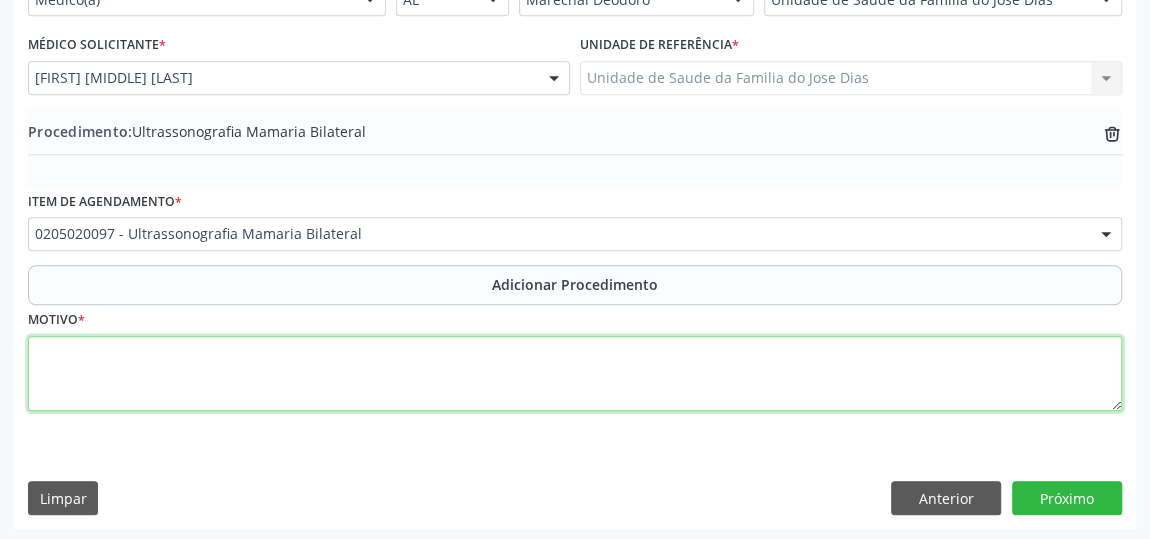 click at bounding box center [575, 374] 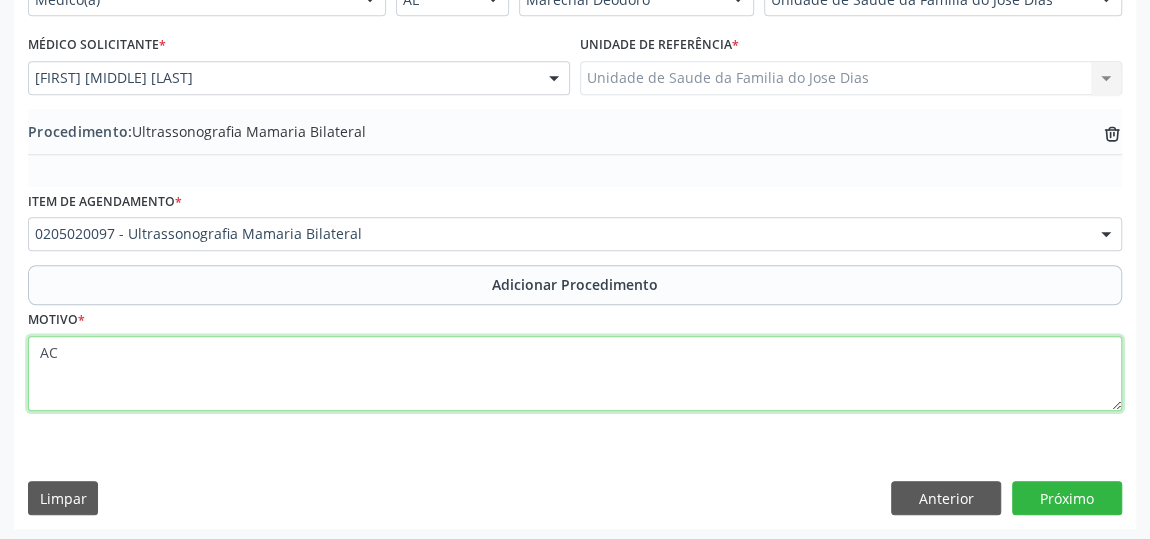 type on "A" 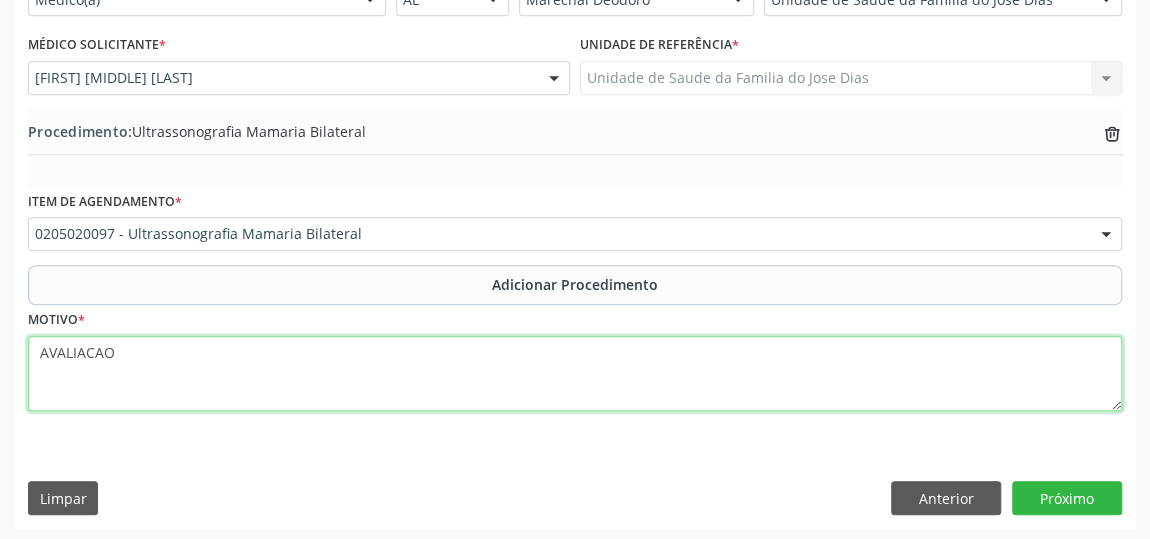 click on "AVALIACAO" at bounding box center (575, 374) 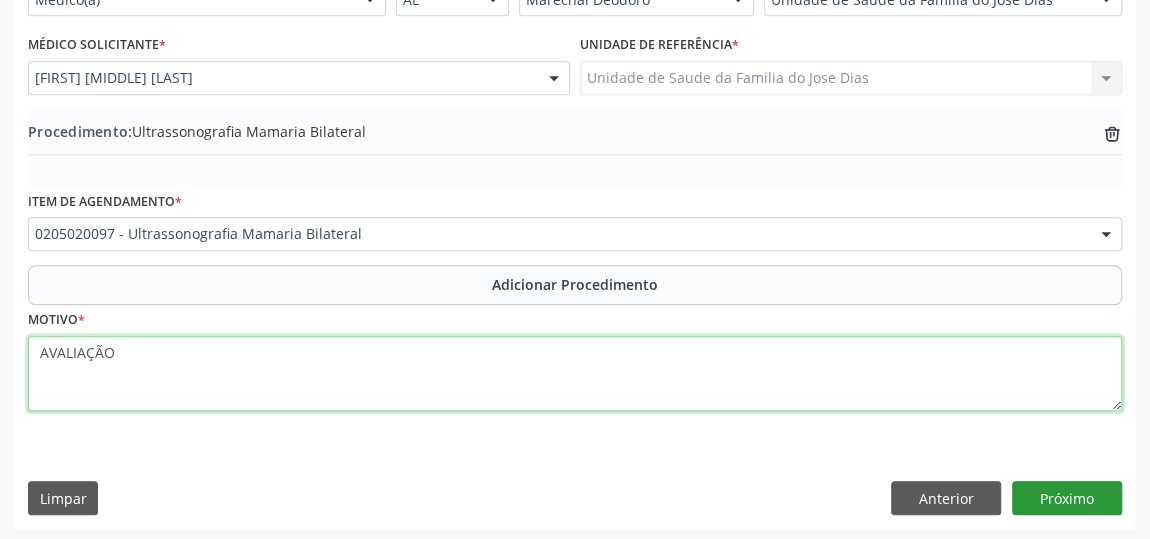 type on "AVALIAÇÃO" 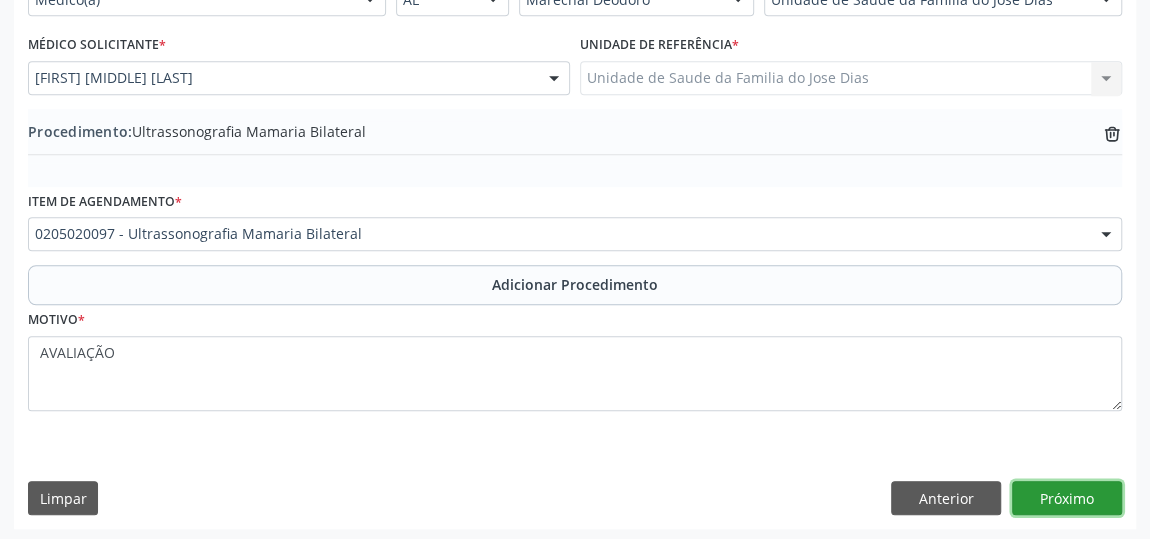 click on "Próximo" at bounding box center (1067, 498) 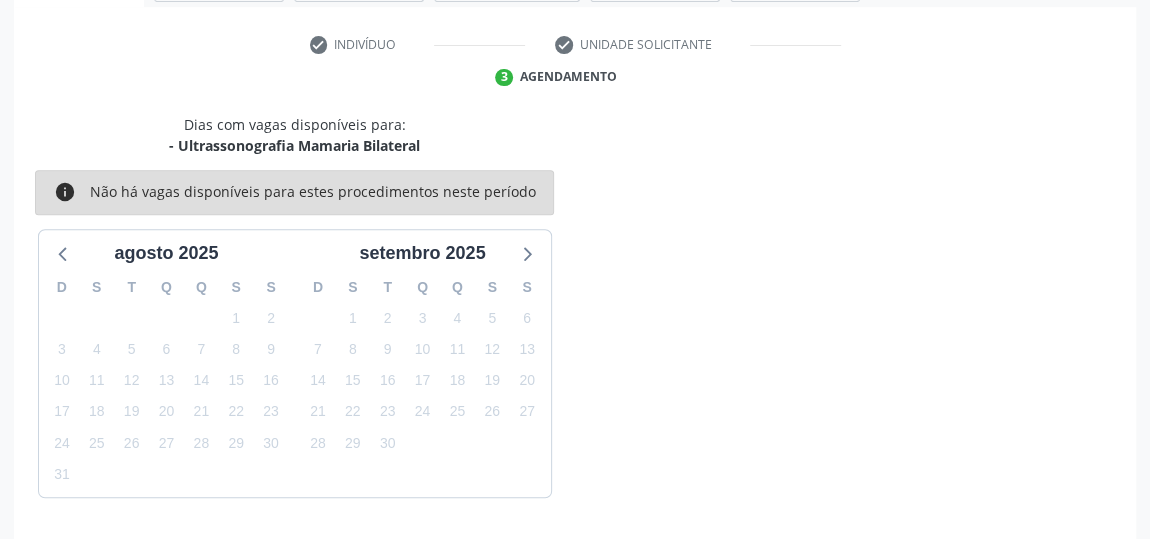 scroll, scrollTop: 446, scrollLeft: 0, axis: vertical 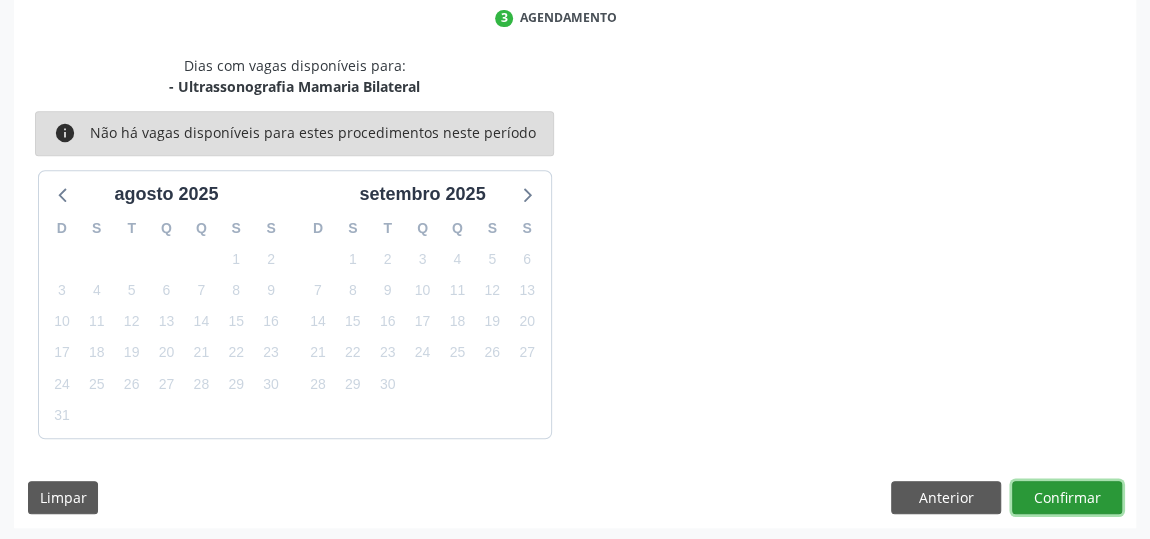 click on "Confirmar" at bounding box center (1067, 498) 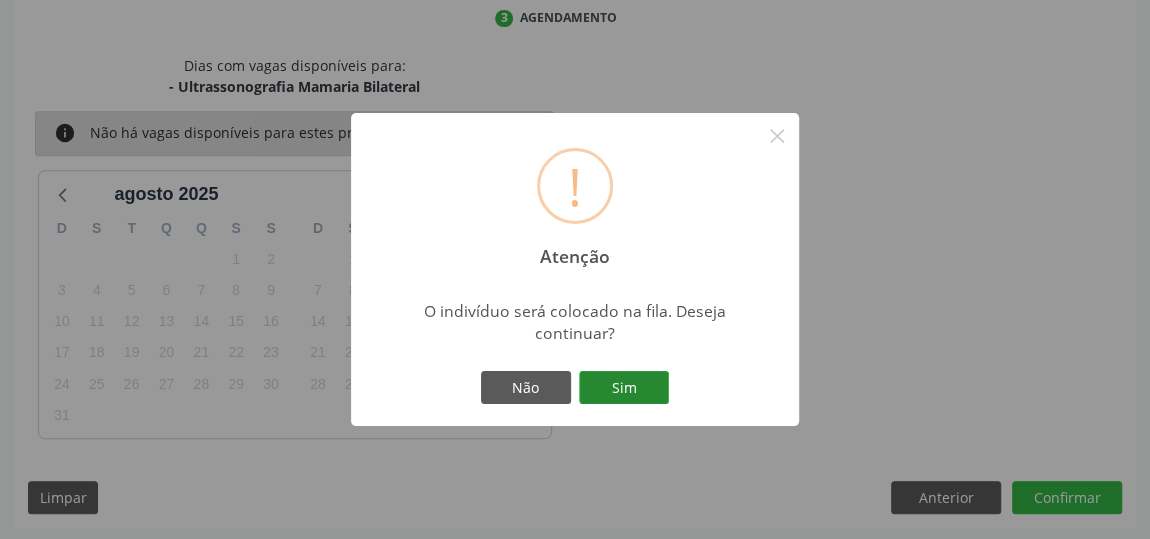 click on "Sim" at bounding box center [624, 388] 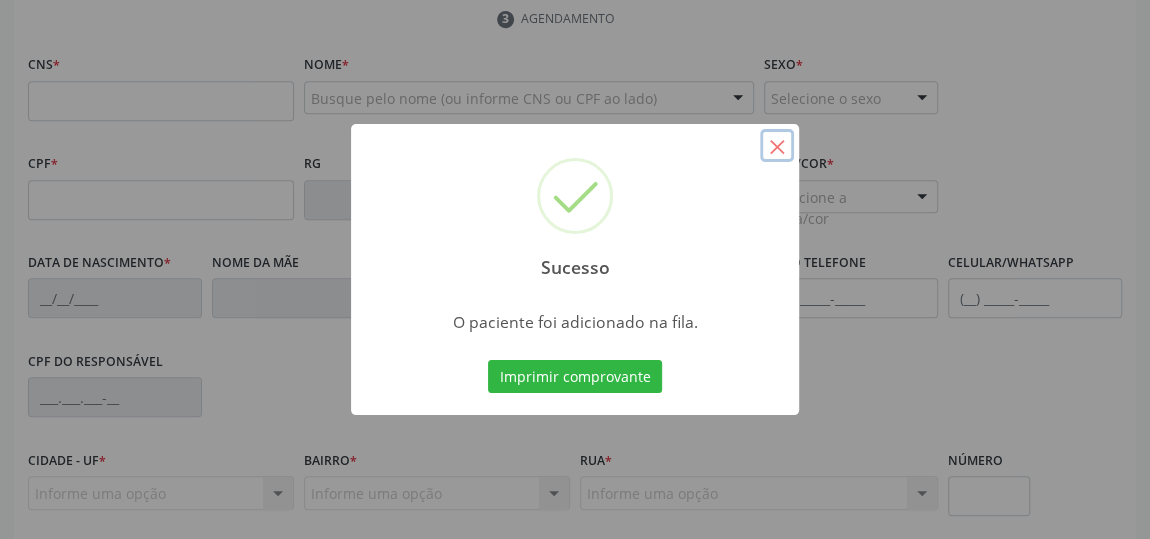 click on "×" at bounding box center (777, 146) 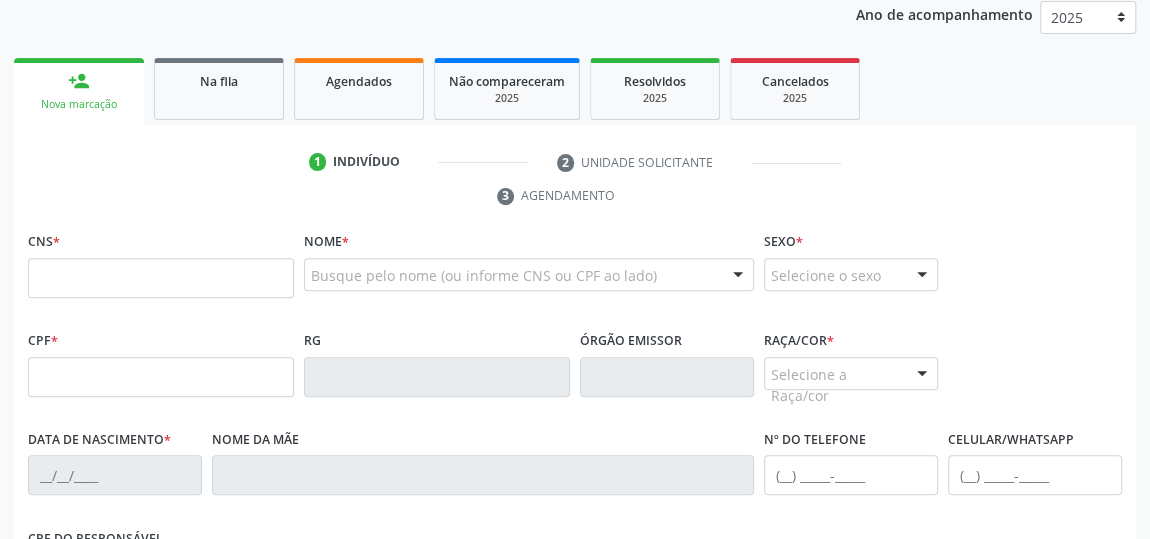 scroll, scrollTop: 264, scrollLeft: 0, axis: vertical 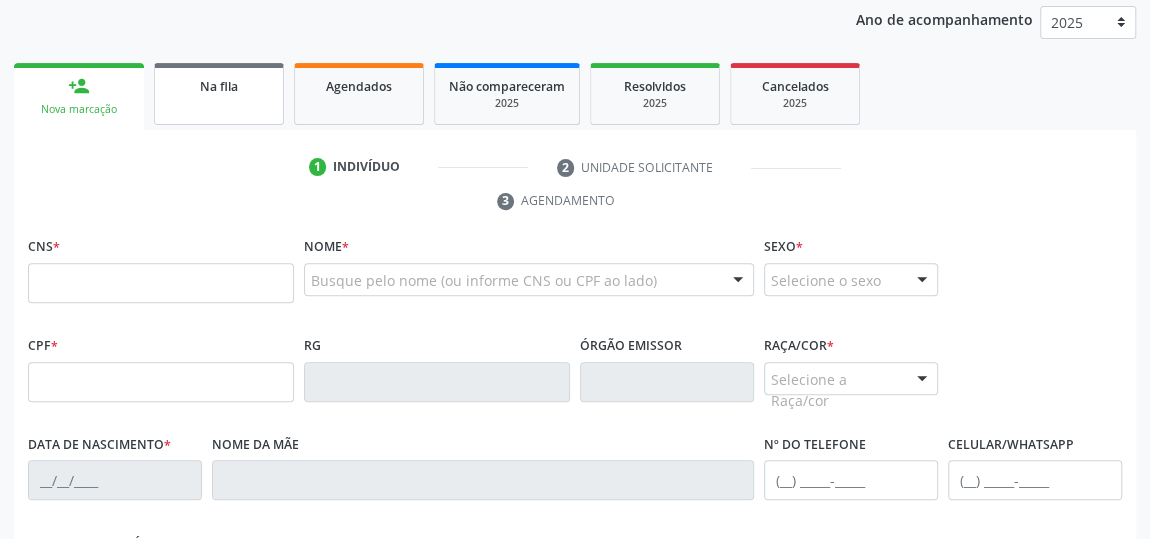 click on "Na fila" at bounding box center (219, 94) 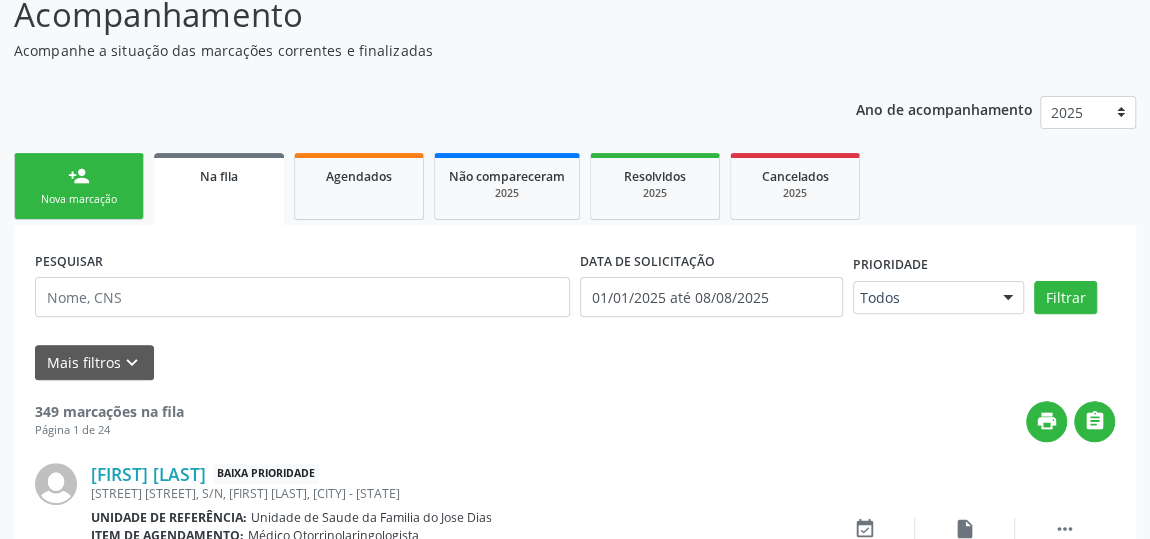 scroll, scrollTop: 264, scrollLeft: 0, axis: vertical 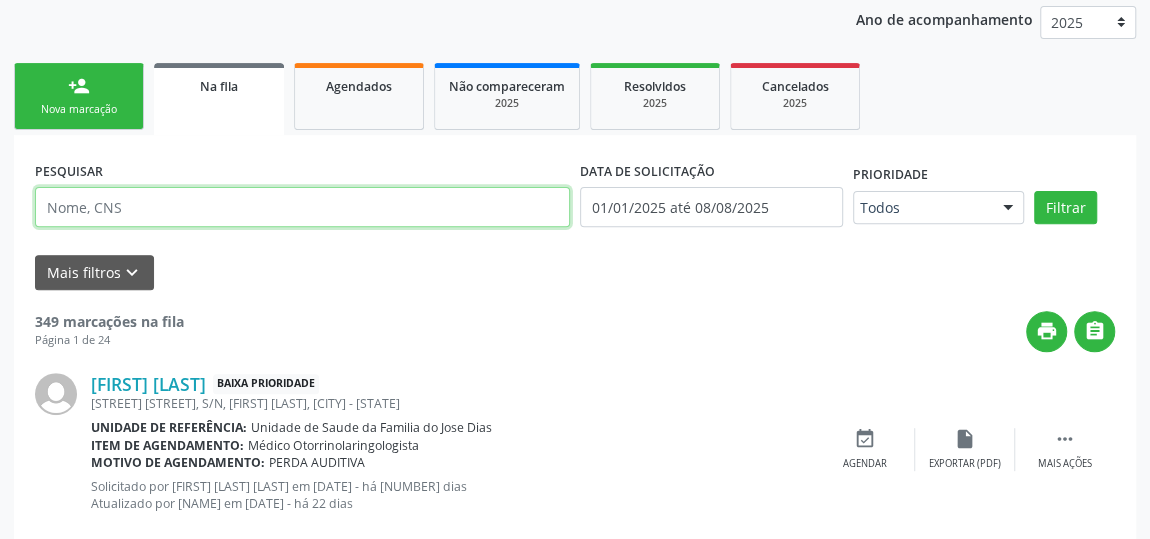 paste on "[PHONE]" 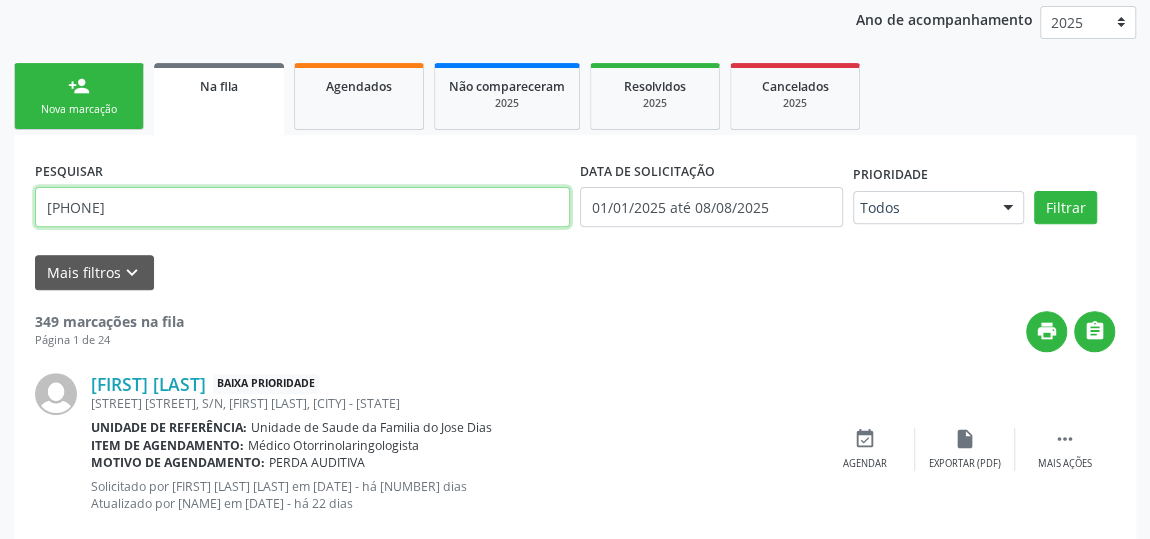 type on "[PHONE]" 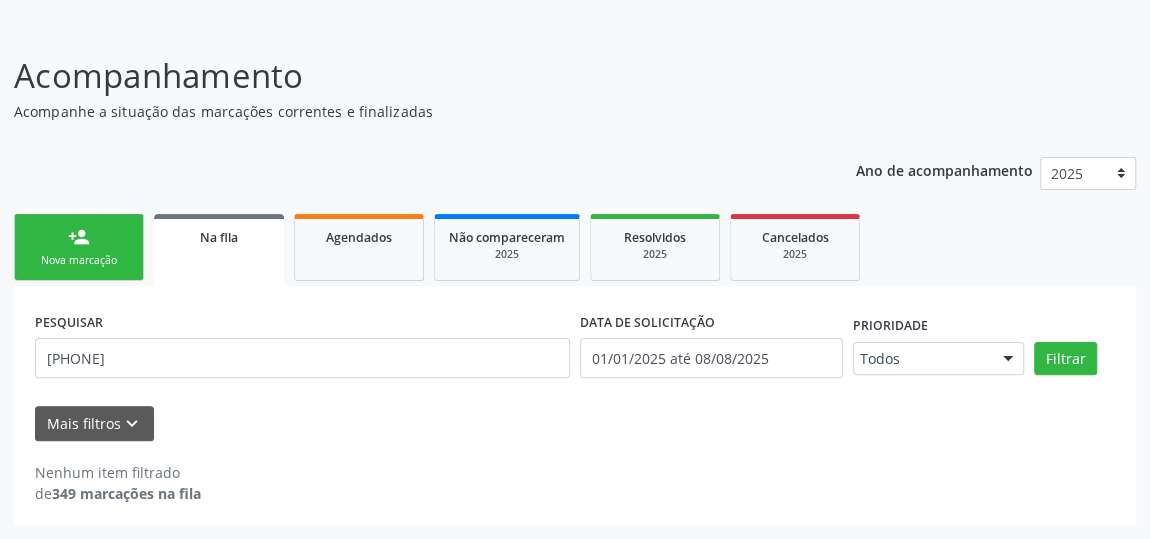 scroll, scrollTop: 110, scrollLeft: 0, axis: vertical 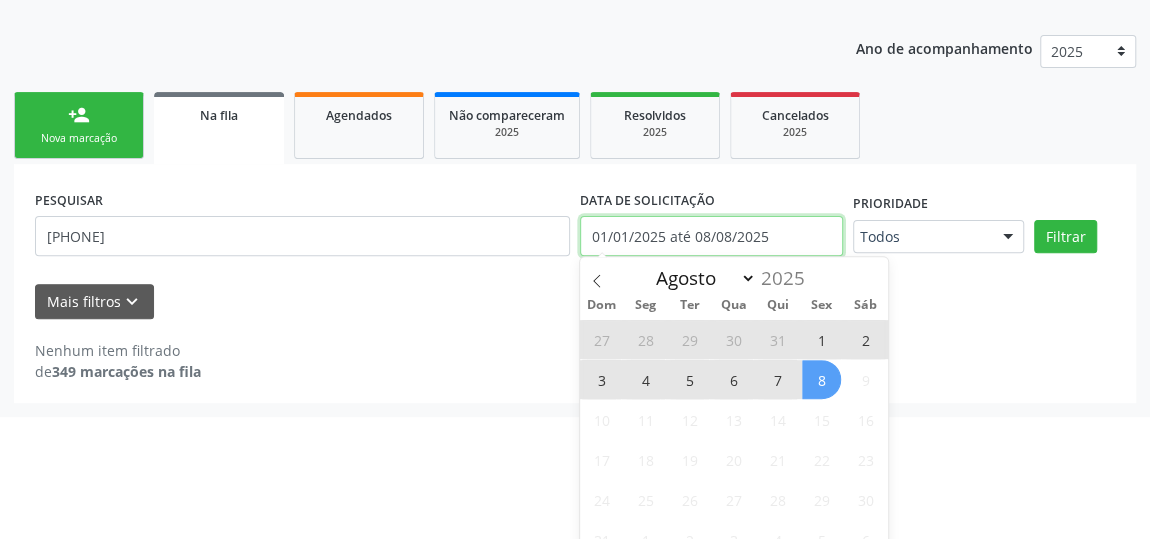 click on "Central de Marcação
notifications
[NAME]
Recepcionista da UBS

Configurações
Sair
apps
Acompanhamento
Acompanhamento
Acompanhe a situação das marcações correntes e finalizadas
Relatórios
Ano de acompanhamento
2025
person_add
Nova marcação
Na fila   Agendados   Não compareceram
2025
Resolvidos
2025
Cancelados
2025
PESQUISAR
[PHONE]
DATA DE SOLICITAÇÃO
[DATE] até [DATE]
Prioridade
Todos         Todos   Baixa Prioridade   Média Prioridade   Alta Prioridade
Nenhum resultado encontrado para: "   "
Não há nenhuma opção para ser exibida.
Filtrar
Grupo/Subgrupo
Selecione um grupo ou subgrupo" at bounding box center [575, 34] 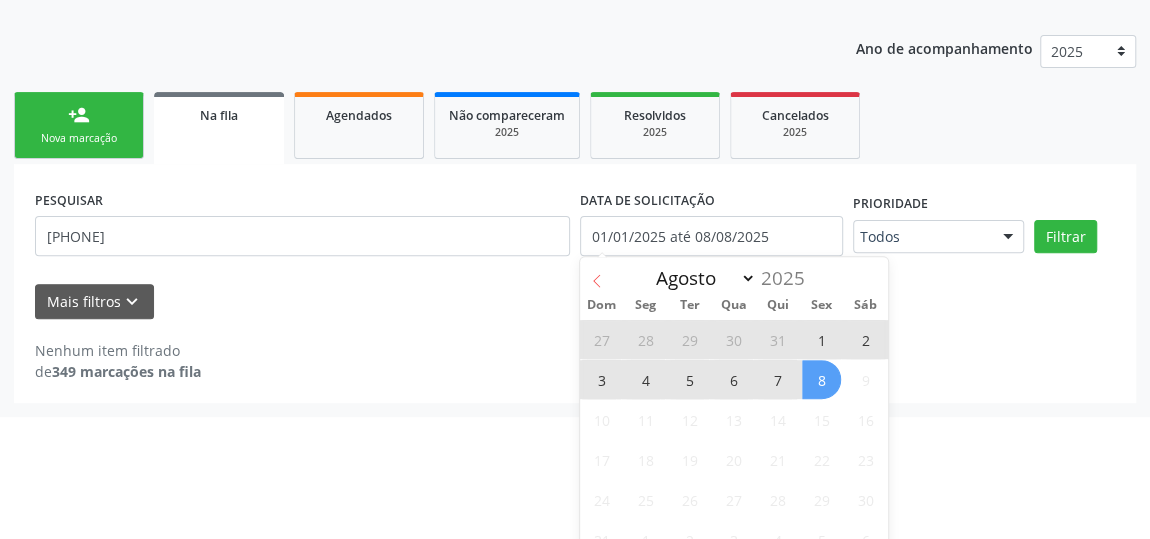 click at bounding box center [597, 274] 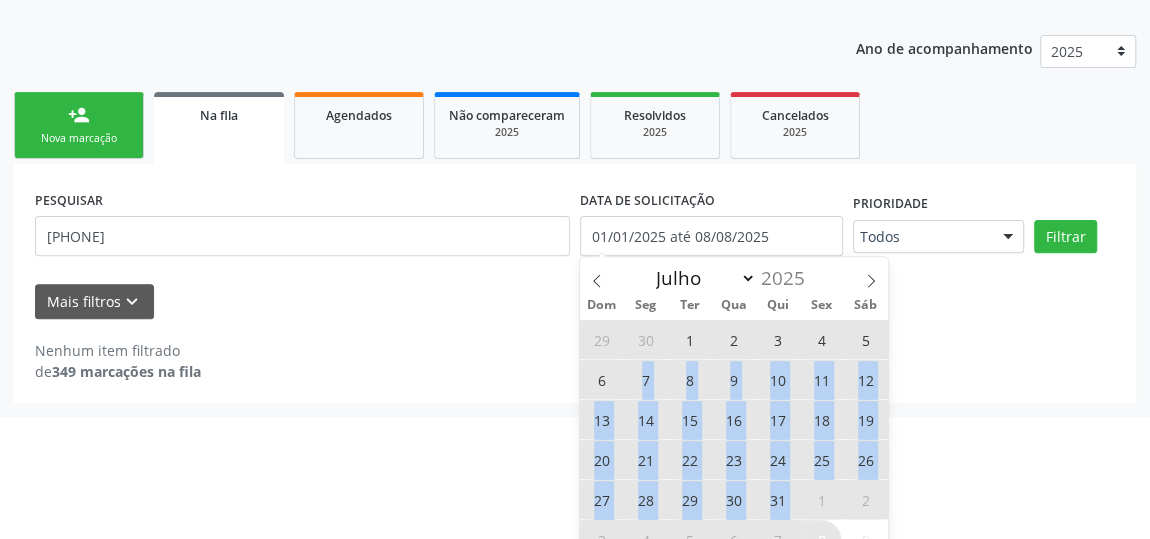 drag, startPoint x: 633, startPoint y: 365, endPoint x: 813, endPoint y: 508, distance: 229.8891 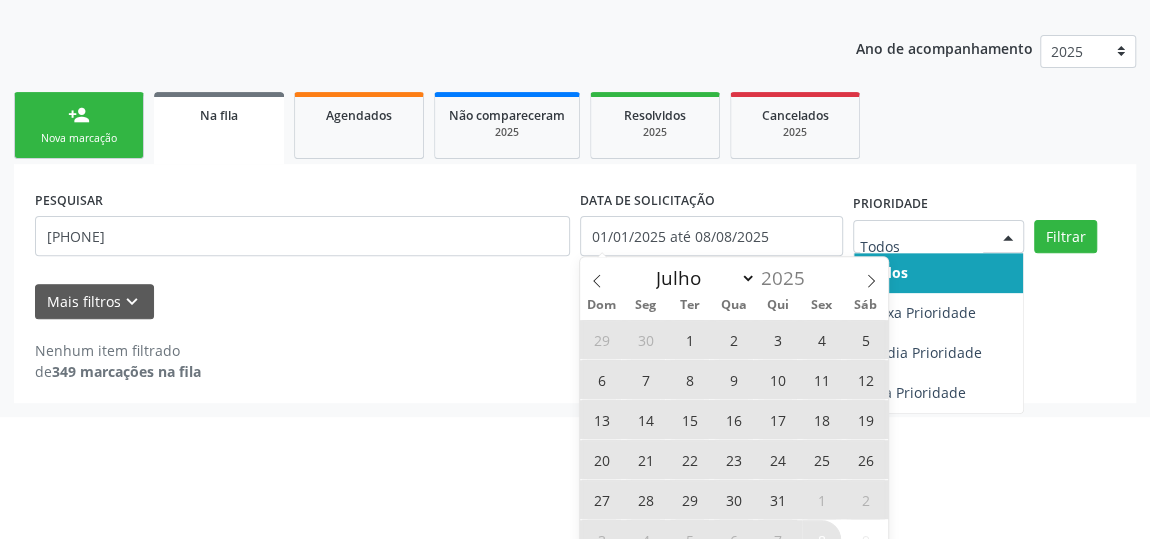 click at bounding box center (1008, 238) 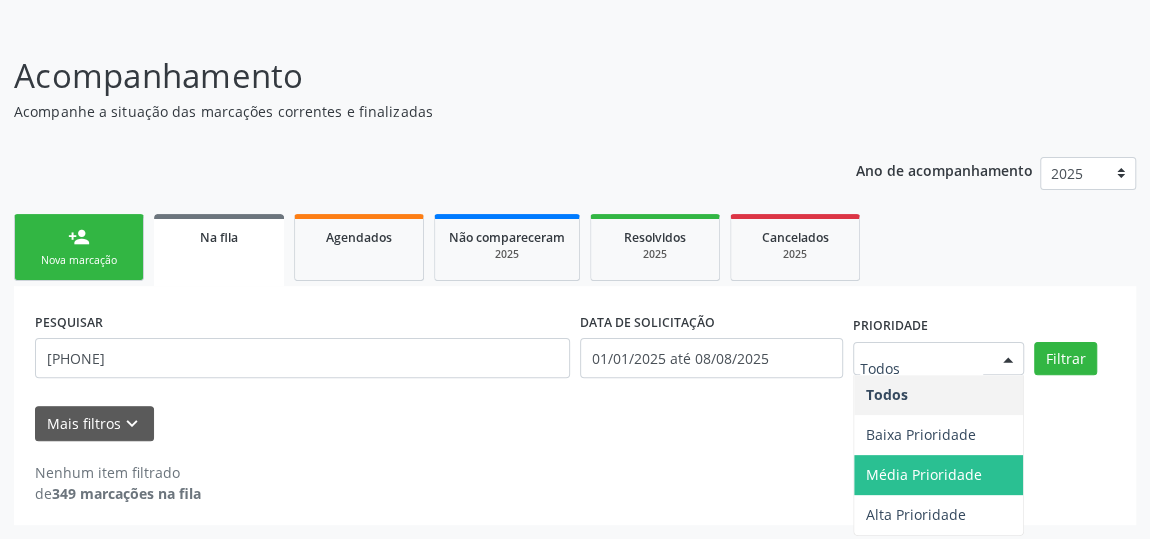 scroll, scrollTop: 110, scrollLeft: 0, axis: vertical 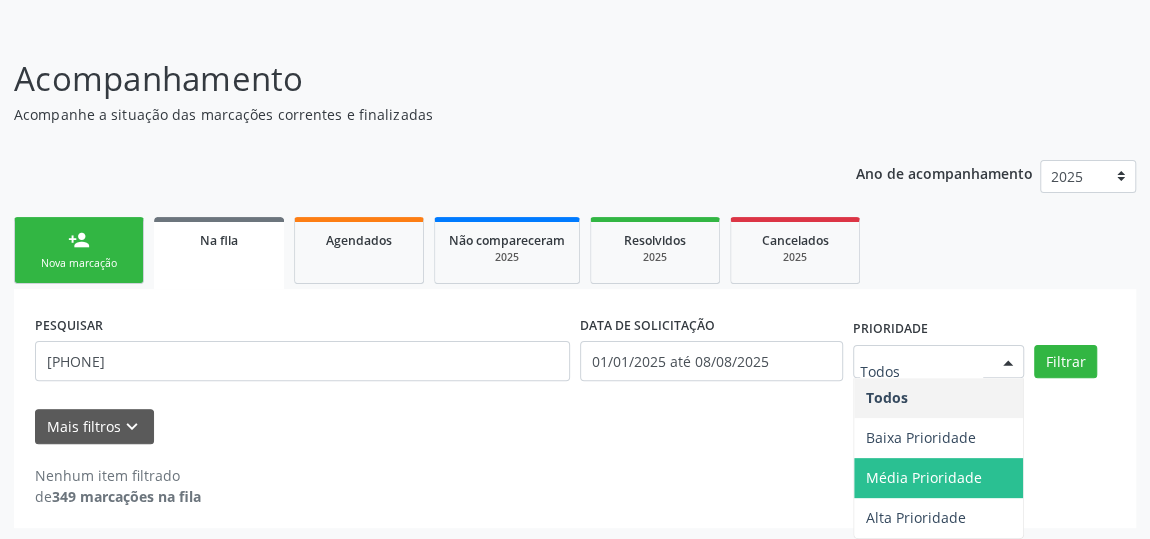 click on "Prioridade
Todos   Baixa Prioridade   Média Prioridade   Alta Prioridade
Nenhum resultado encontrado para: "   "
Não há nenhuma opção para ser exibida." at bounding box center (939, 346) 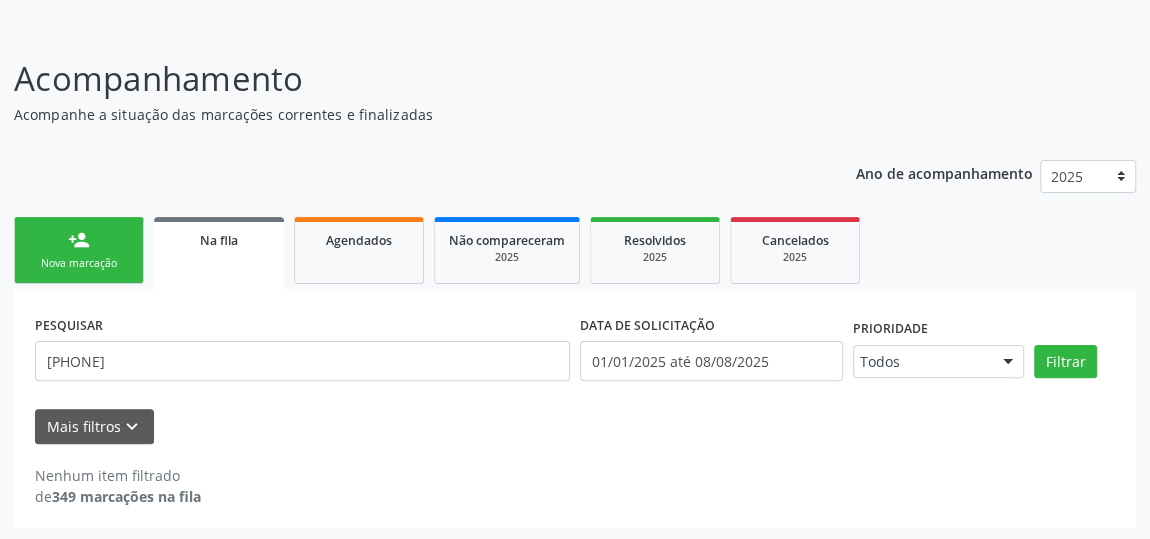 click at bounding box center [1008, 363] 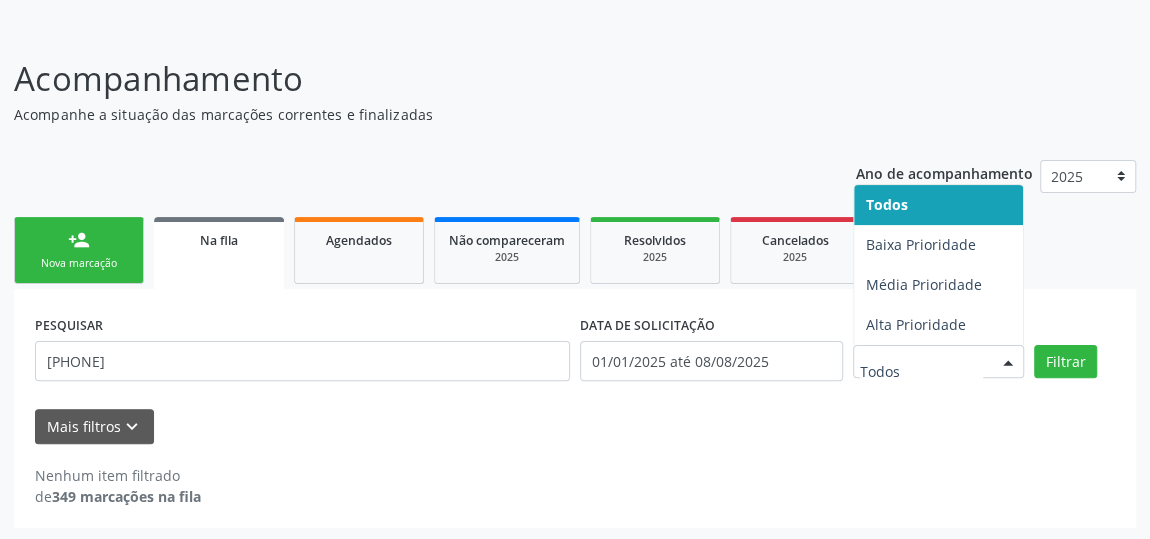 click at bounding box center [1008, 363] 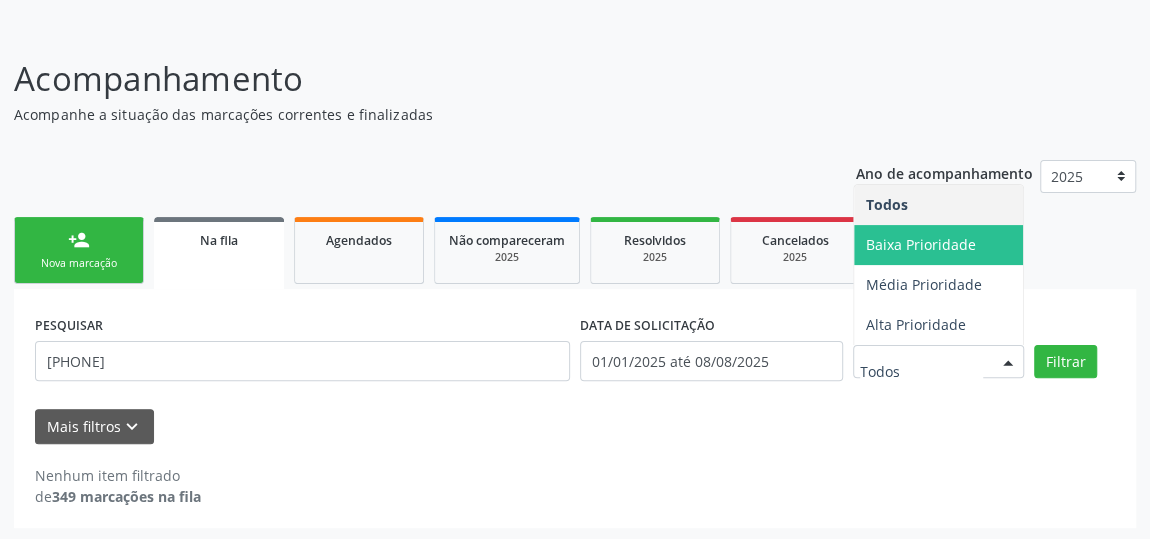 click on "Baixa Prioridade" at bounding box center (939, 245) 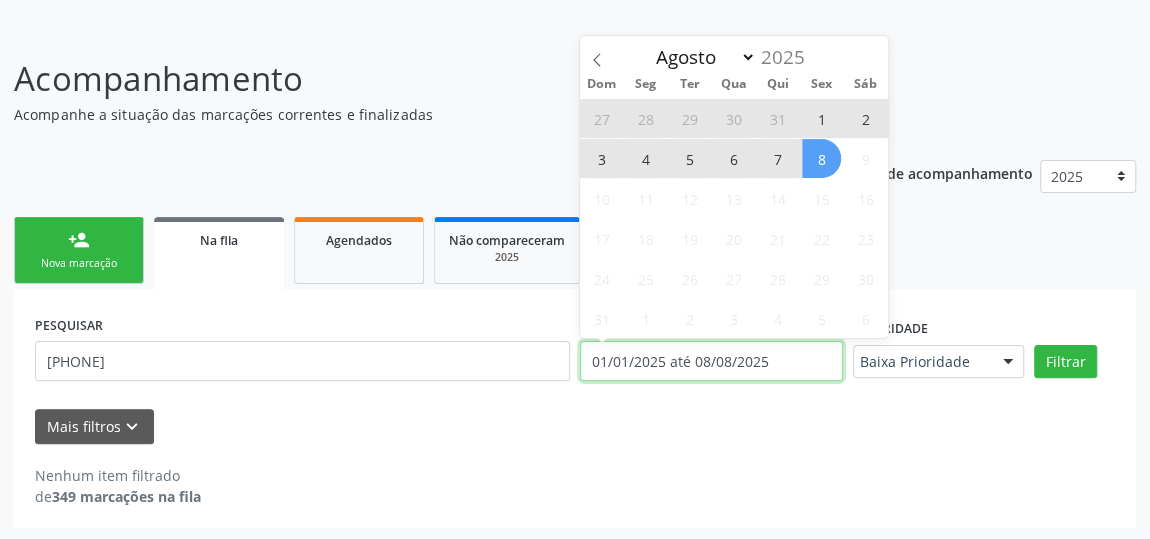 drag, startPoint x: 590, startPoint y: 370, endPoint x: 815, endPoint y: 378, distance: 225.14218 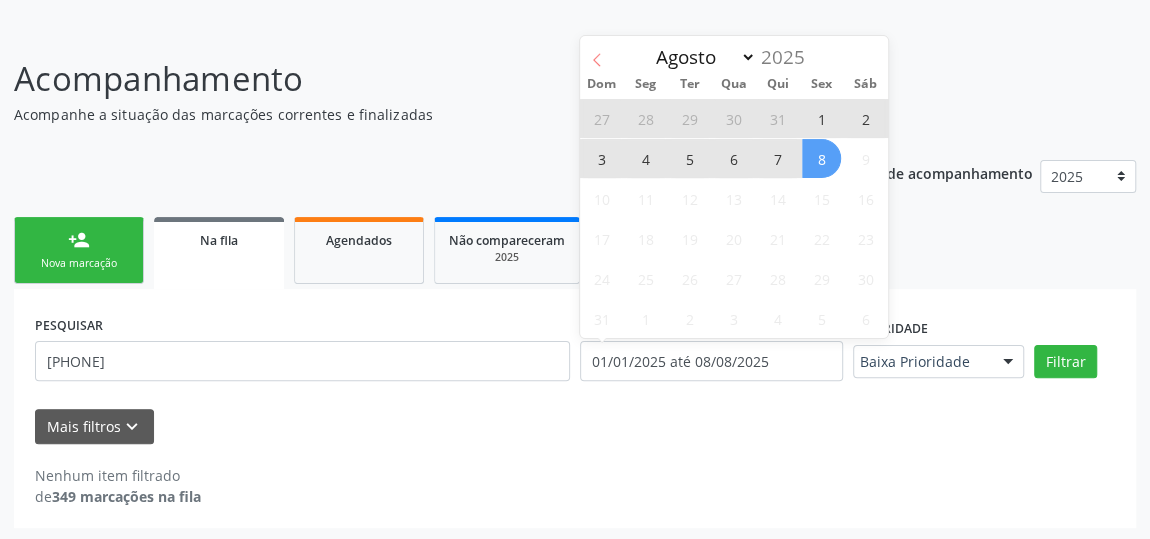 click at bounding box center (597, 53) 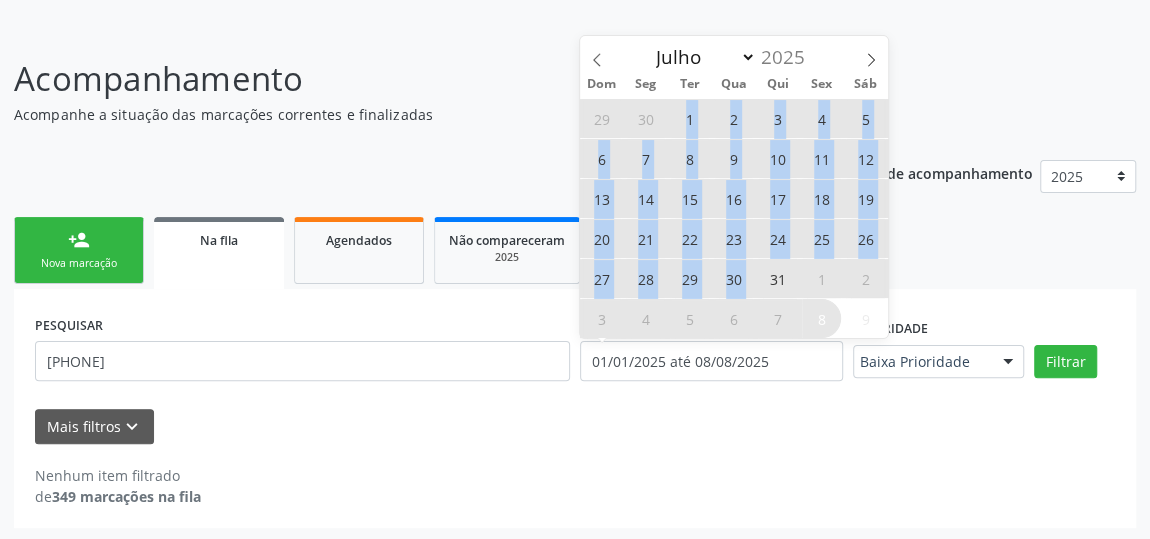 drag, startPoint x: 672, startPoint y: 113, endPoint x: 757, endPoint y: 281, distance: 188.27905 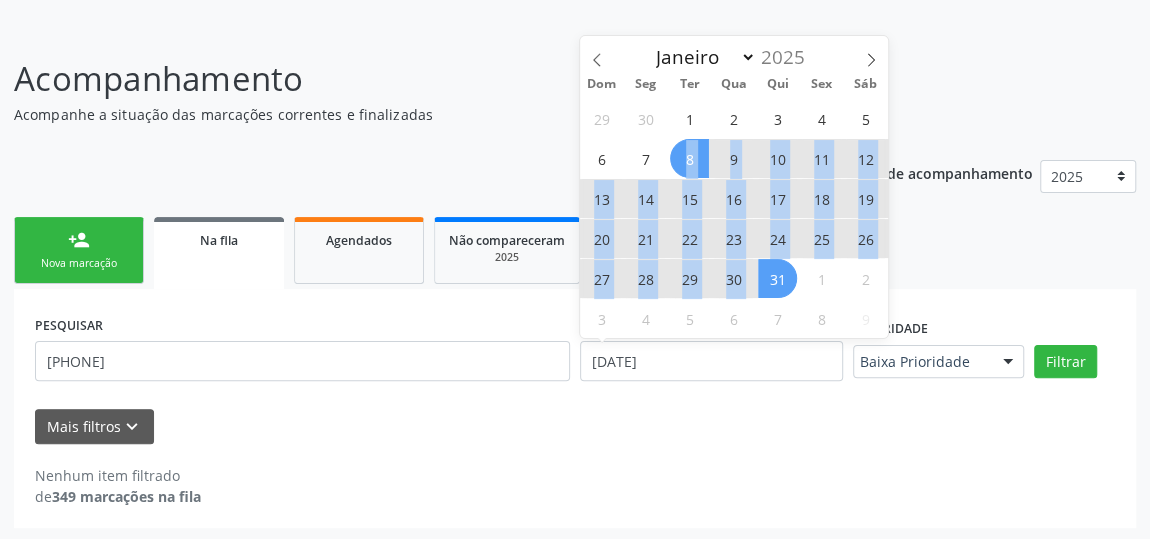drag, startPoint x: 682, startPoint y: 145, endPoint x: 773, endPoint y: 287, distance: 168.65645 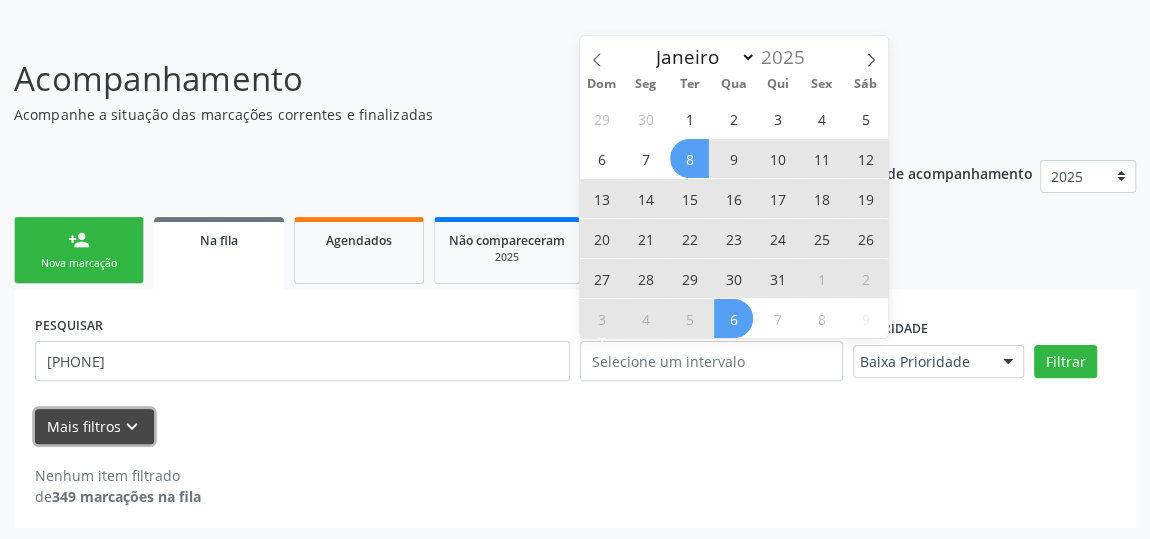 click on "Mais filtros
keyboard_arrow_down" at bounding box center [94, 426] 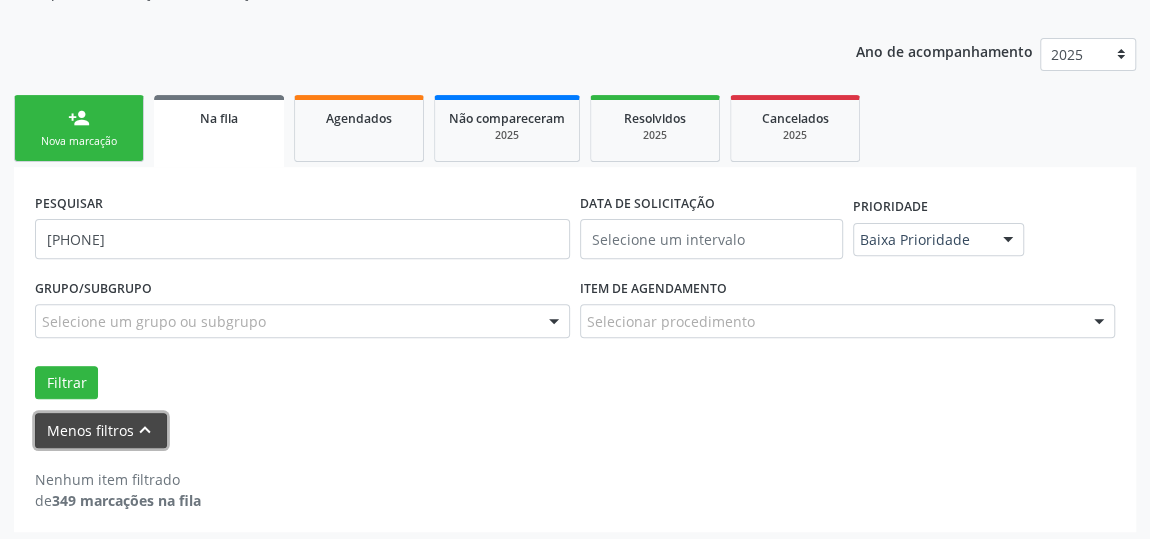 scroll, scrollTop: 235, scrollLeft: 0, axis: vertical 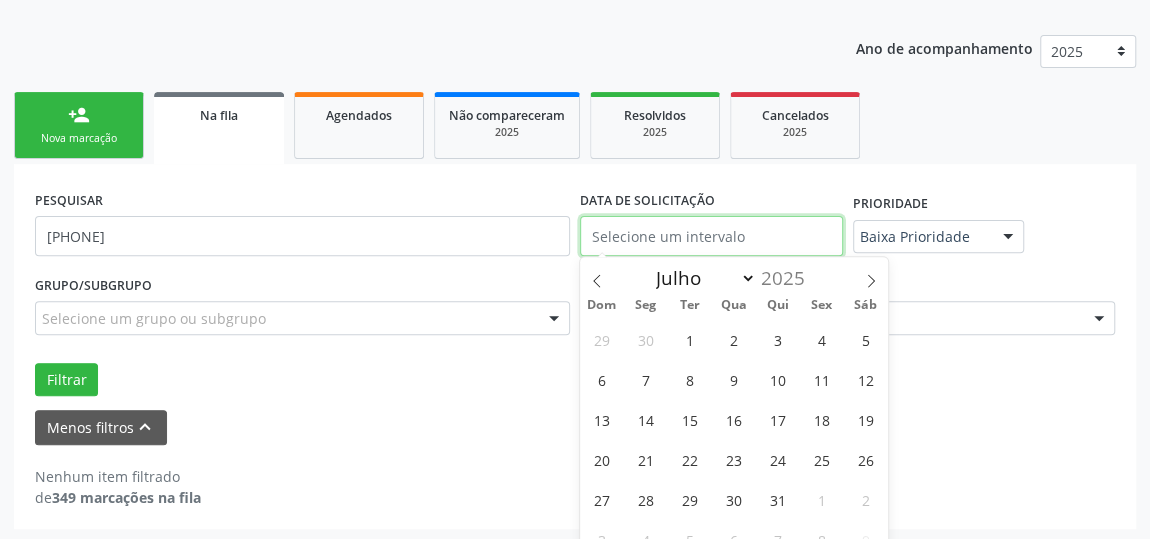 click at bounding box center [711, 236] 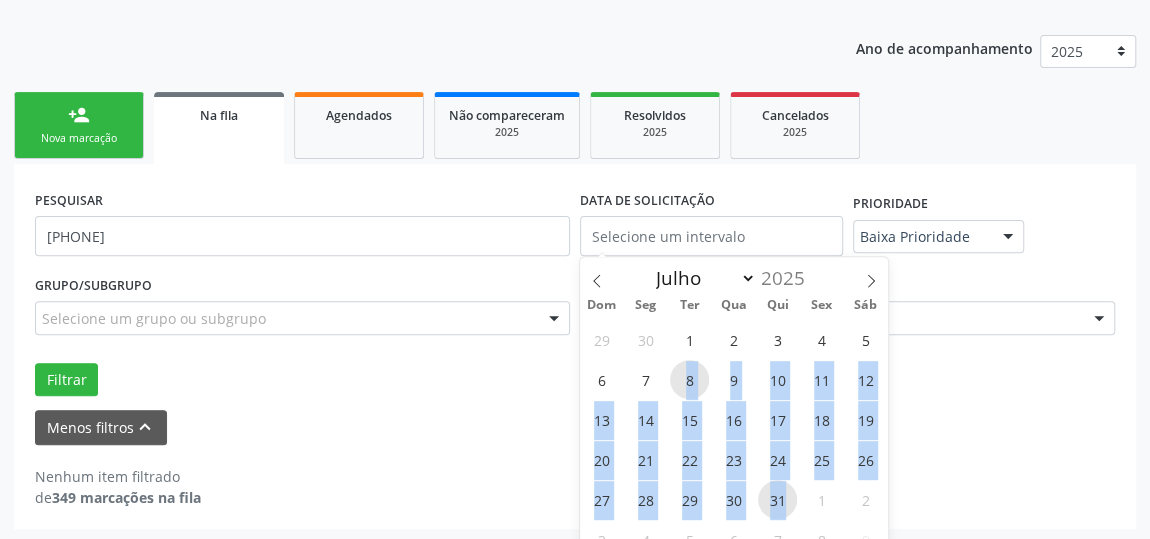drag, startPoint x: 683, startPoint y: 366, endPoint x: 787, endPoint y: 498, distance: 168.0476 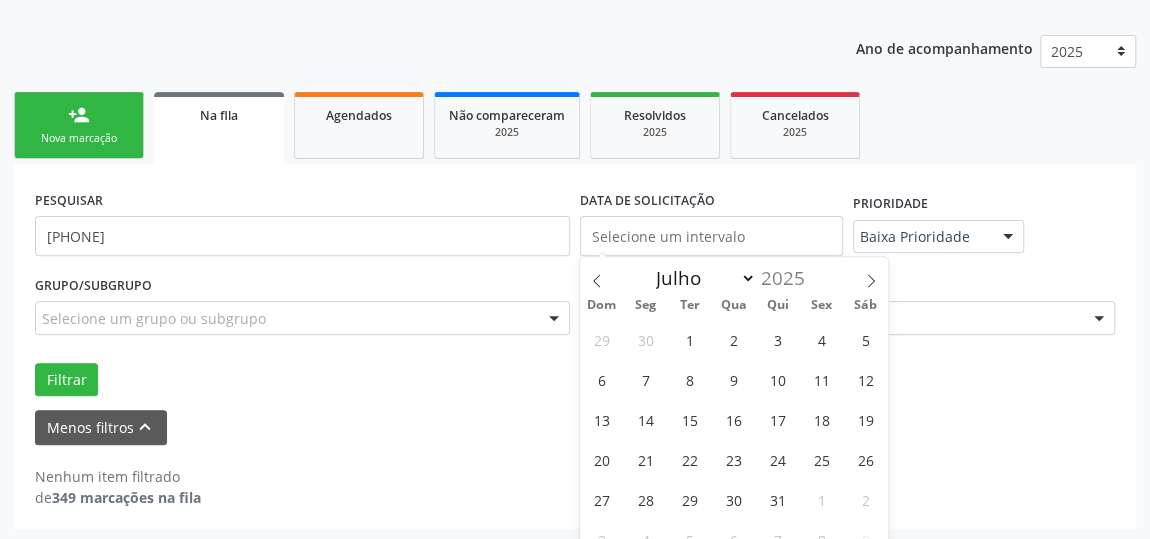 click on "Menos filtros
keyboard_arrow_up" at bounding box center [575, 427] 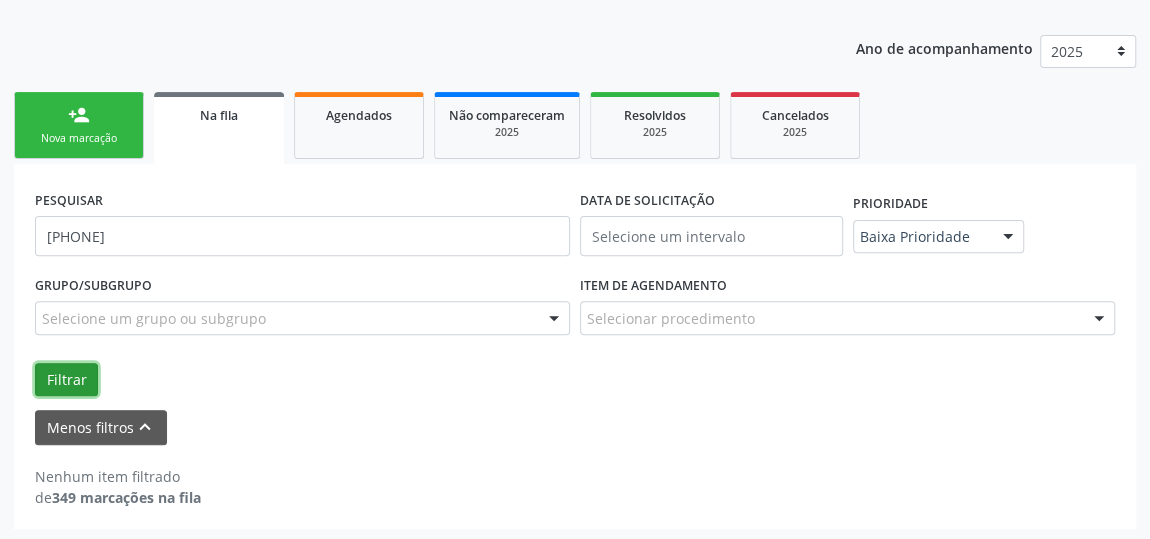 click on "Filtrar" at bounding box center (66, 380) 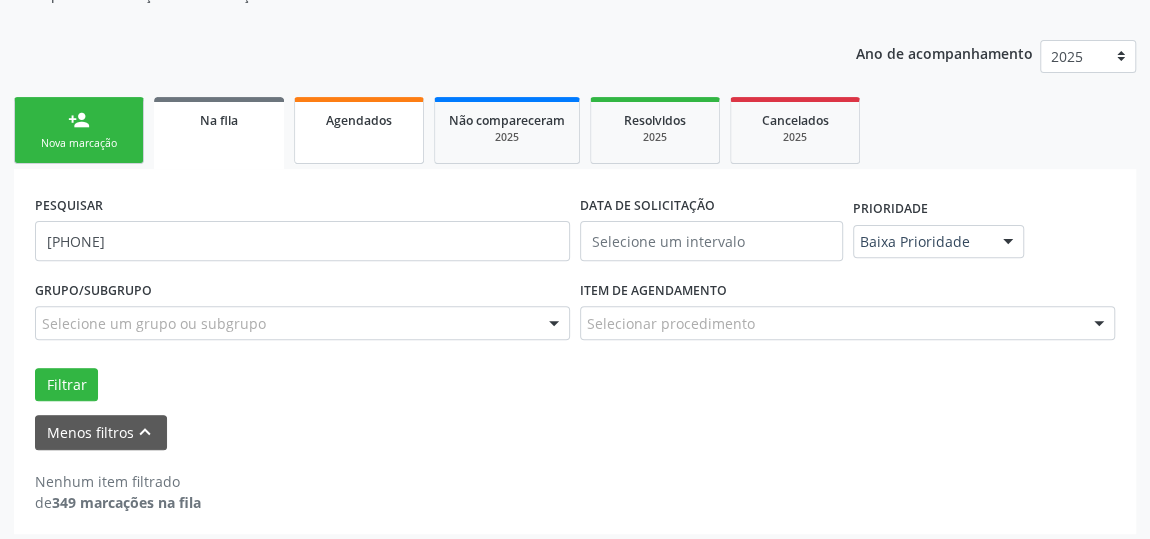 scroll, scrollTop: 235, scrollLeft: 0, axis: vertical 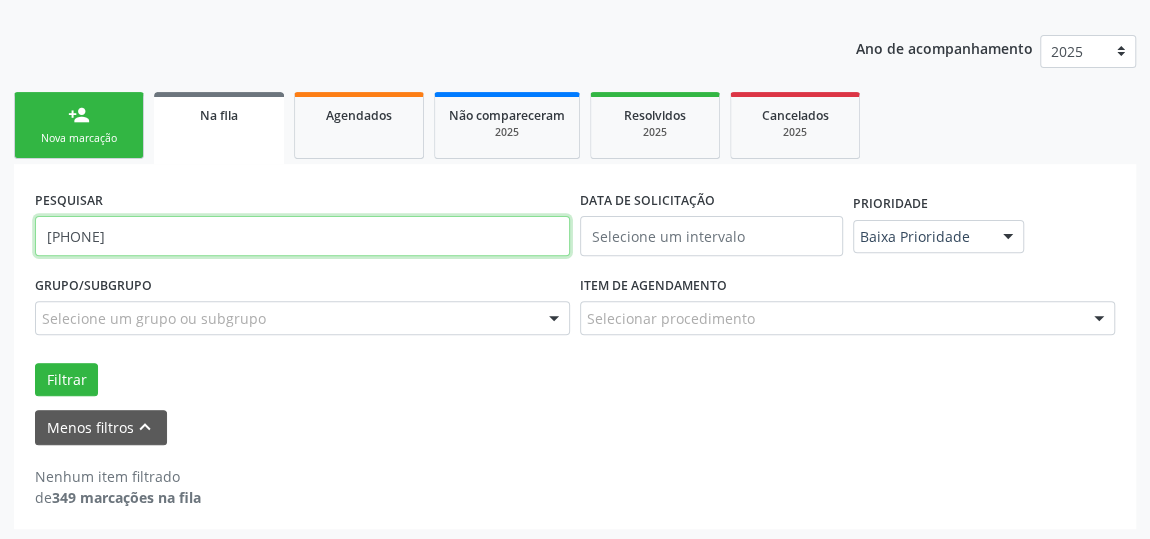click on "[PHONE]" at bounding box center (302, 236) 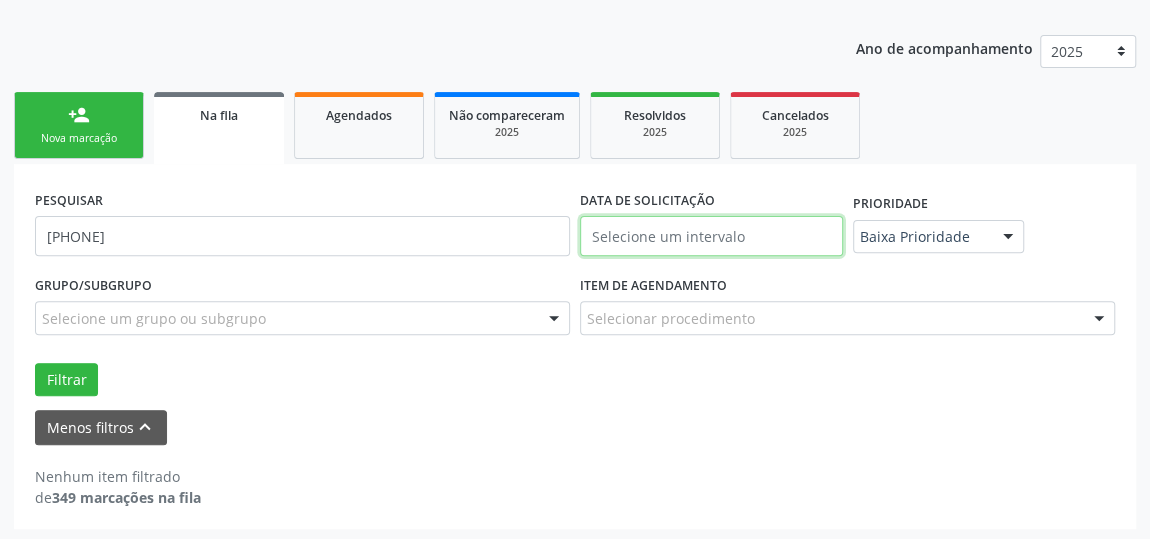 click at bounding box center [711, 236] 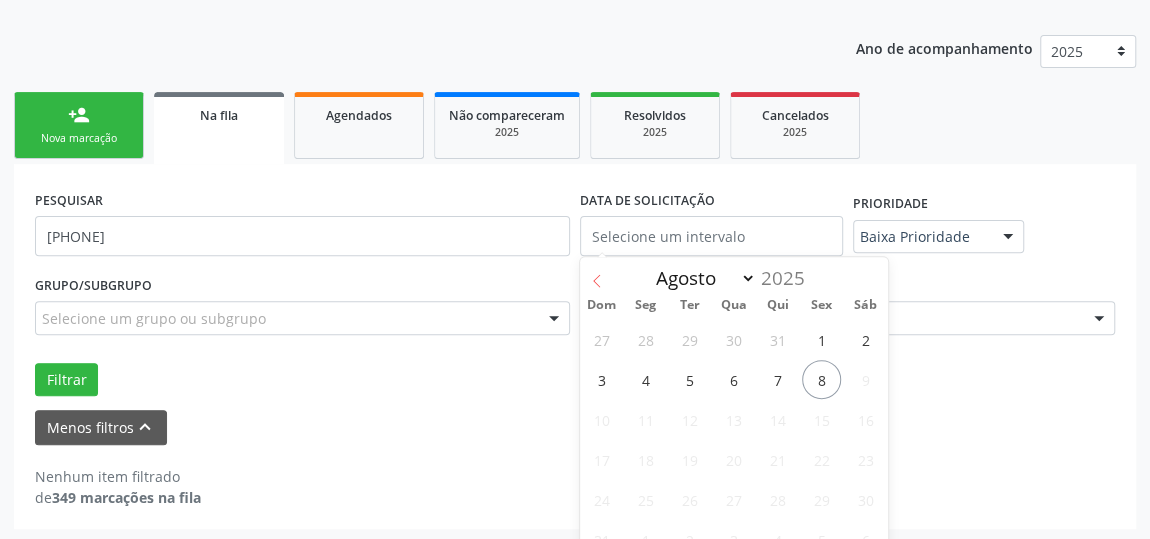 click 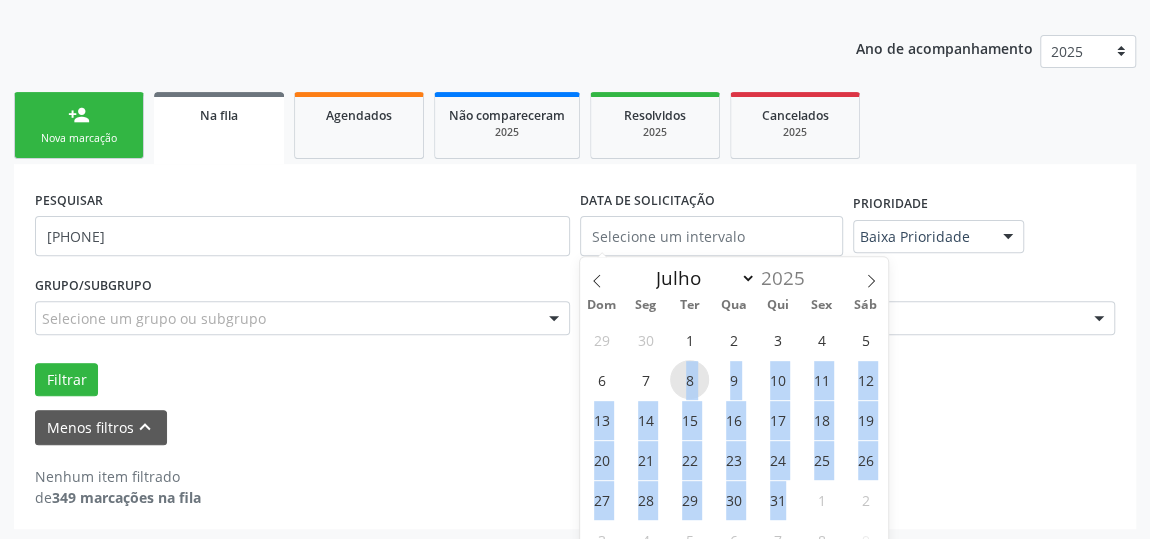 drag, startPoint x: 677, startPoint y: 366, endPoint x: 790, endPoint y: 516, distance: 187.80043 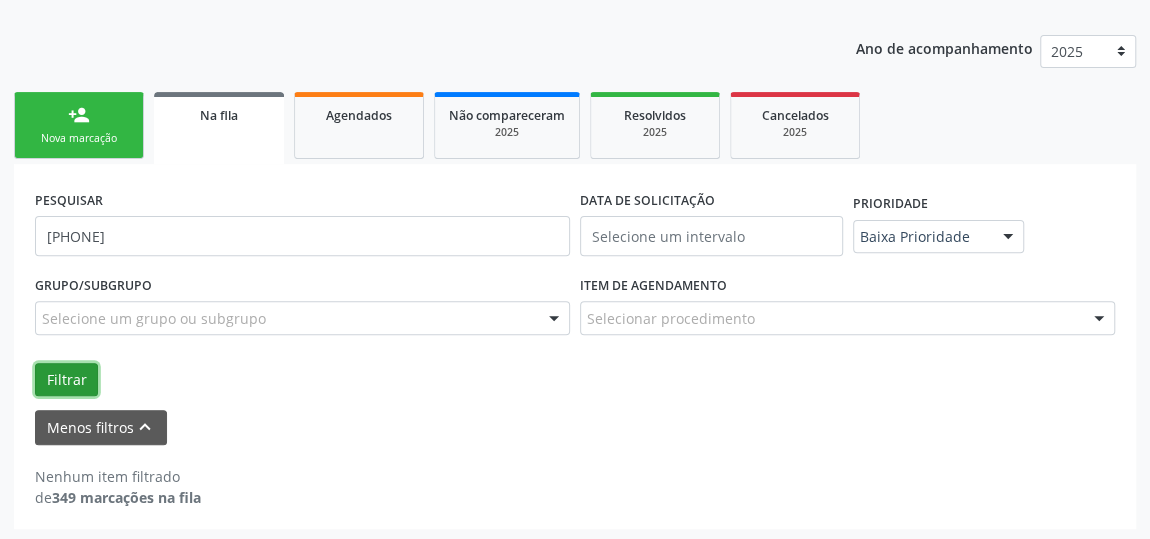 click on "Filtrar" at bounding box center [66, 380] 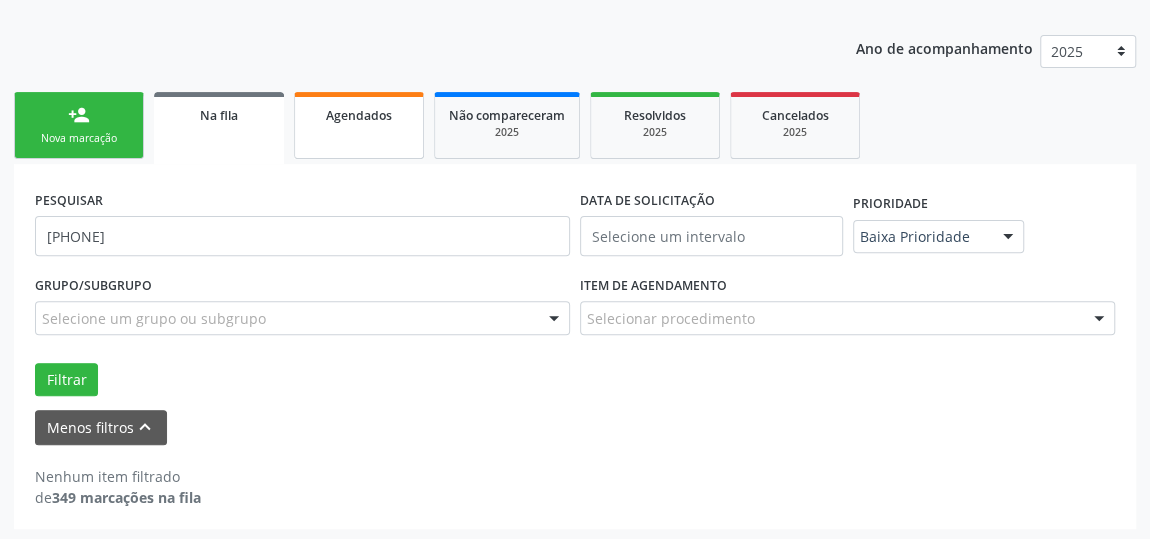click on "Agendados" at bounding box center (359, 114) 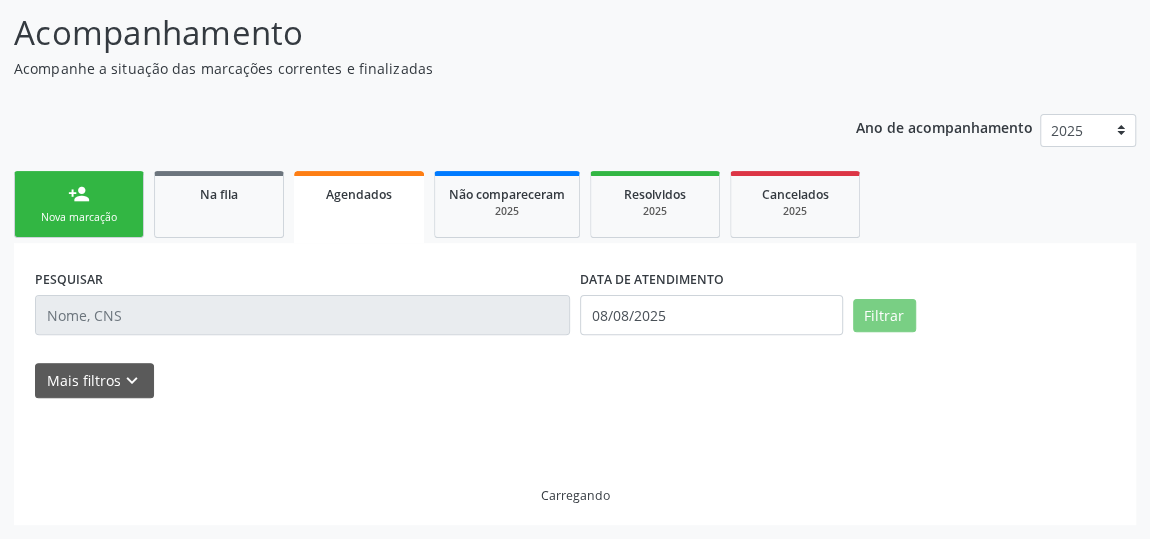 scroll, scrollTop: 89, scrollLeft: 0, axis: vertical 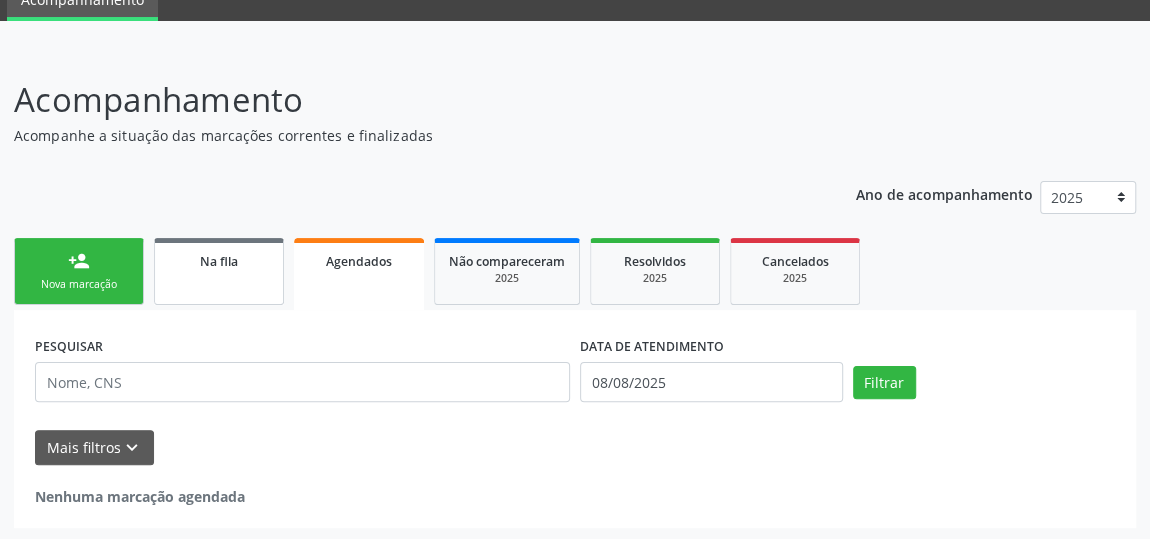 click on "Na fila" at bounding box center (219, 271) 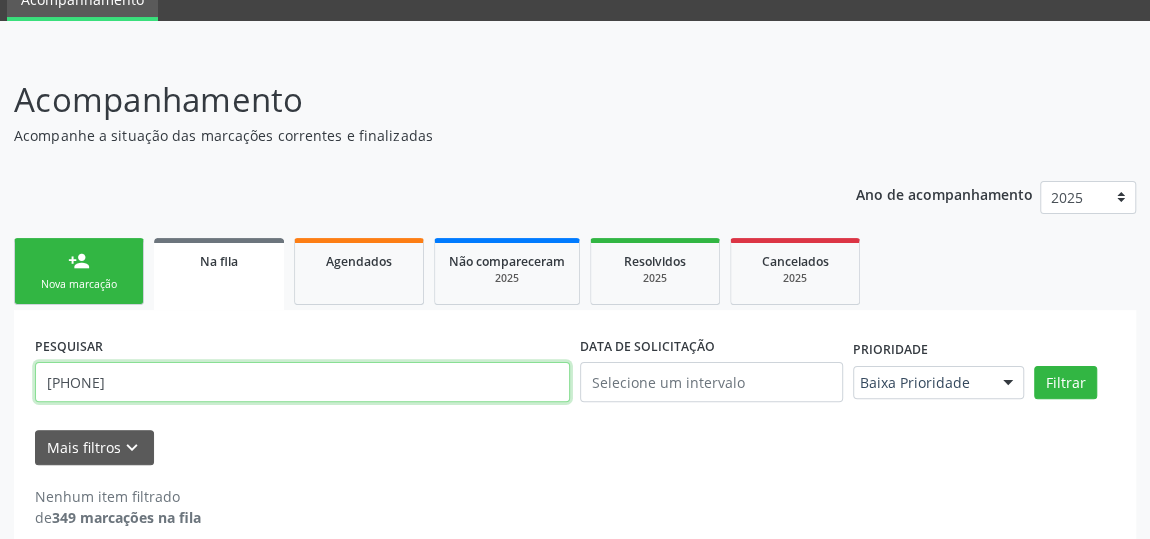 drag, startPoint x: 217, startPoint y: 386, endPoint x: 34, endPoint y: 373, distance: 183.46117 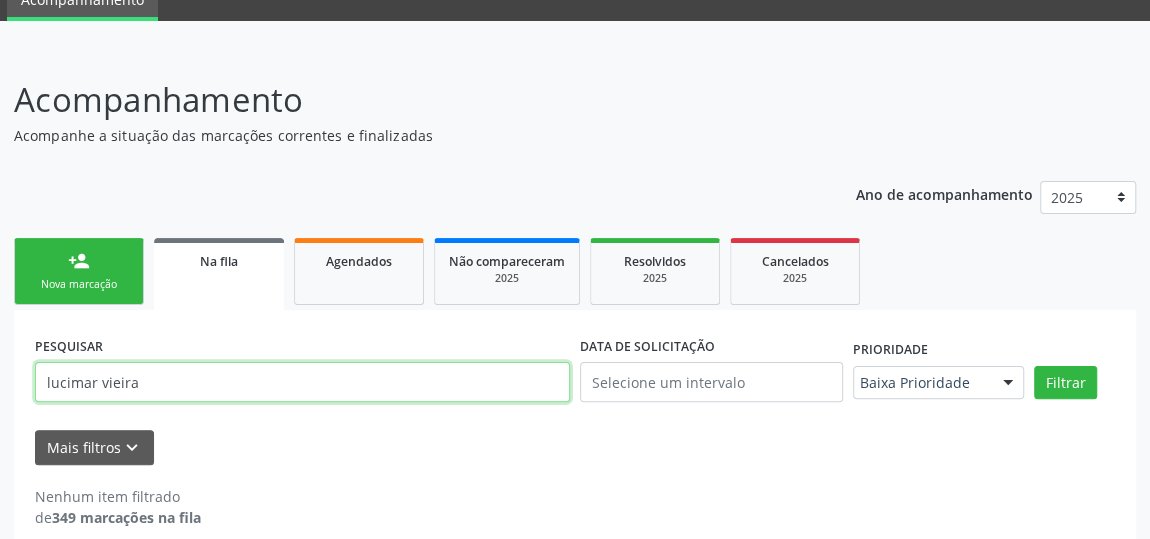type on "lucimar vieira" 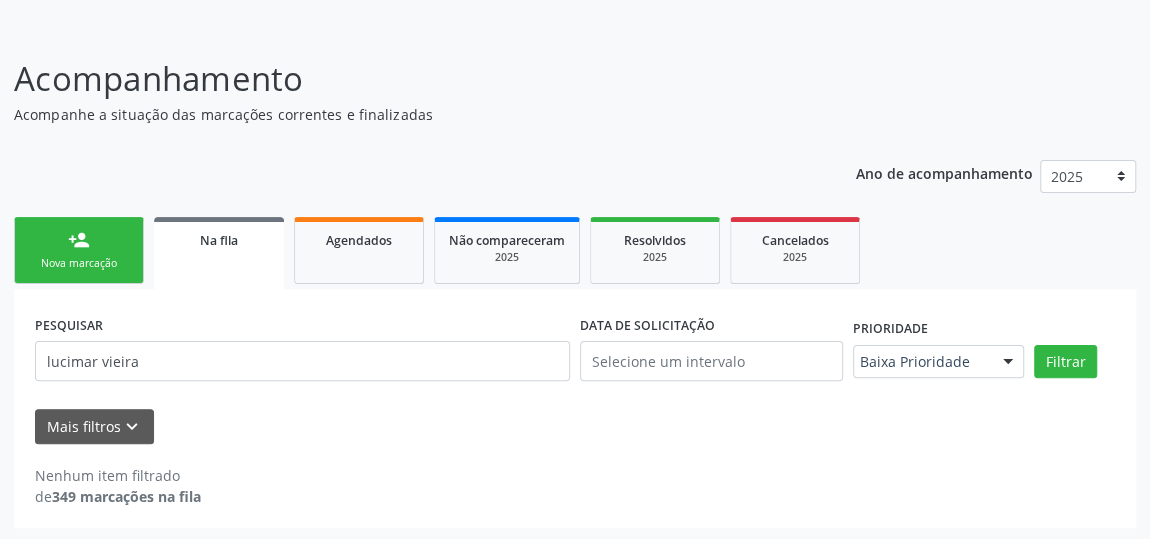 scroll, scrollTop: 110, scrollLeft: 0, axis: vertical 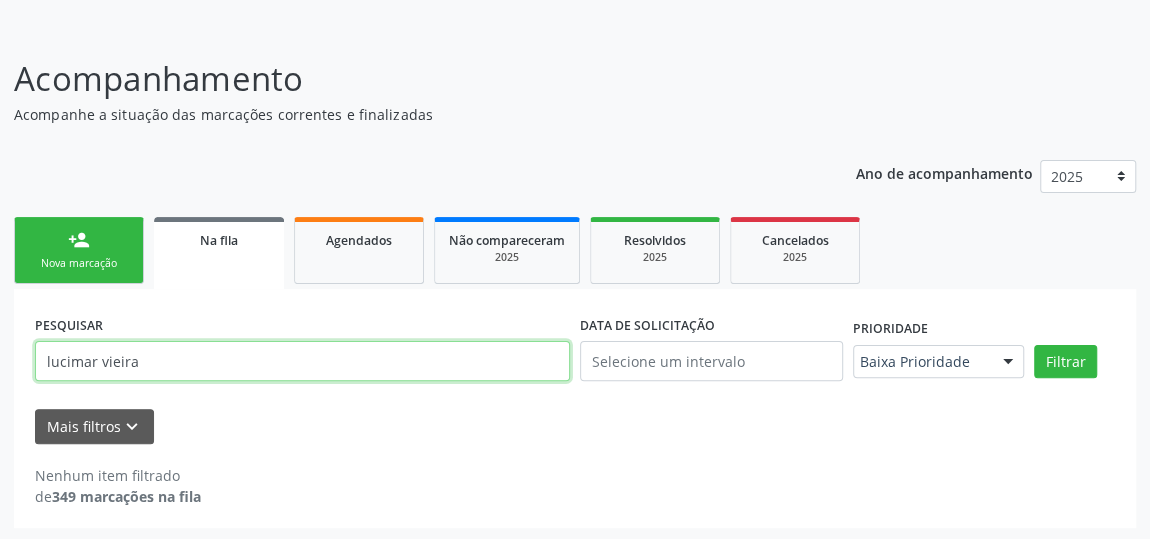 drag, startPoint x: 176, startPoint y: 362, endPoint x: 26, endPoint y: 366, distance: 150.05333 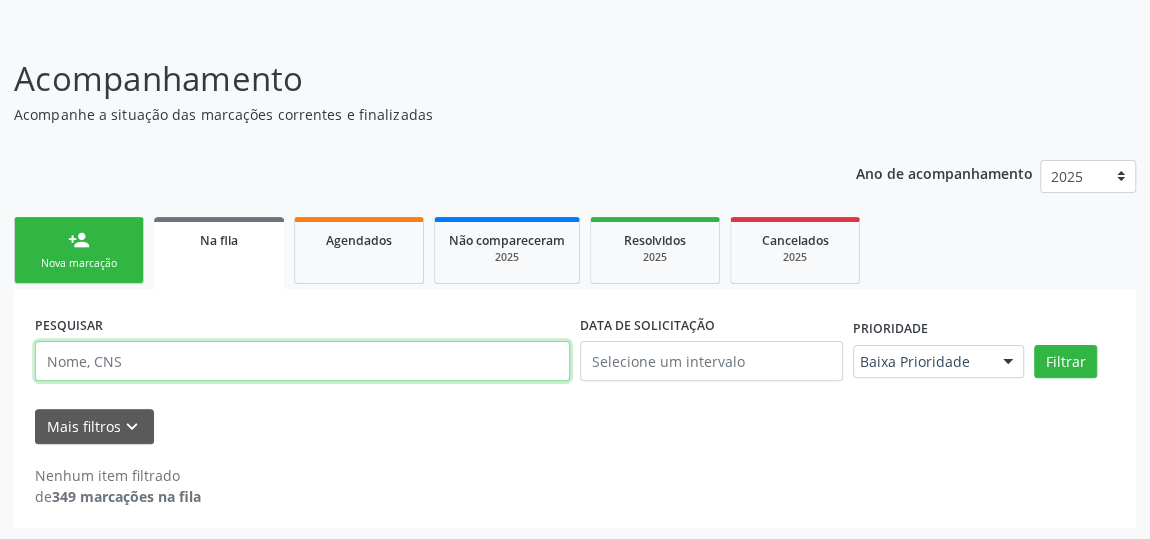 type 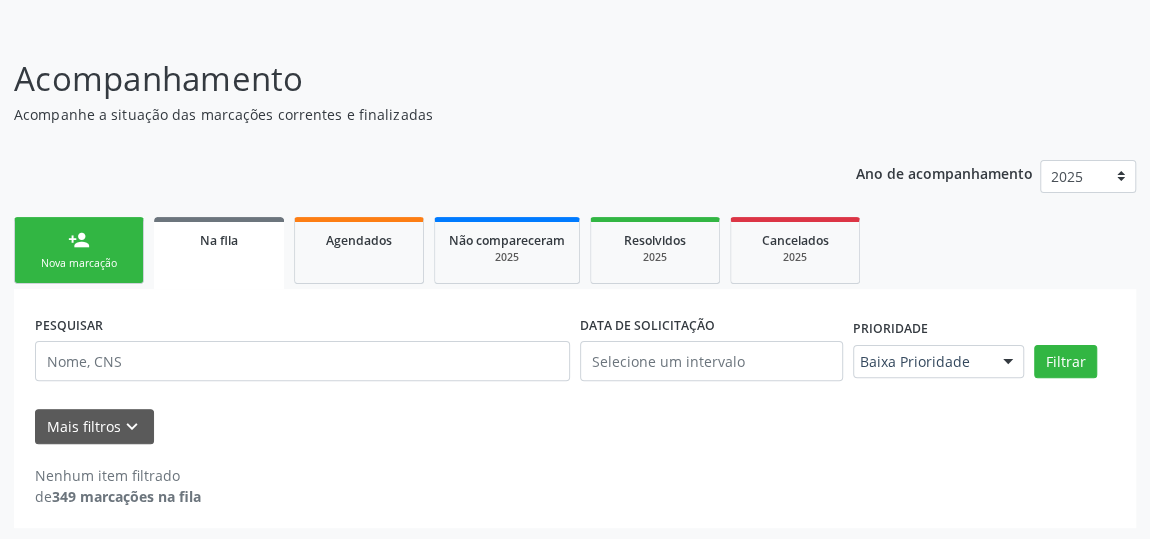 click on "person_add
Nova marcação" at bounding box center (79, 250) 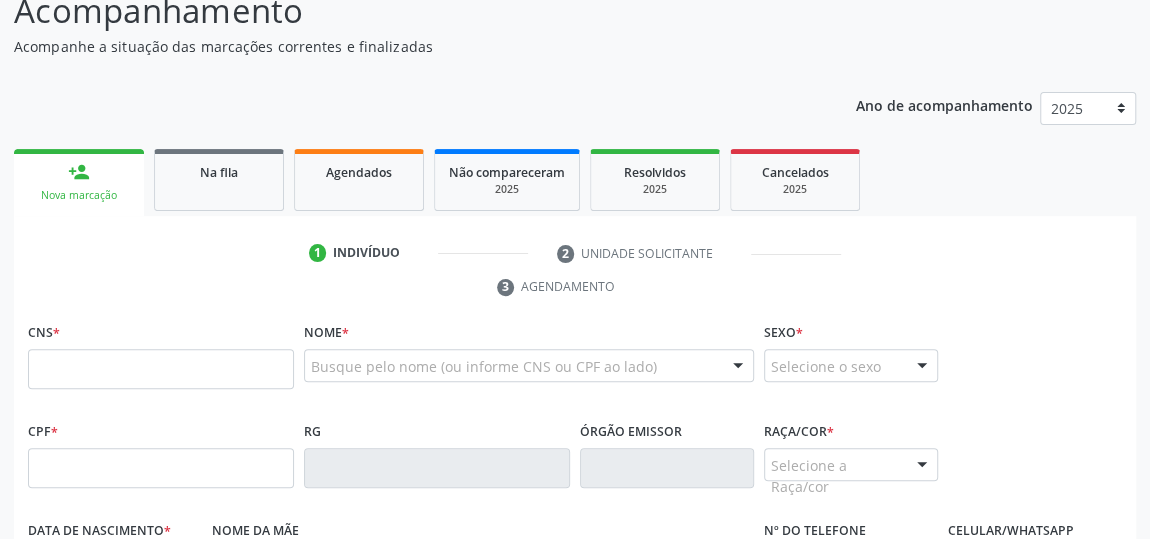 scroll, scrollTop: 292, scrollLeft: 0, axis: vertical 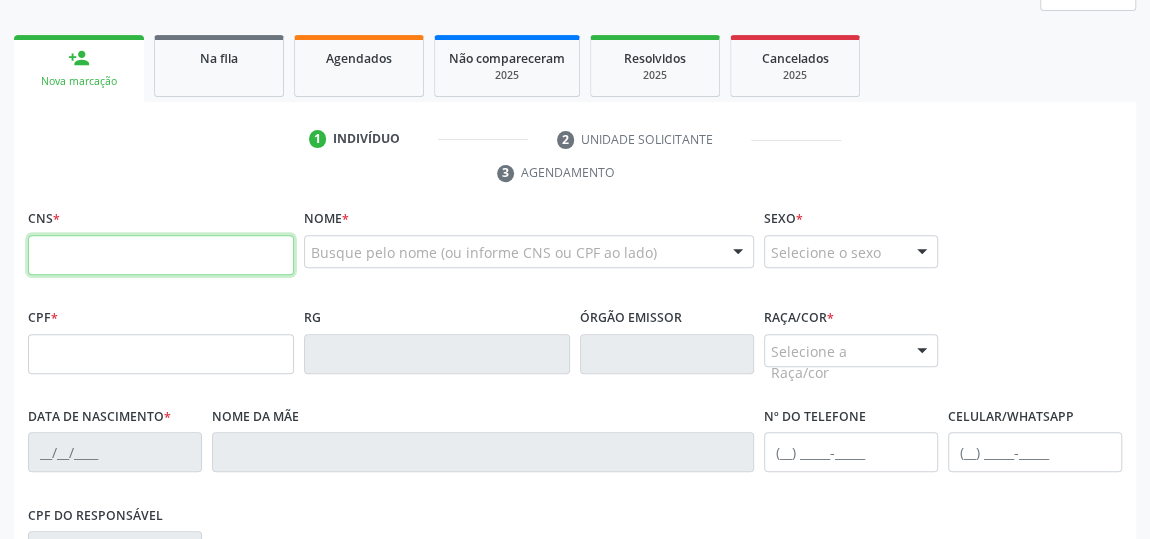 click at bounding box center (161, 255) 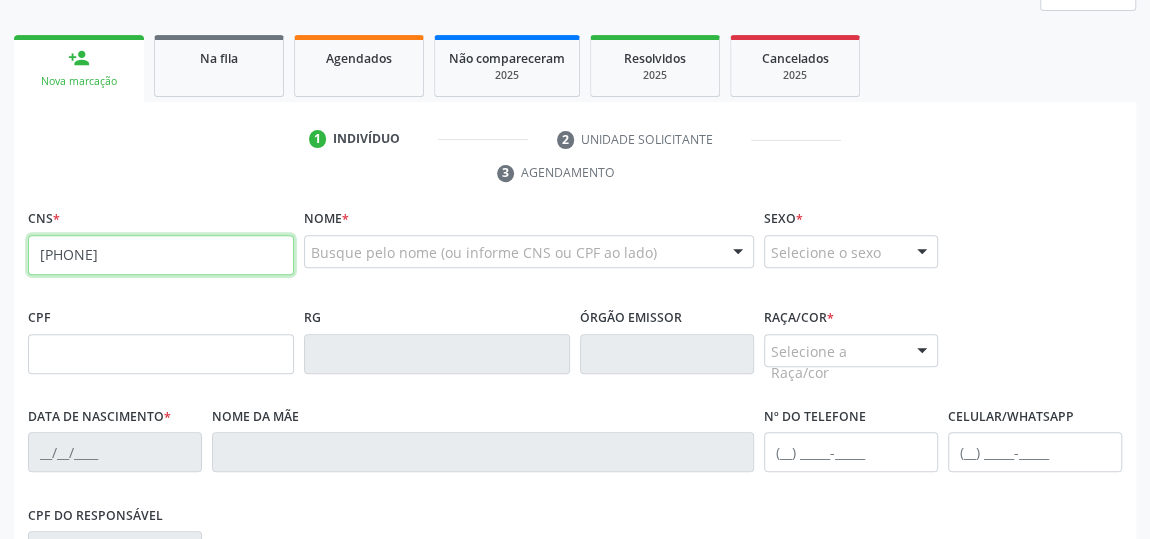 type on "[PHONE]" 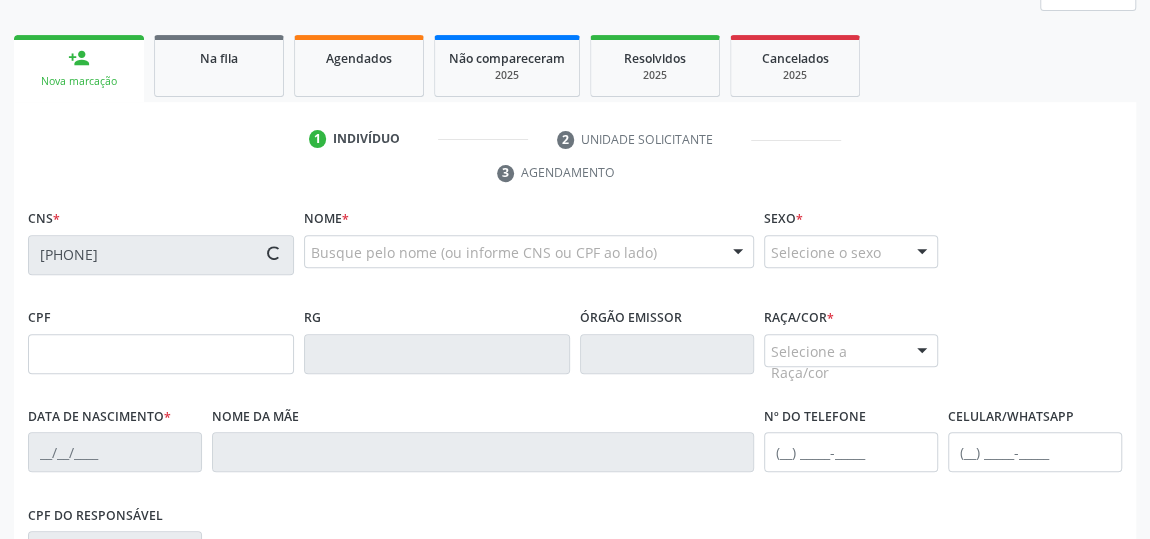 type on "[NUMBER]" 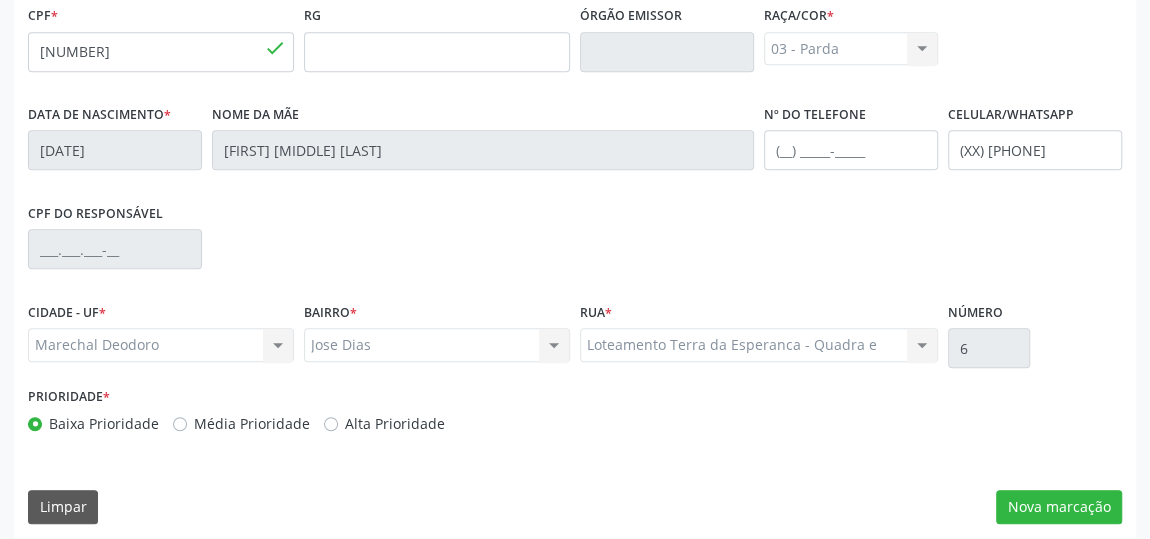 scroll, scrollTop: 604, scrollLeft: 0, axis: vertical 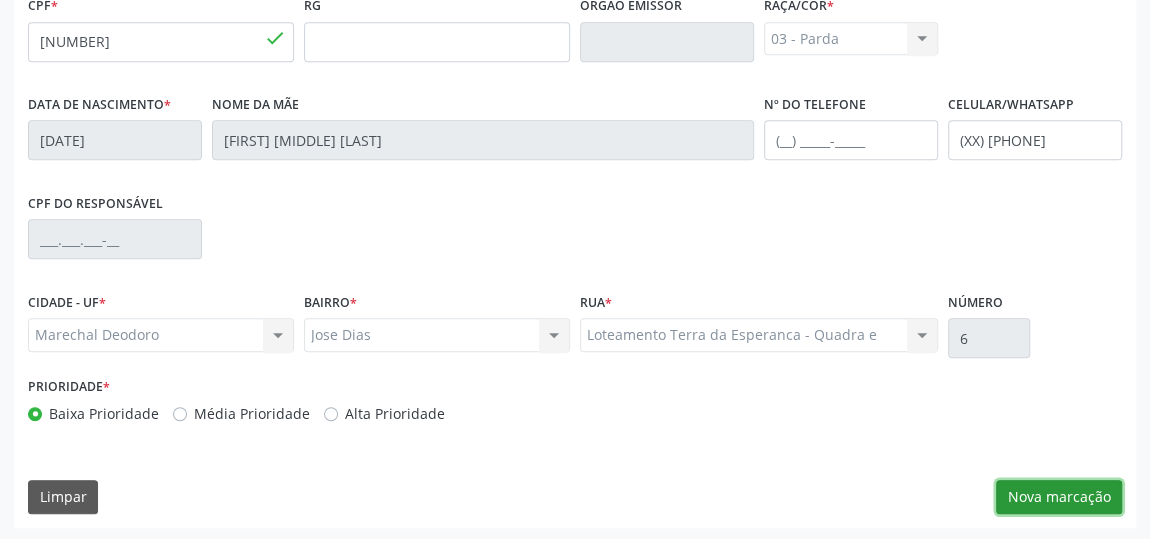 click on "Nova marcação" at bounding box center (1059, 497) 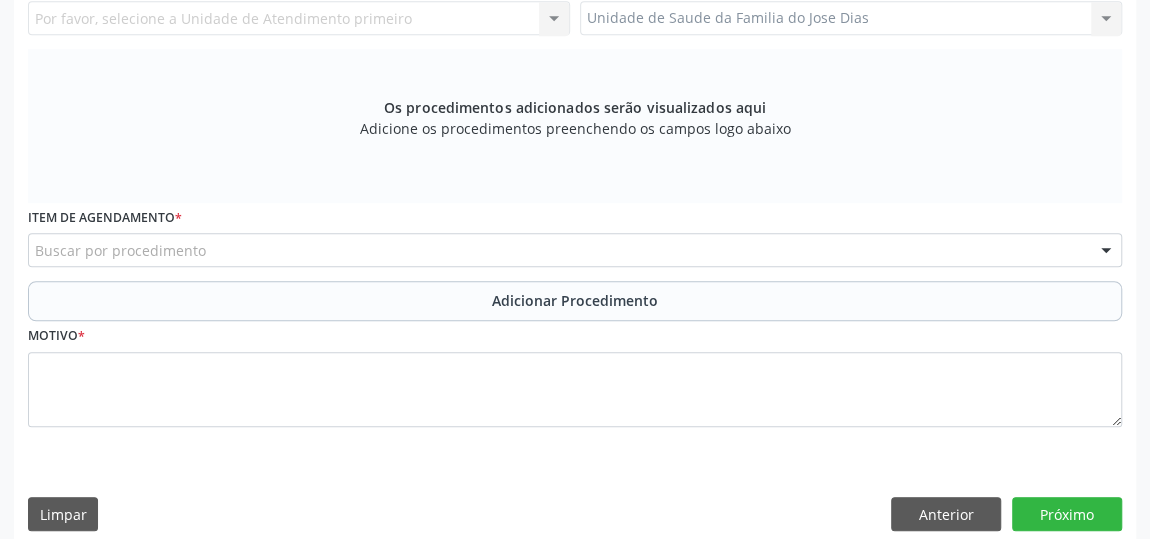 scroll, scrollTop: 331, scrollLeft: 0, axis: vertical 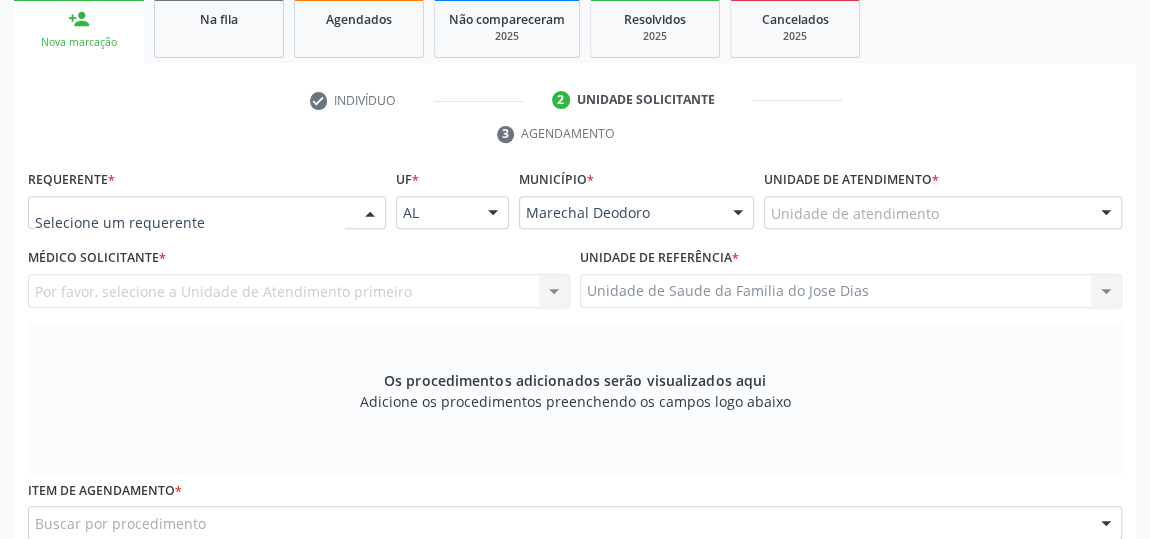 click at bounding box center (207, 213) 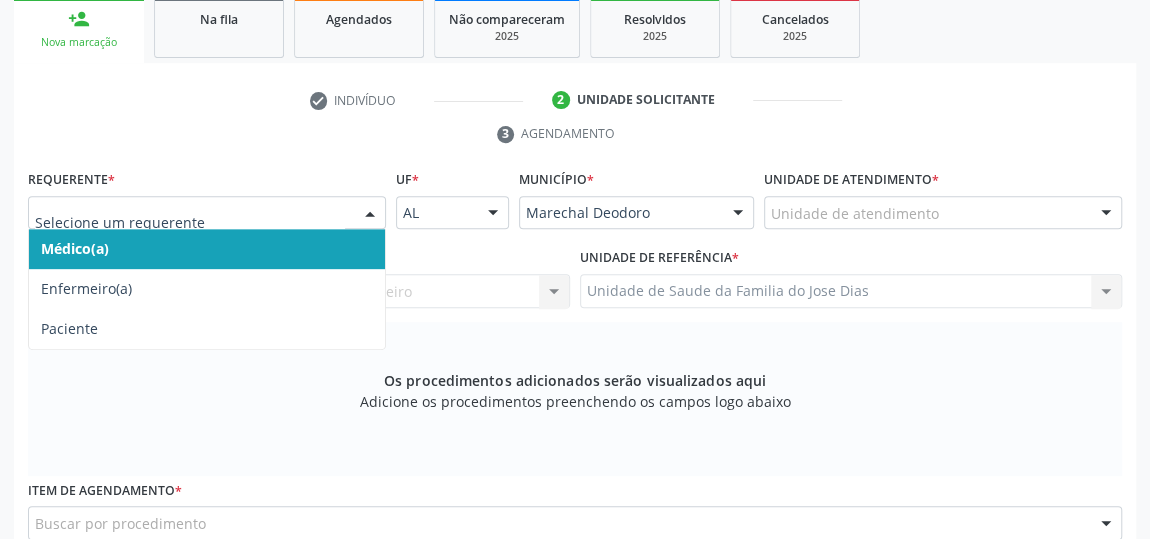 click on "Médico(a)" at bounding box center (207, 249) 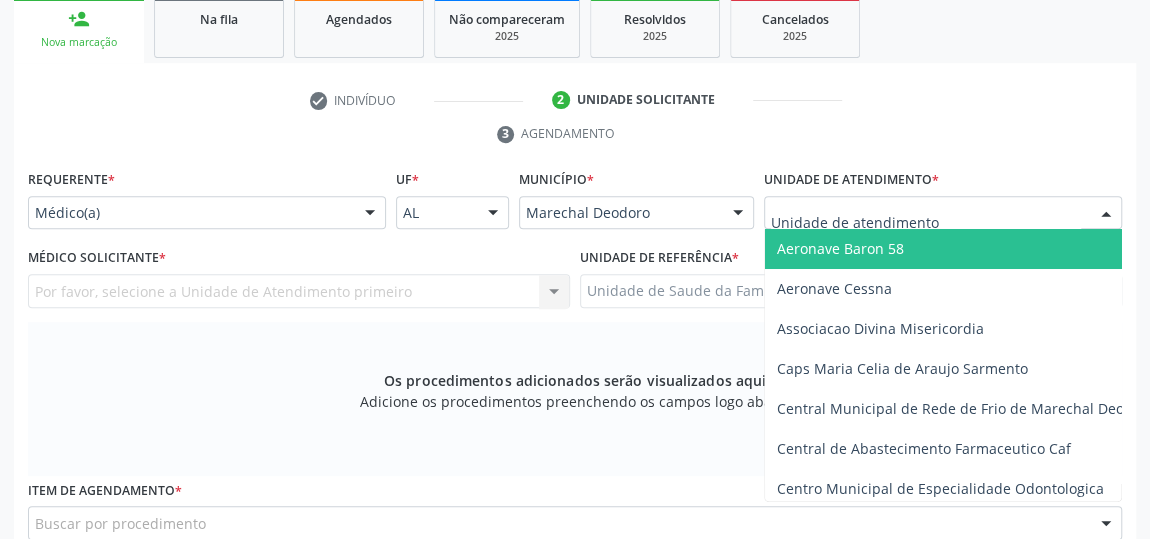 type on "j" 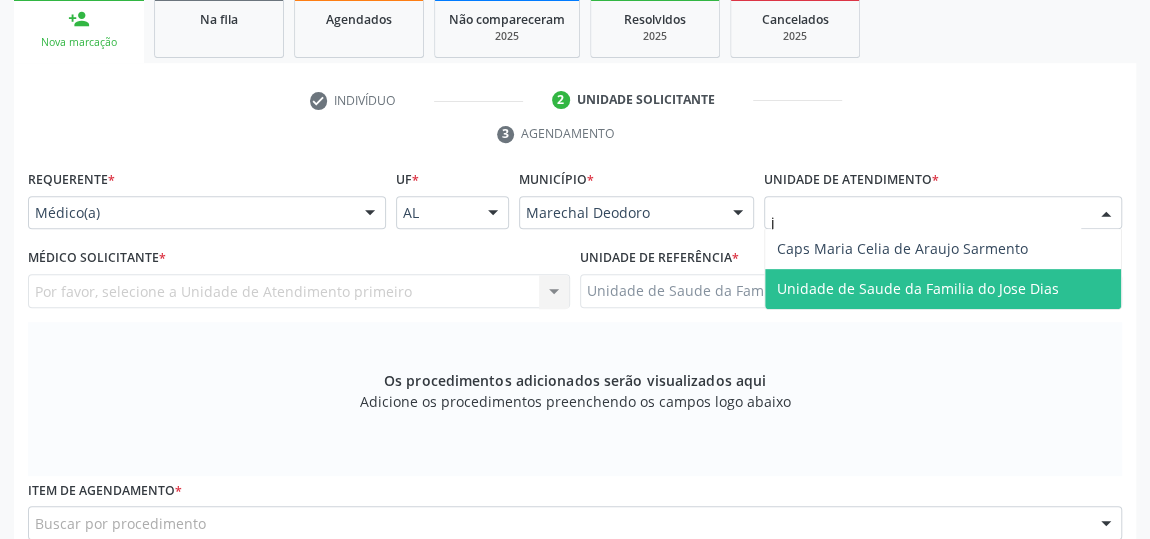 click on "Unidade de Saude da Familia do Jose Dias" at bounding box center [918, 288] 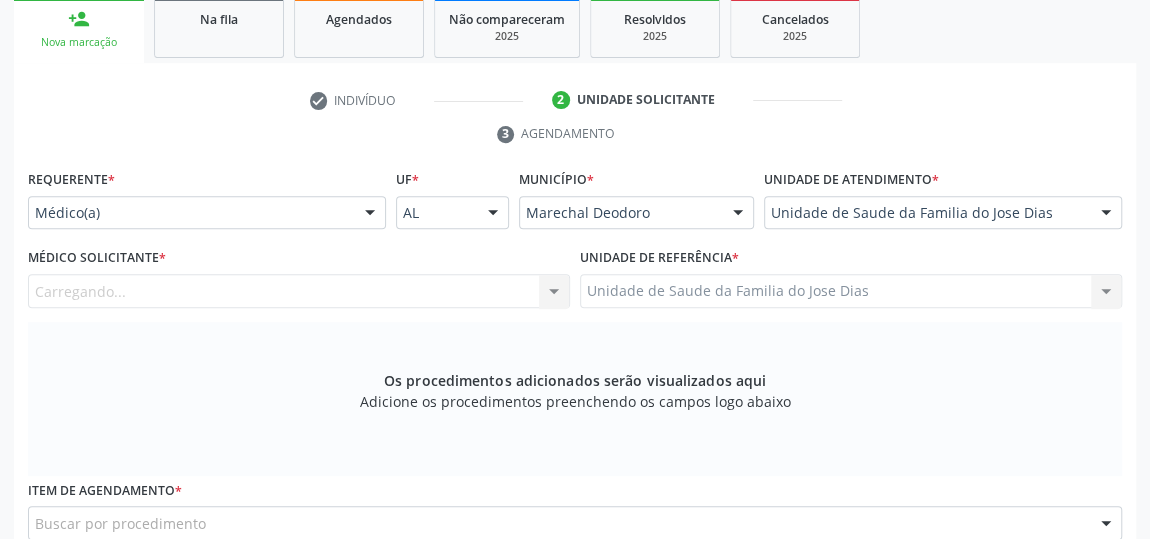 click on "Carregando...
Nenhum resultado encontrado para: "   "
Não há nenhuma opção para ser exibida." at bounding box center (299, 291) 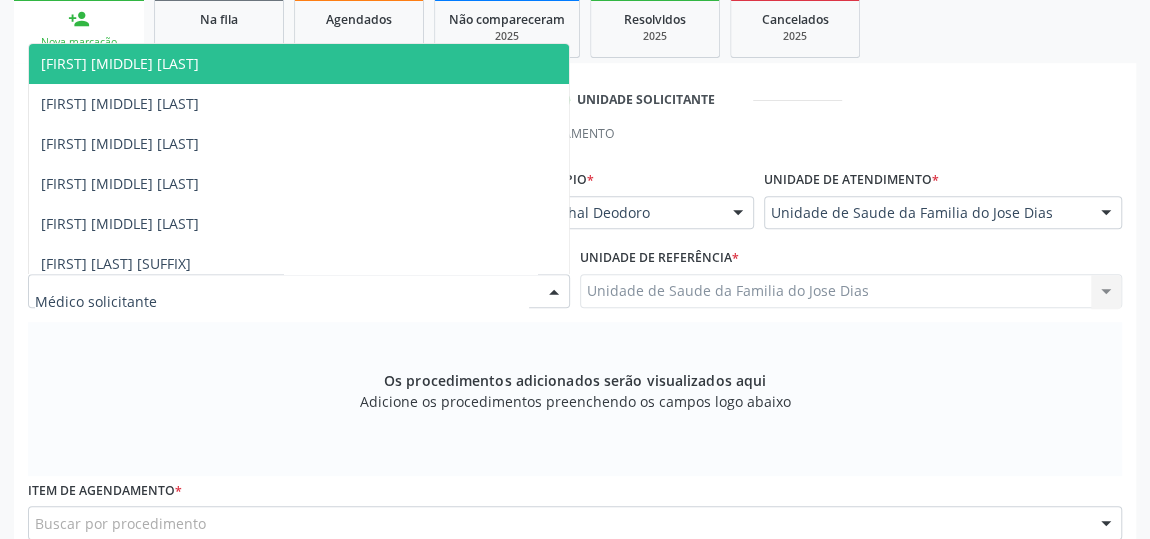 click at bounding box center (554, 292) 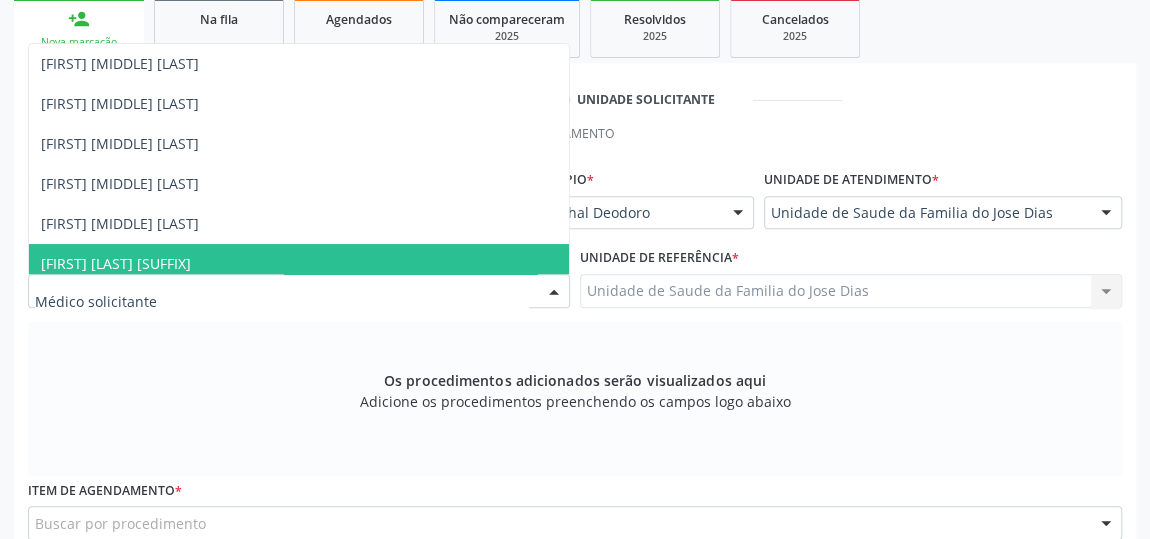 type on "j" 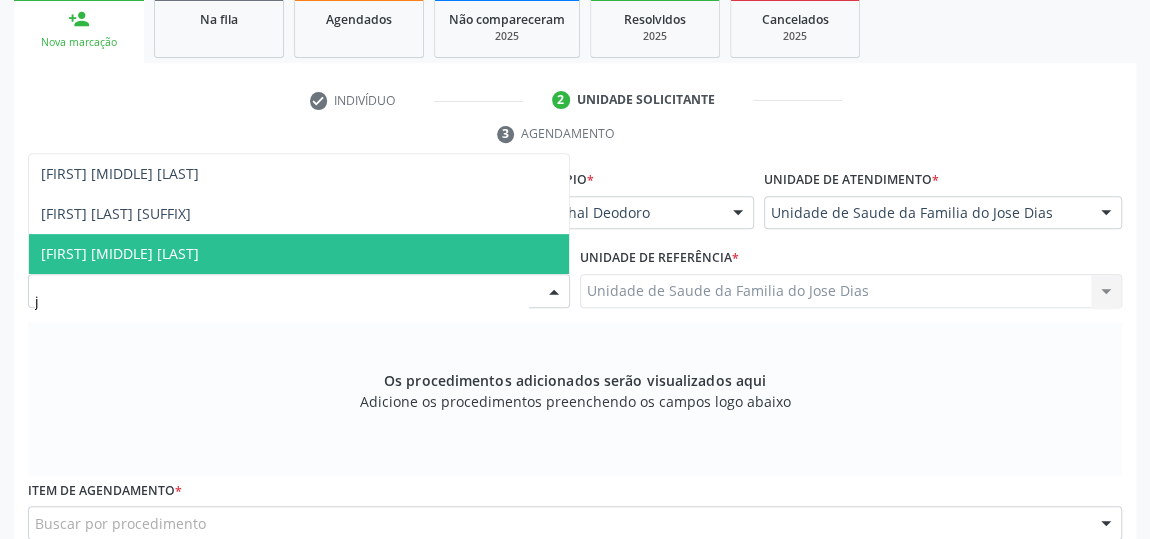 click on "[FIRST] [MIDDLE] [LAST]" at bounding box center (299, 254) 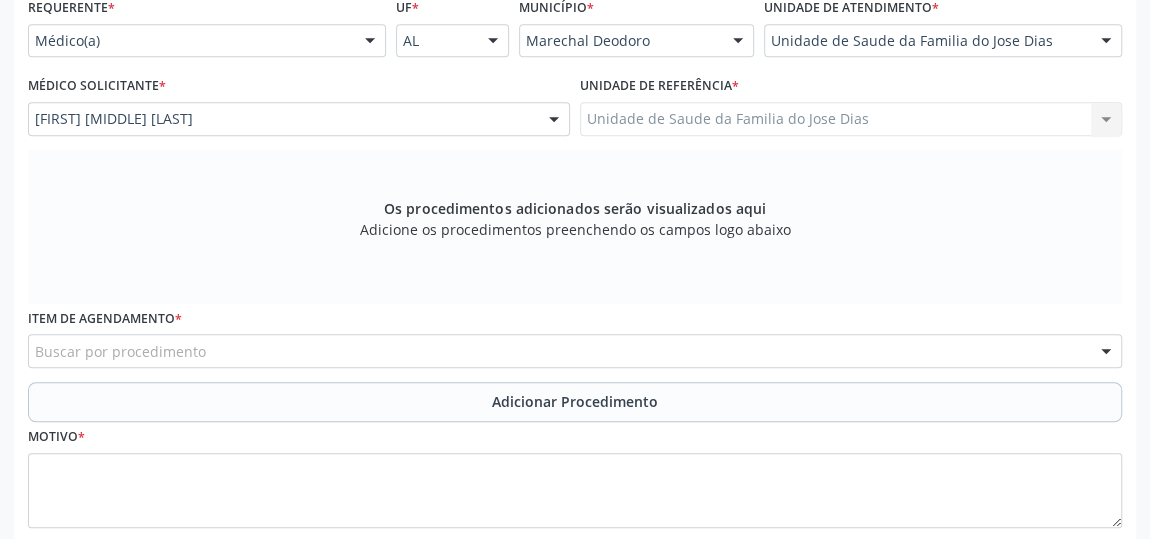 scroll, scrollTop: 513, scrollLeft: 0, axis: vertical 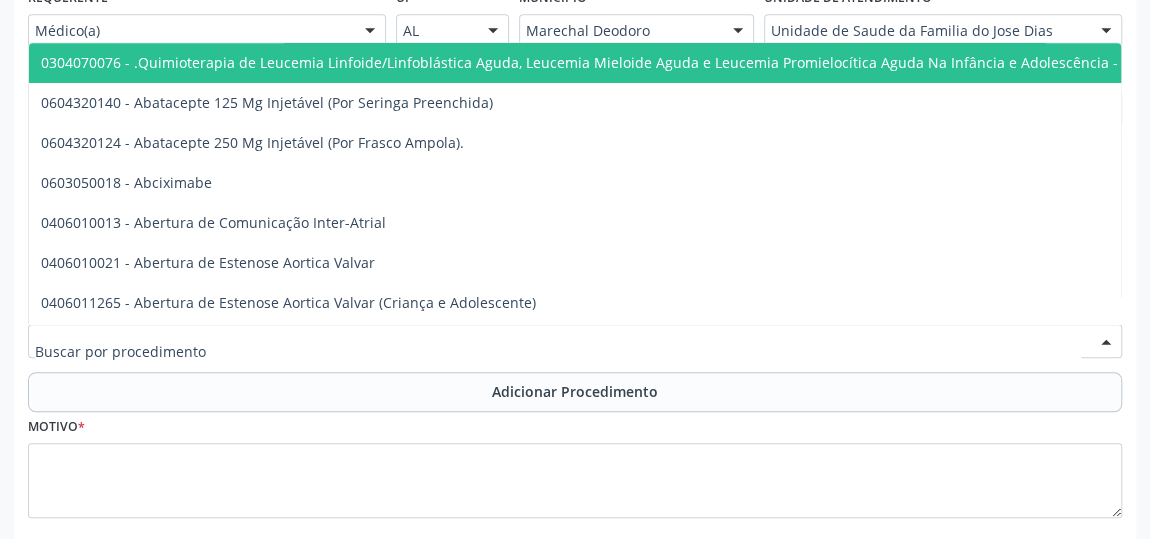 click at bounding box center (575, 341) 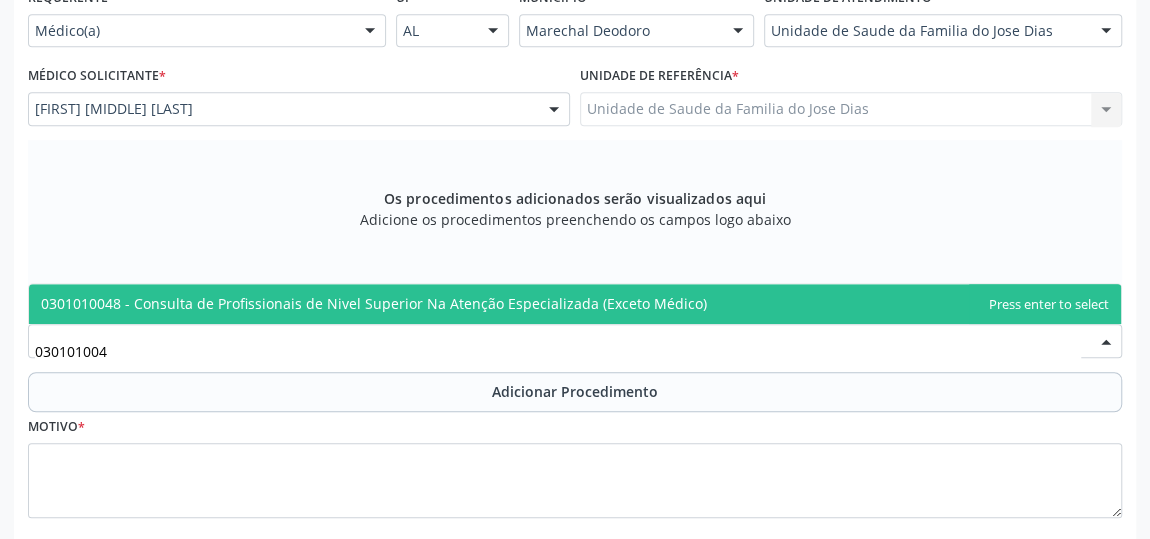 type on "0301010048" 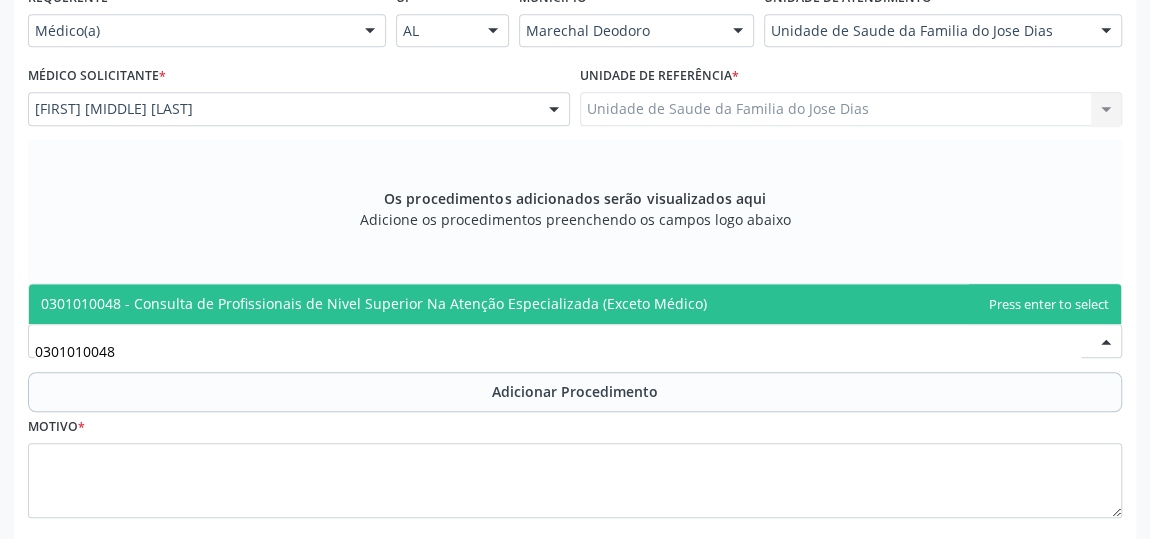 click on "0301010048 - Consulta de Profissionais de Nivel Superior Na Atenção Especializada (Exceto Médico)" at bounding box center [374, 303] 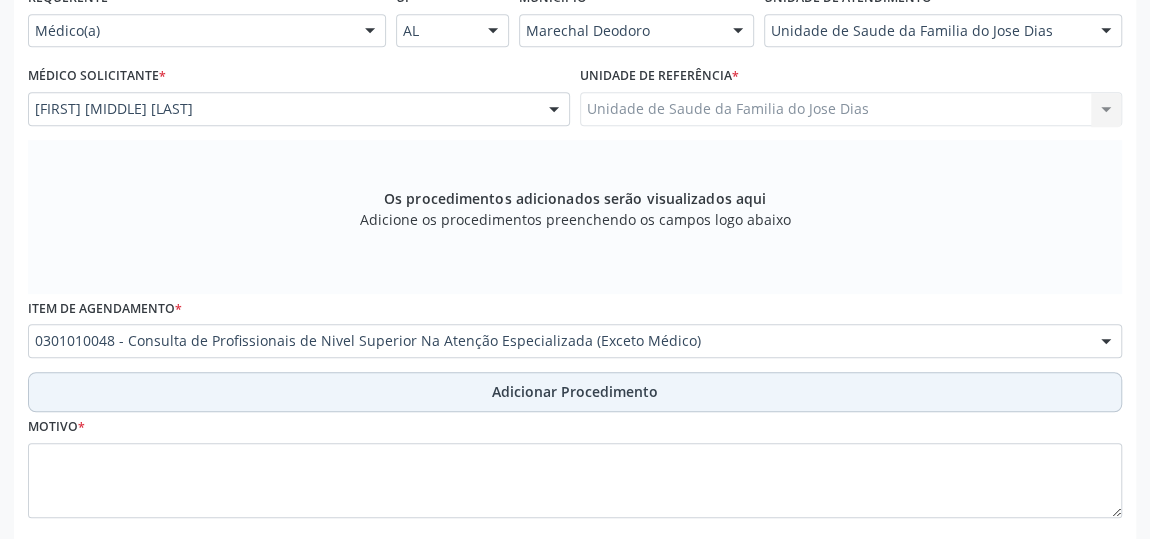 click on "Adicionar Procedimento" at bounding box center [575, 392] 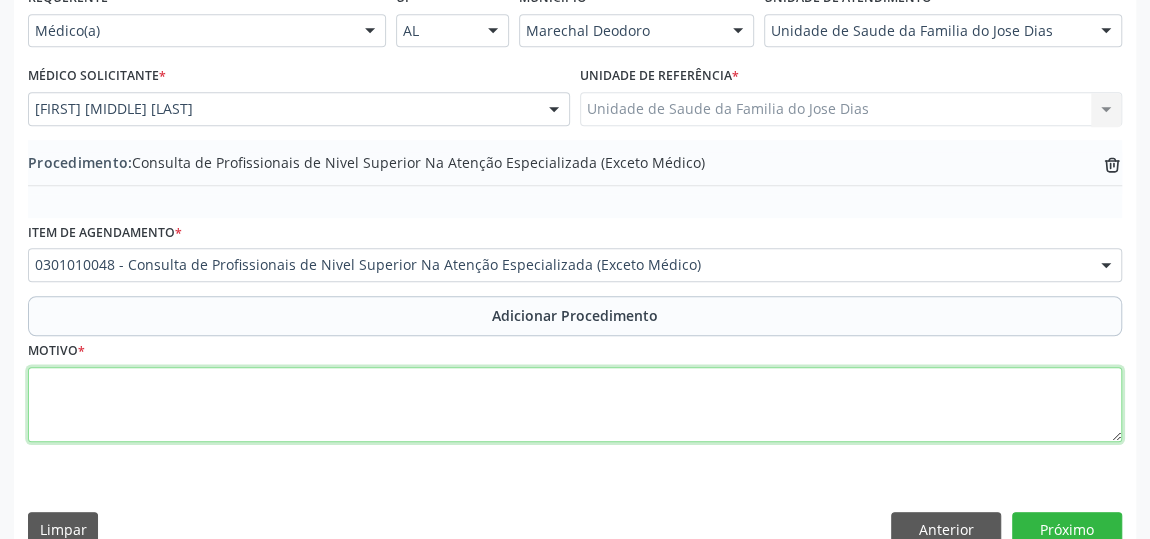 click at bounding box center (575, 405) 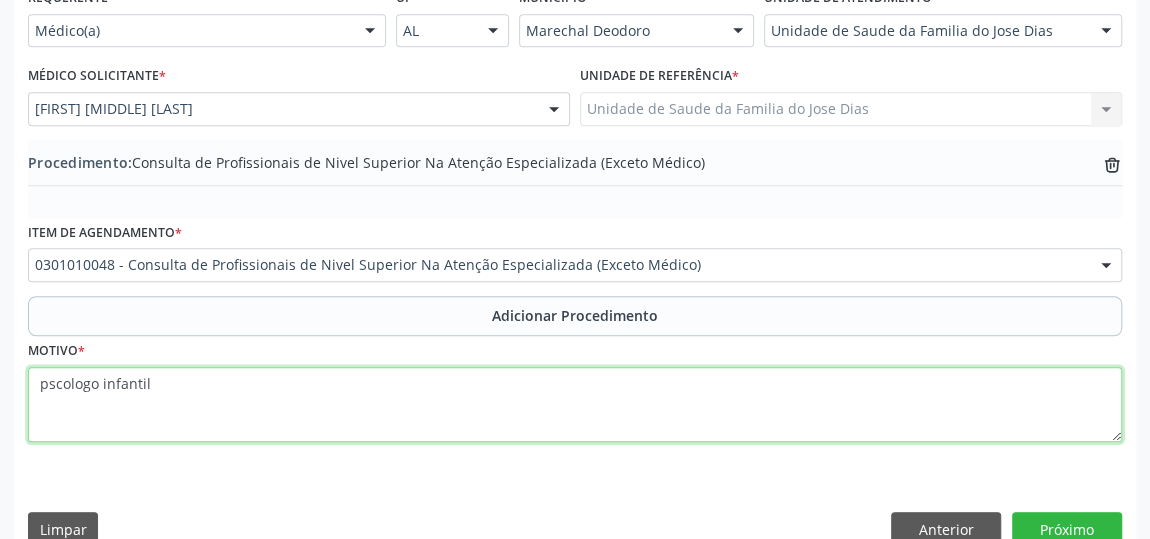 click on "pscologo infantil" at bounding box center [575, 405] 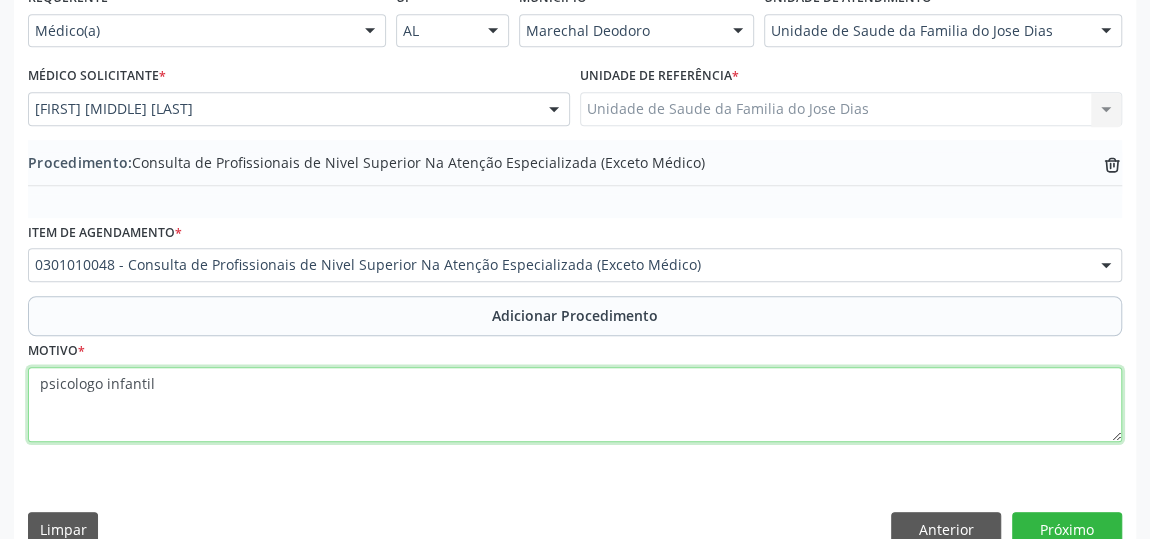 click on "psicologo infantil" at bounding box center (575, 405) 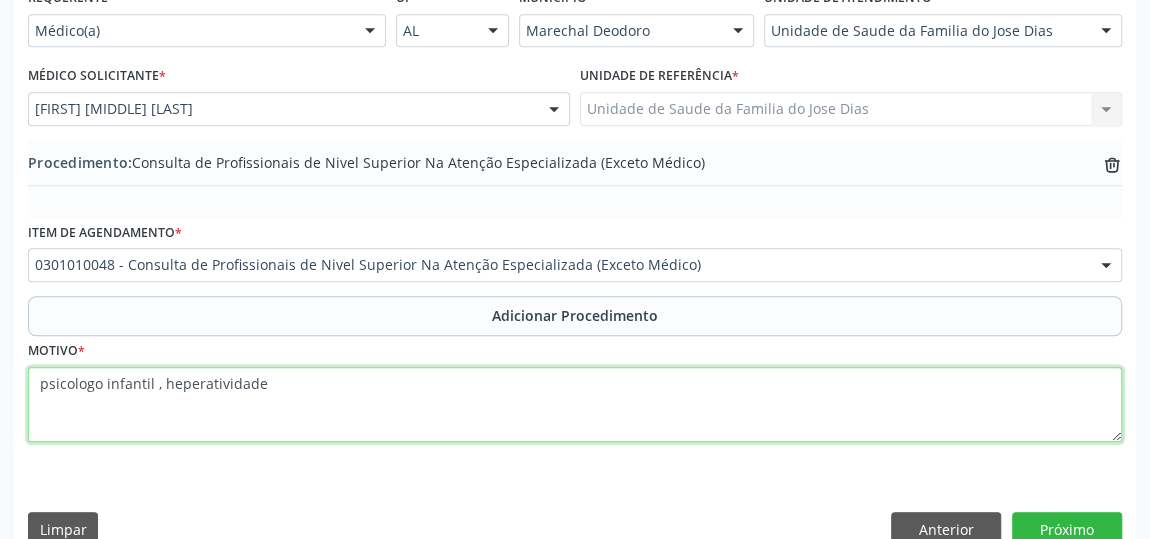 click on "psicologo infantil , heperatividade" at bounding box center [575, 405] 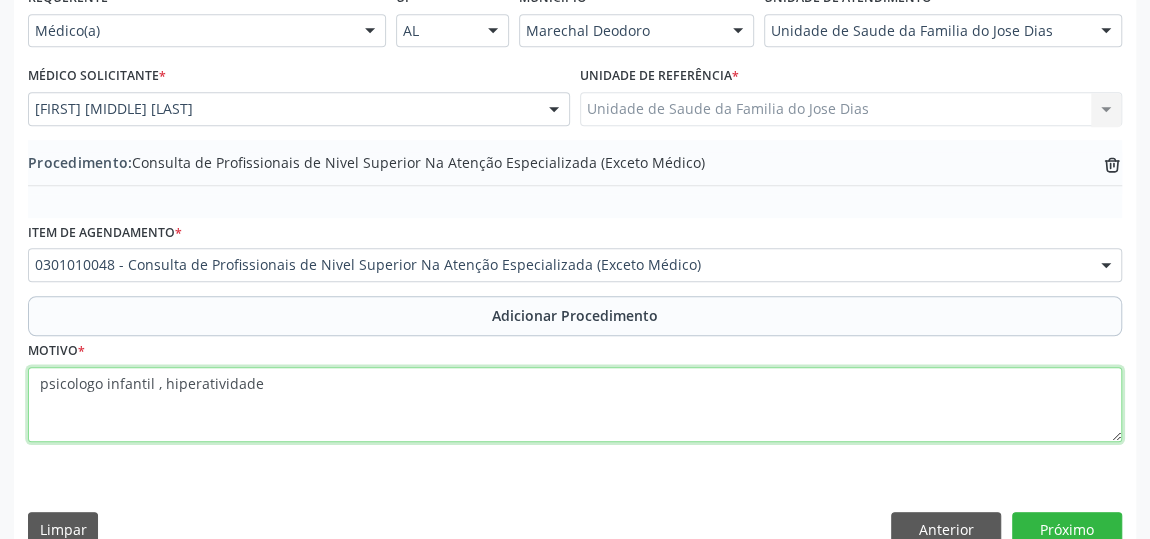 click on "psicologo infantil , hiperatividade" at bounding box center [575, 405] 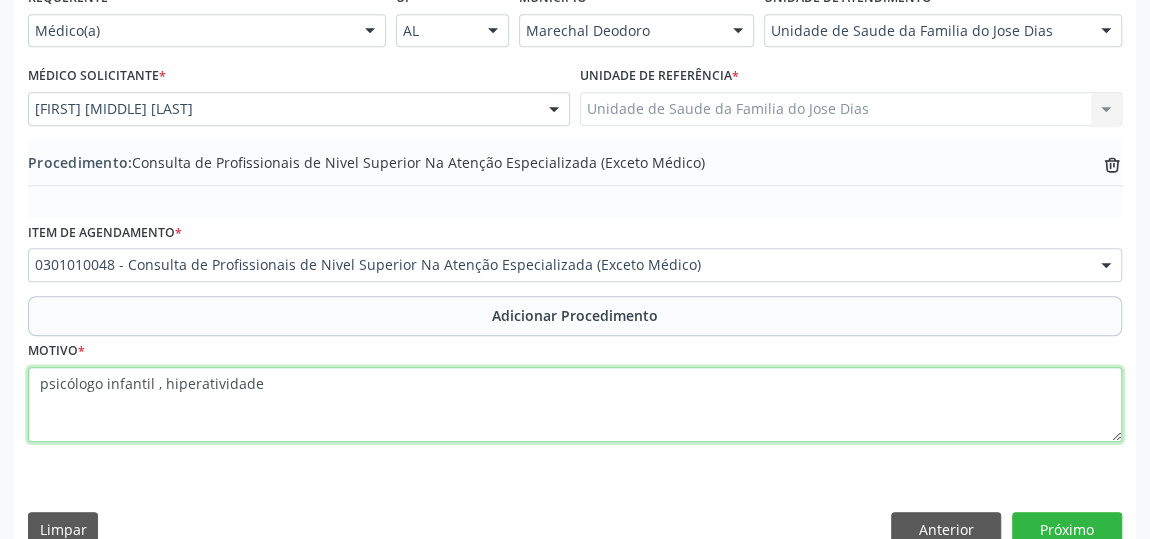 click on "psicólogo infantil , hiperatividade" at bounding box center (575, 405) 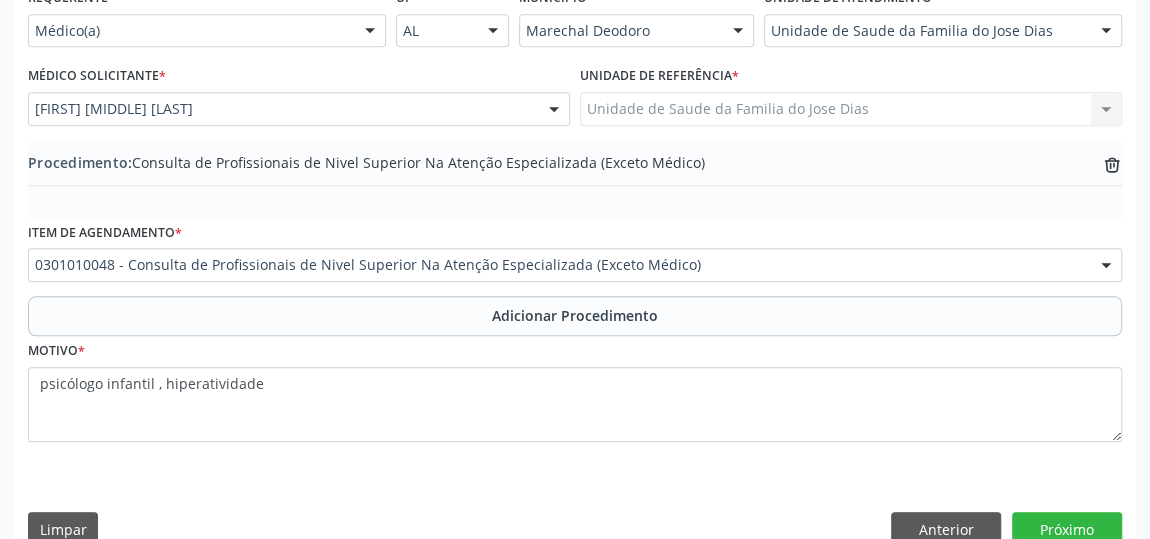 drag, startPoint x: 207, startPoint y: 383, endPoint x: 316, endPoint y: 450, distance: 127.9453 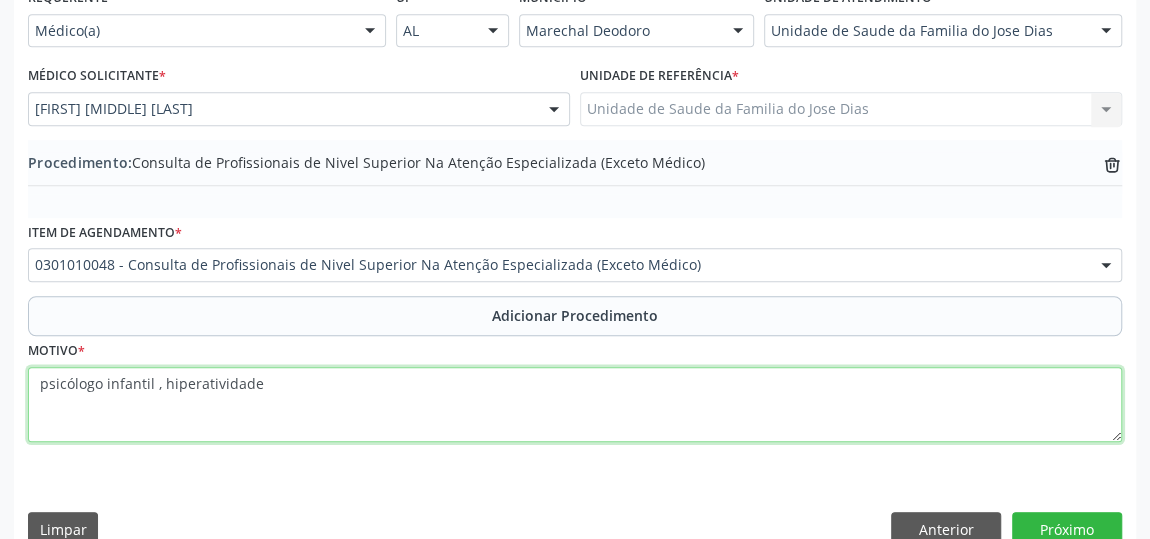 drag, startPoint x: 39, startPoint y: 376, endPoint x: 98, endPoint y: 383, distance: 59.413803 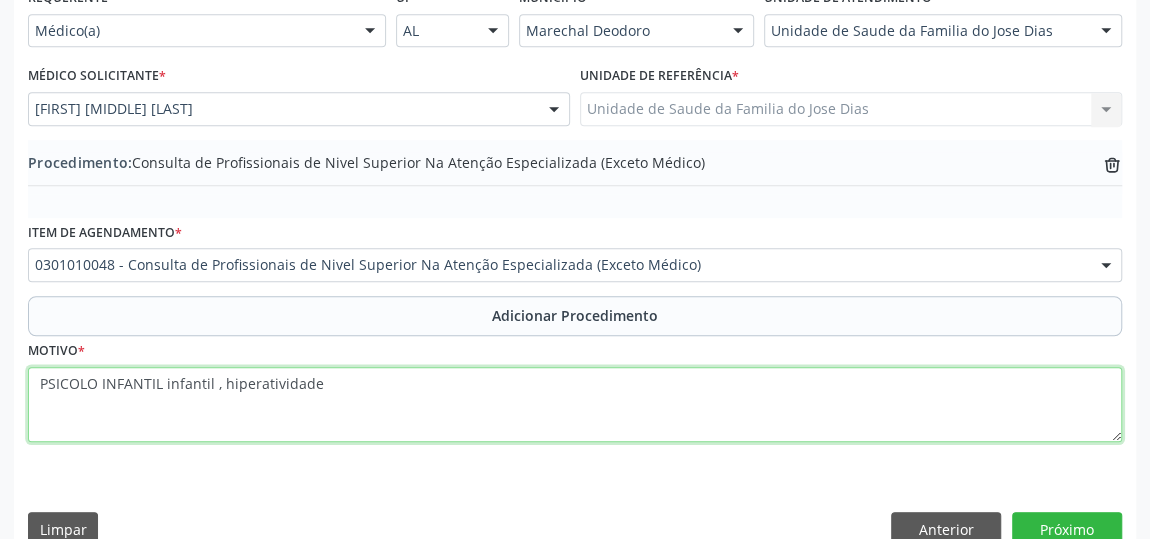 click on "PSICOLO INFANTIL infantil , hiperatividade" at bounding box center [575, 405] 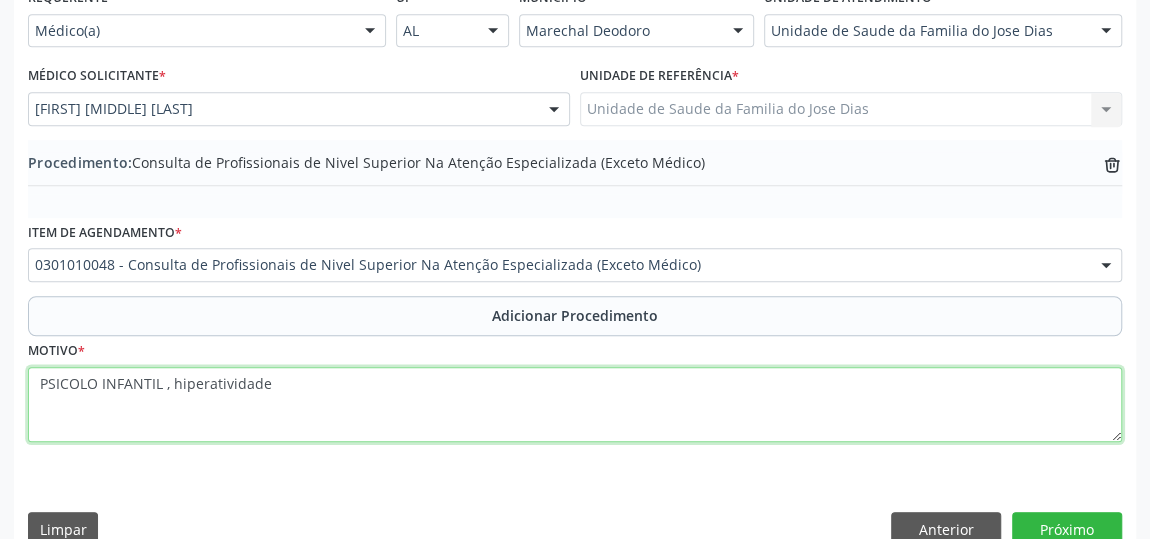 click on "PSICOLO INFANTIL , hiperatividade" at bounding box center [575, 405] 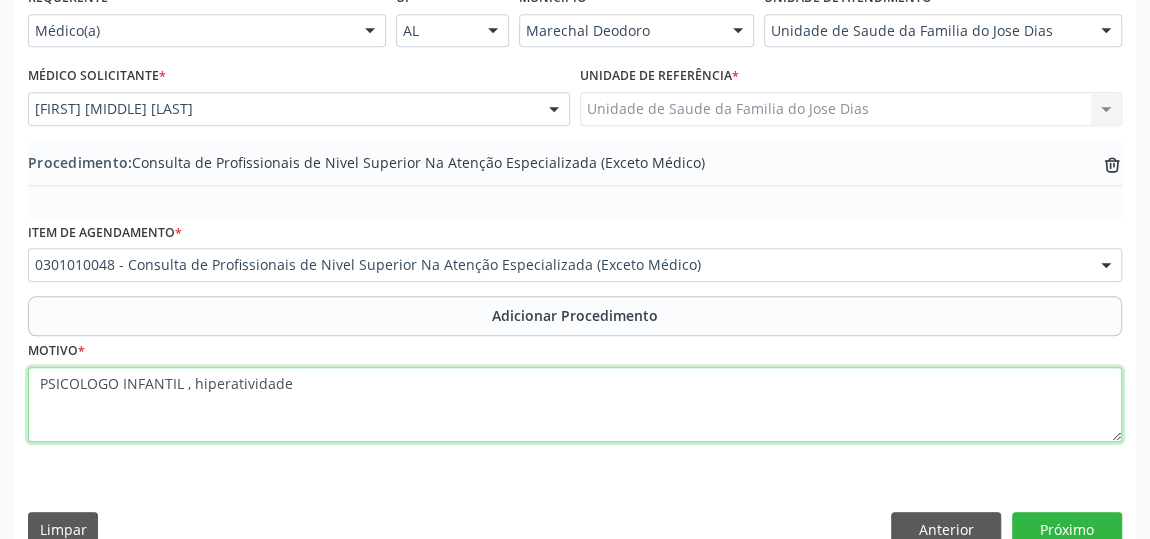click on "PSICOLOGO INFANTIL , hiperatividade" at bounding box center (575, 405) 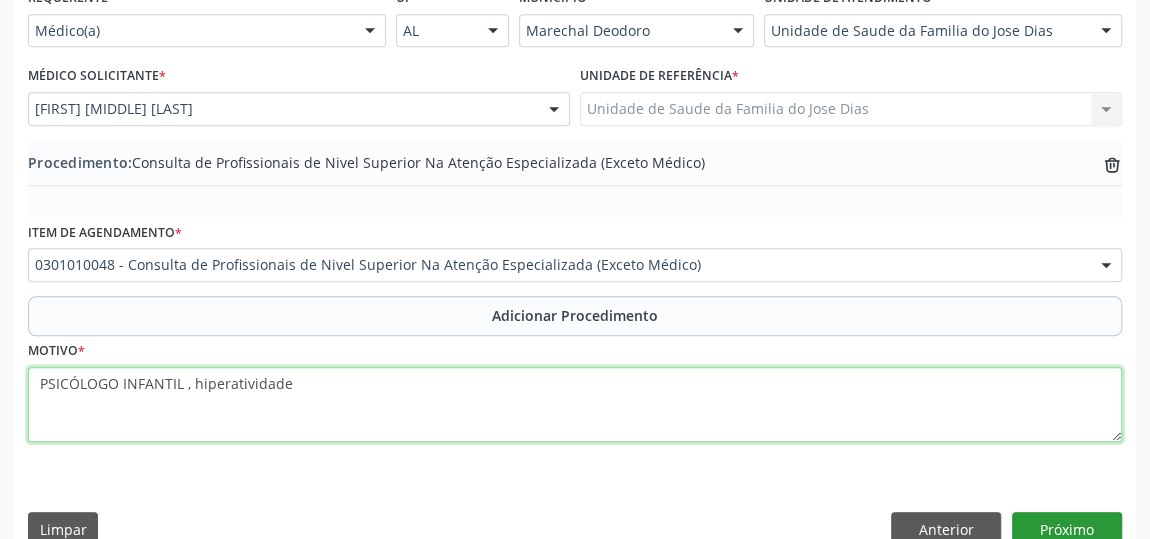 type on "PSICÓLOGO INFANTIL , hiperatividade" 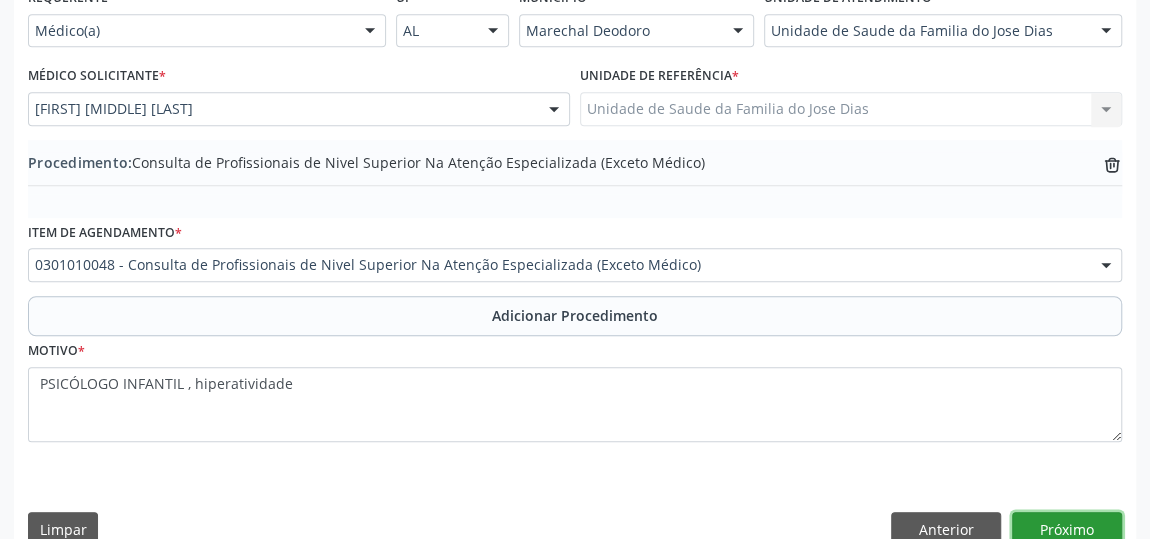 click on "Próximo" at bounding box center (1067, 529) 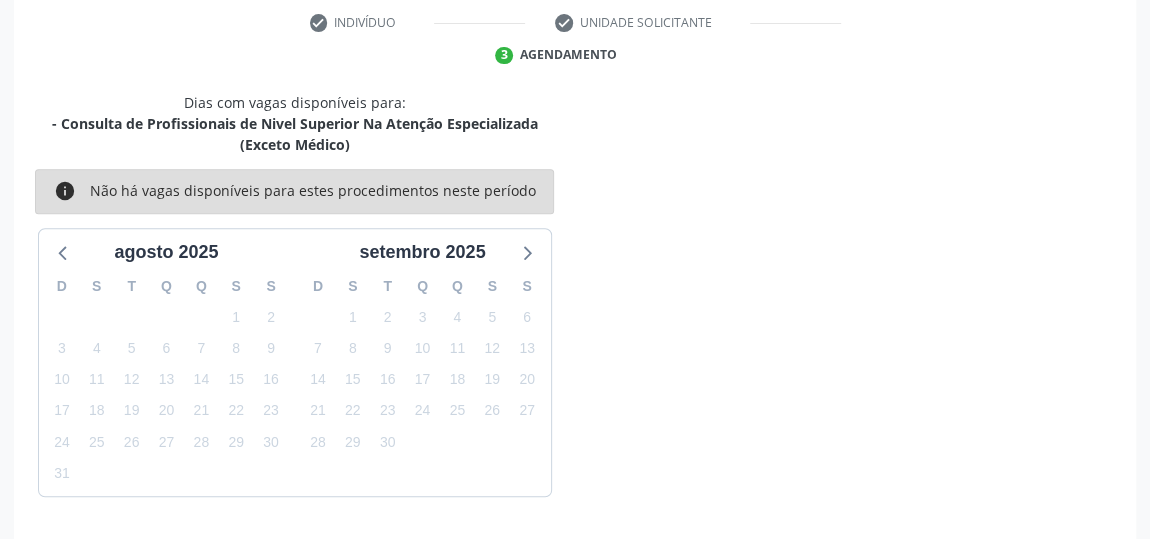 scroll, scrollTop: 467, scrollLeft: 0, axis: vertical 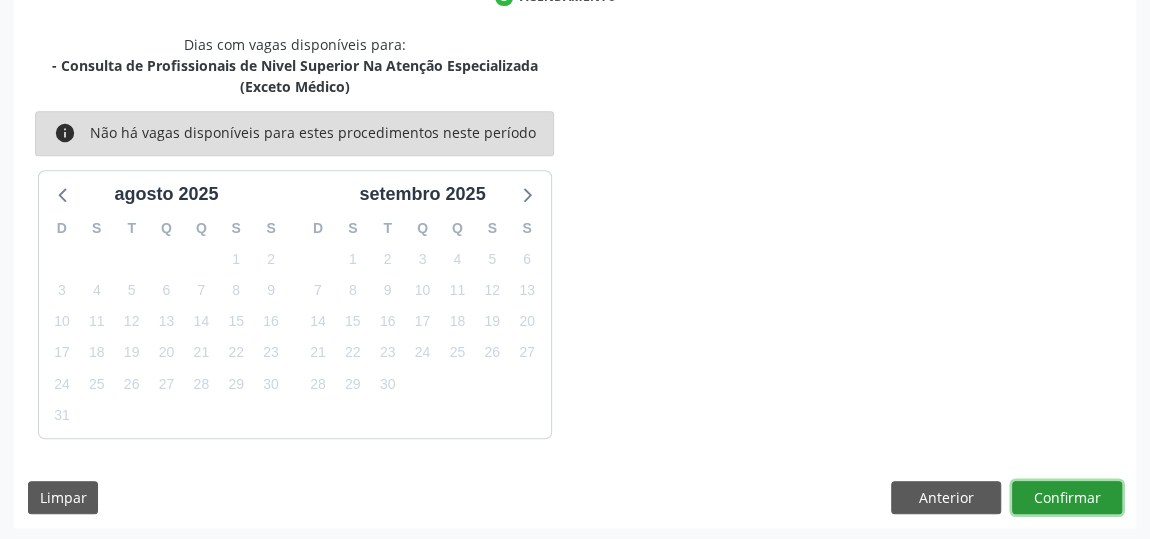 click on "Confirmar" at bounding box center (1067, 498) 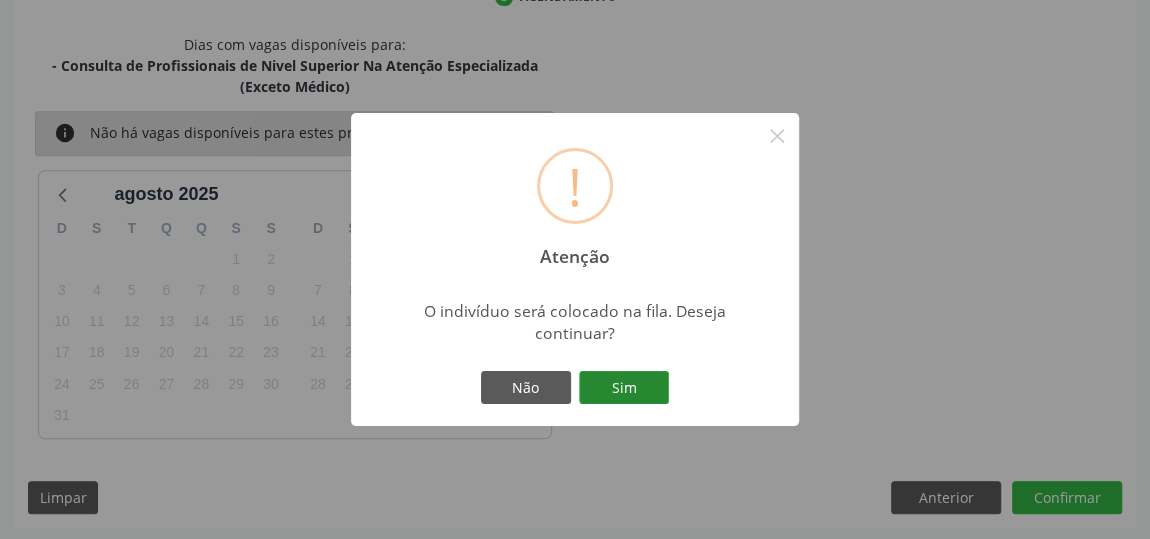 click on "Sim" at bounding box center (624, 388) 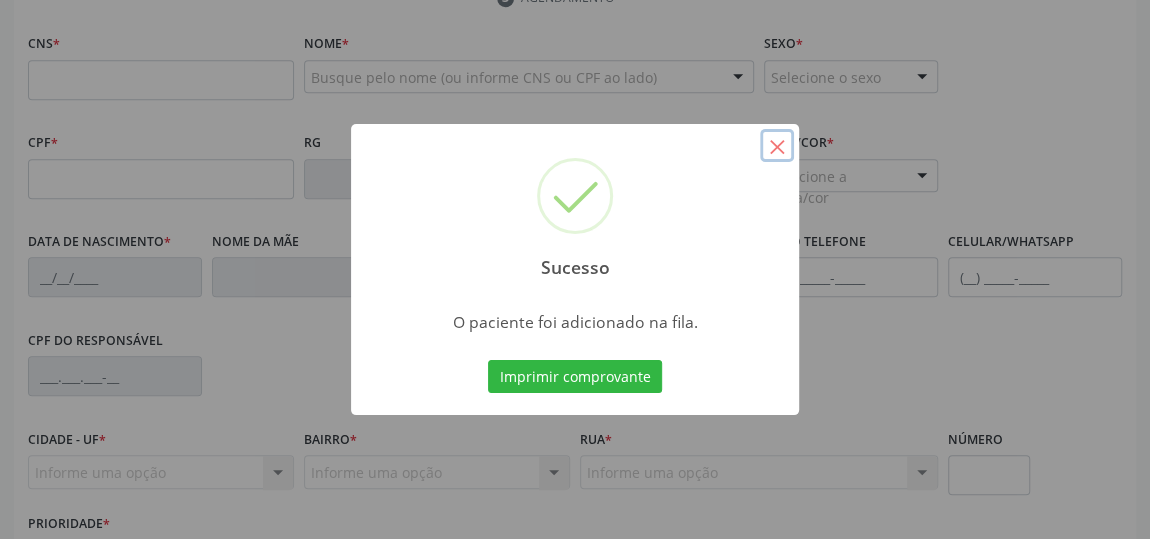 click on "×" at bounding box center [777, 146] 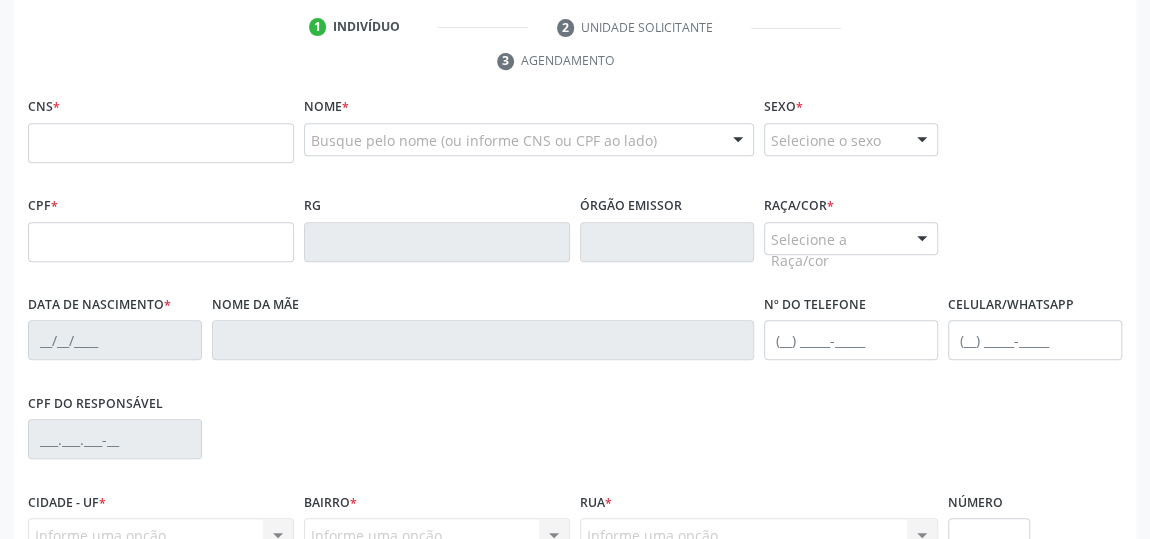 scroll, scrollTop: 376, scrollLeft: 0, axis: vertical 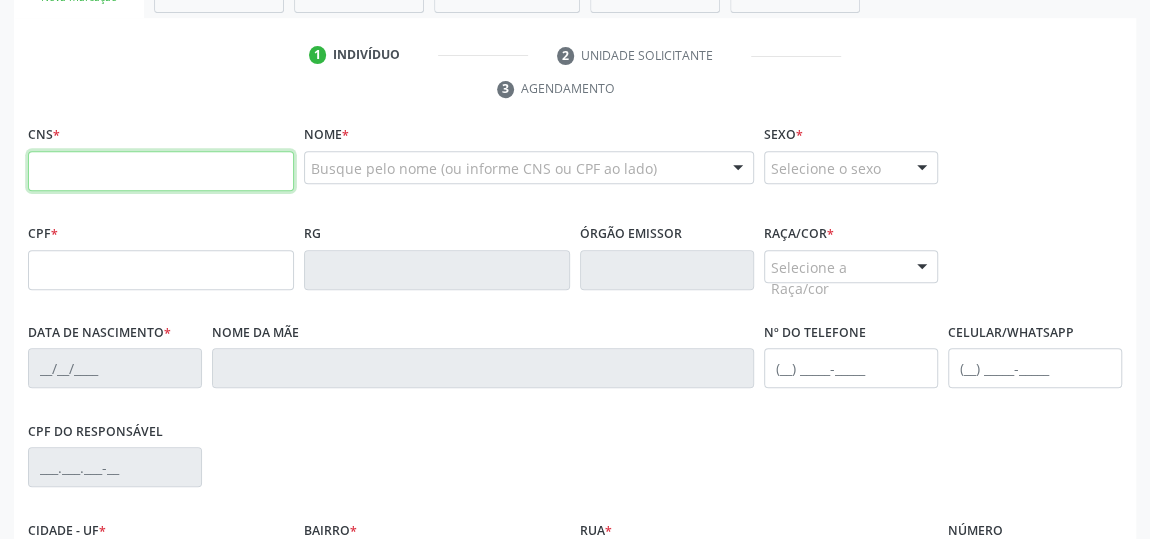 click at bounding box center [161, 171] 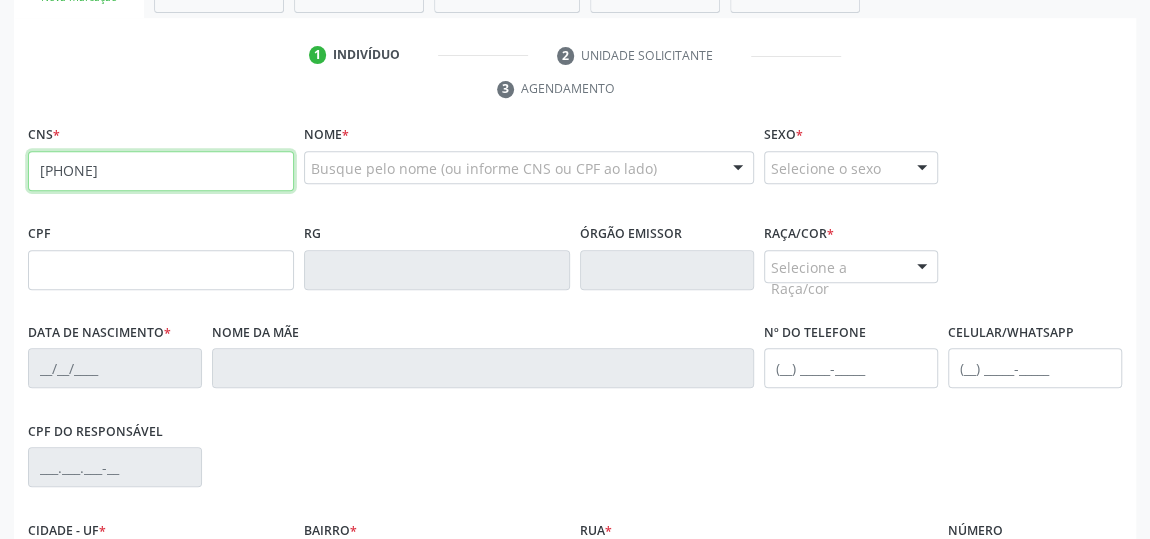 type on "[PHONE]" 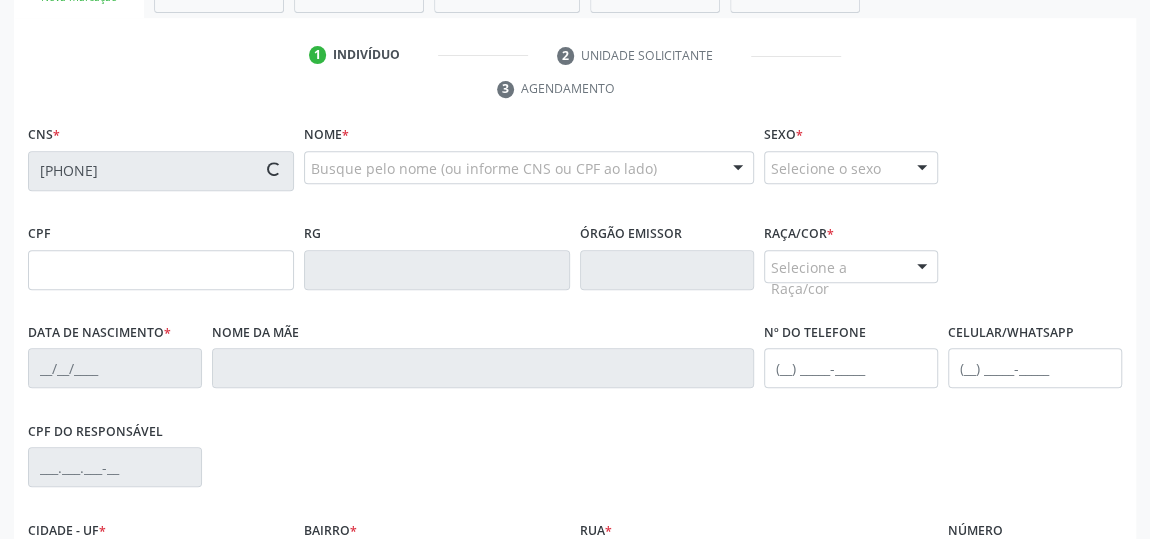 type on "[PHONE]" 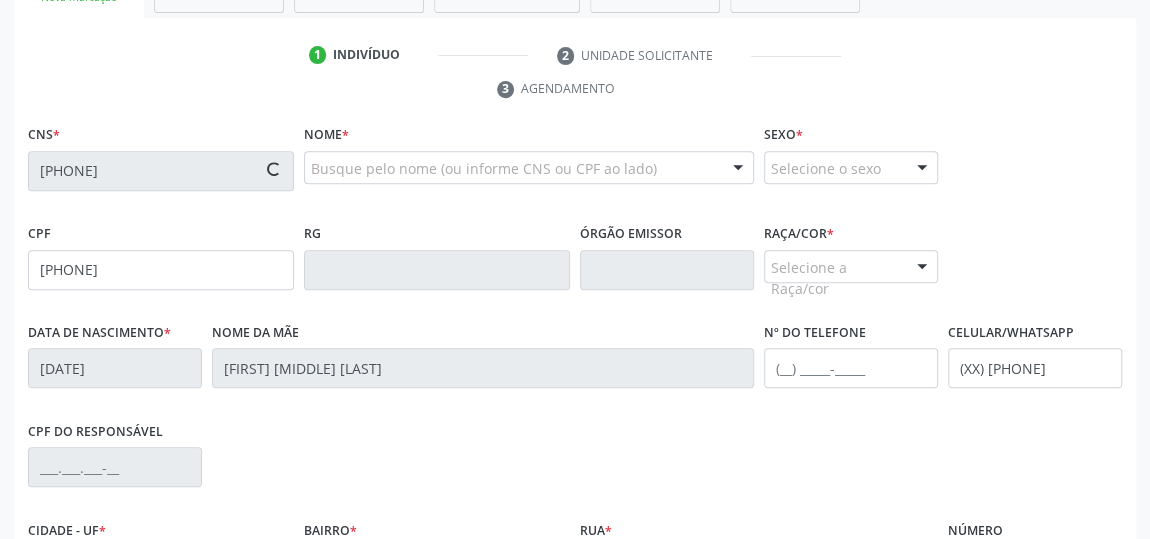 type on "21" 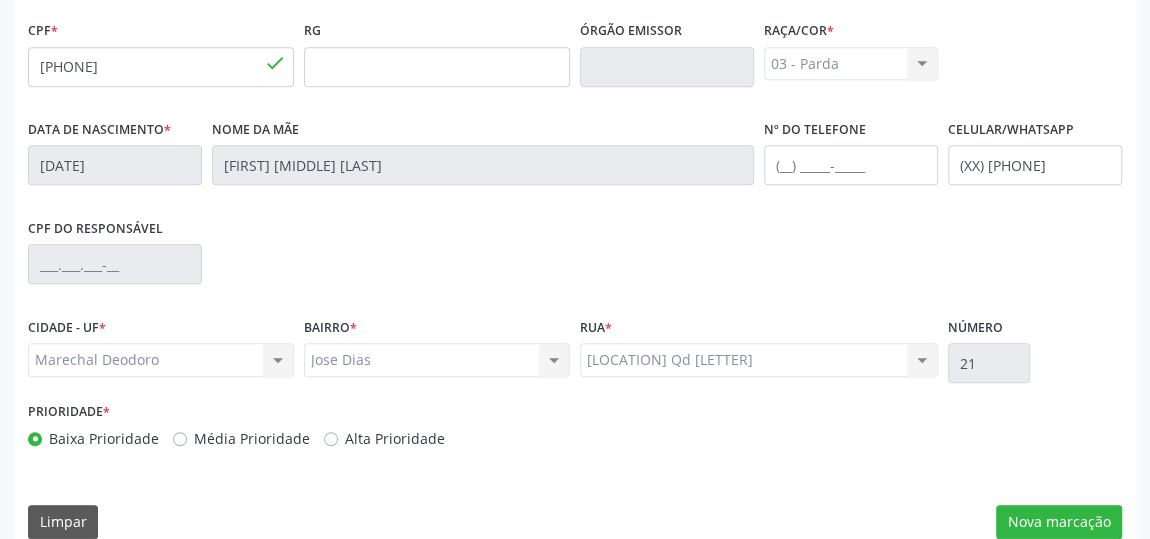 scroll, scrollTop: 604, scrollLeft: 0, axis: vertical 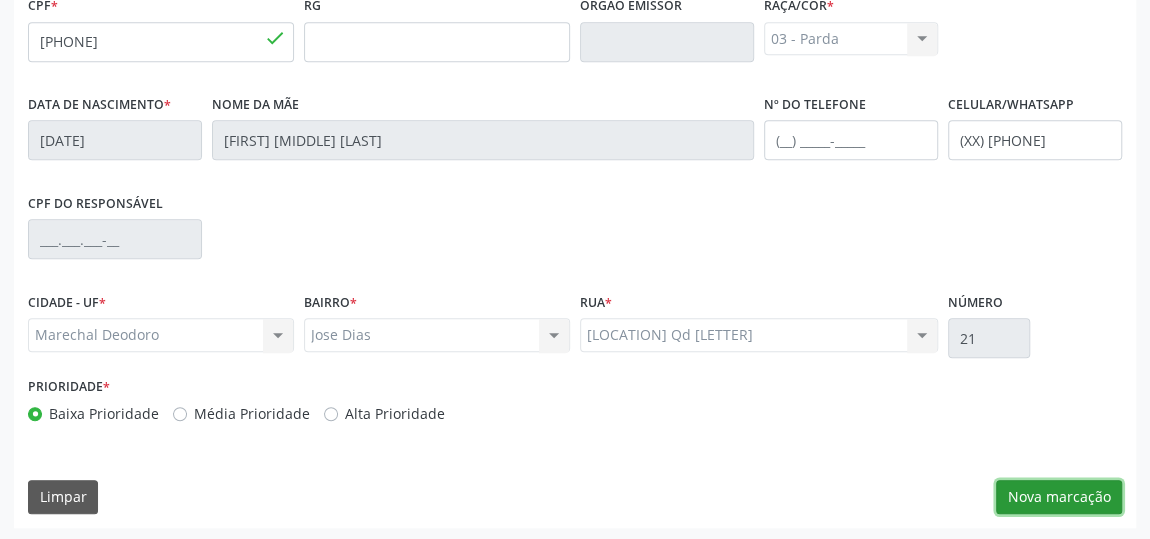 click on "Nova marcação" at bounding box center (1059, 497) 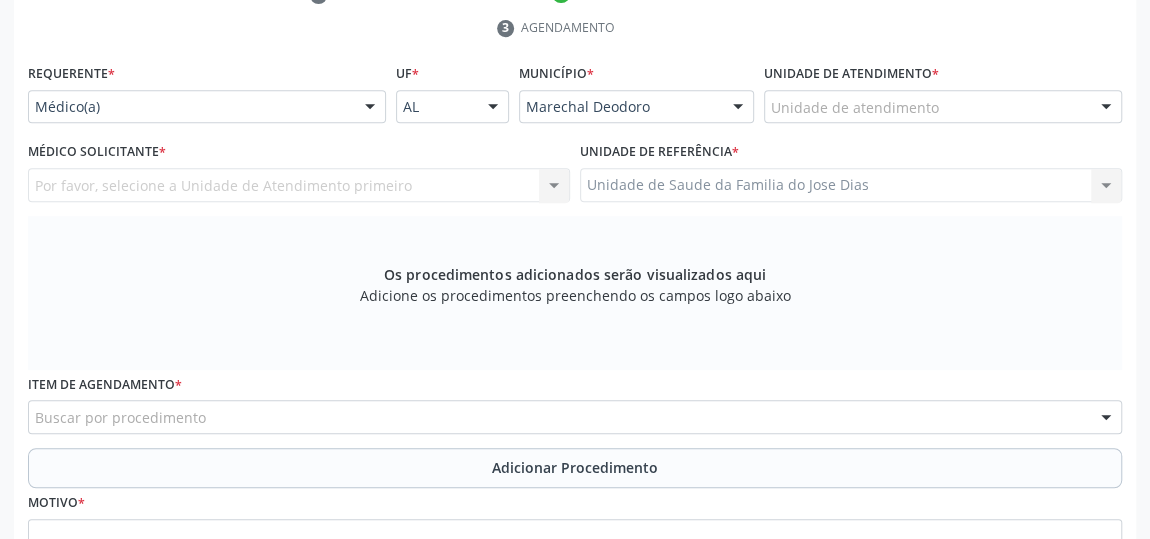 scroll, scrollTop: 331, scrollLeft: 0, axis: vertical 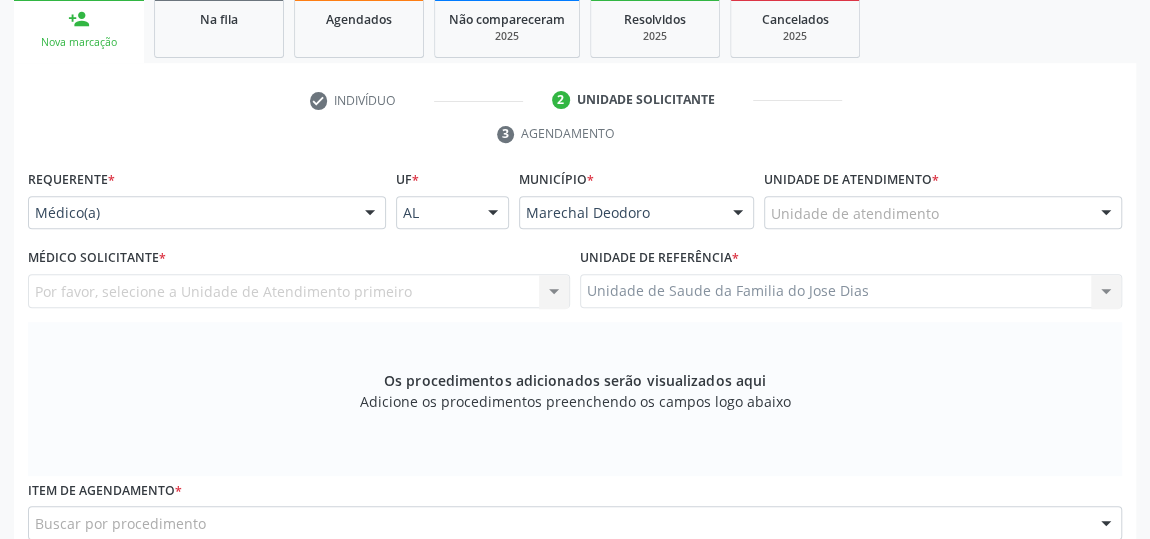 click at bounding box center (370, 214) 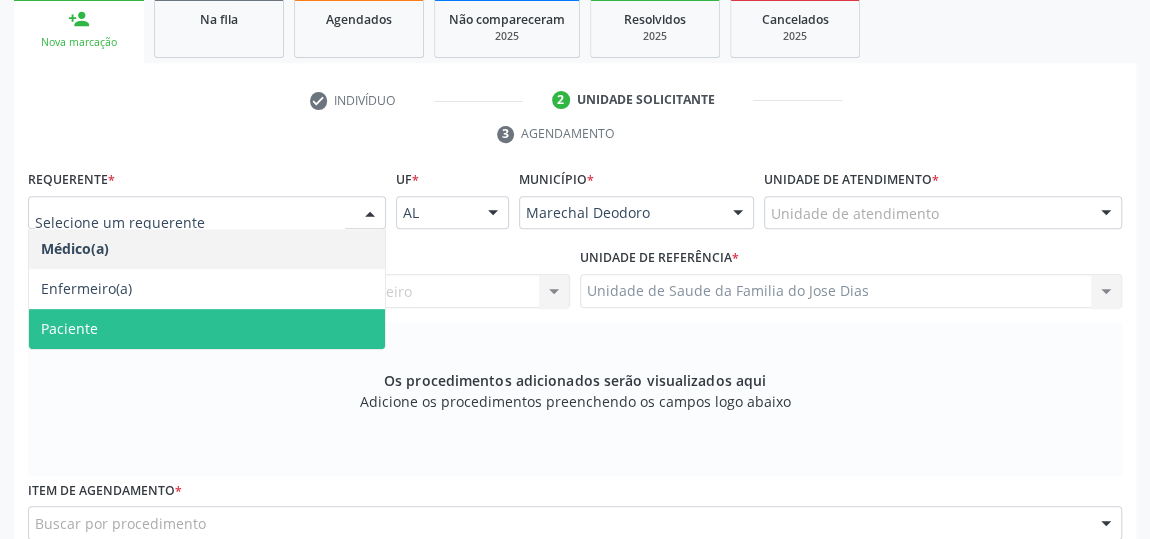 click on "Paciente" at bounding box center [207, 329] 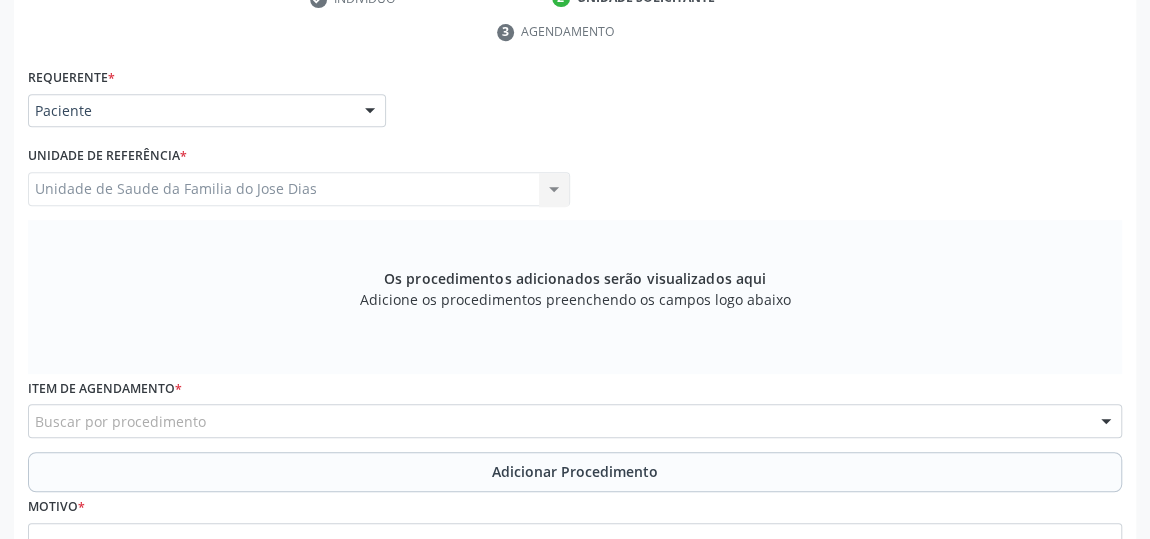 scroll, scrollTop: 604, scrollLeft: 0, axis: vertical 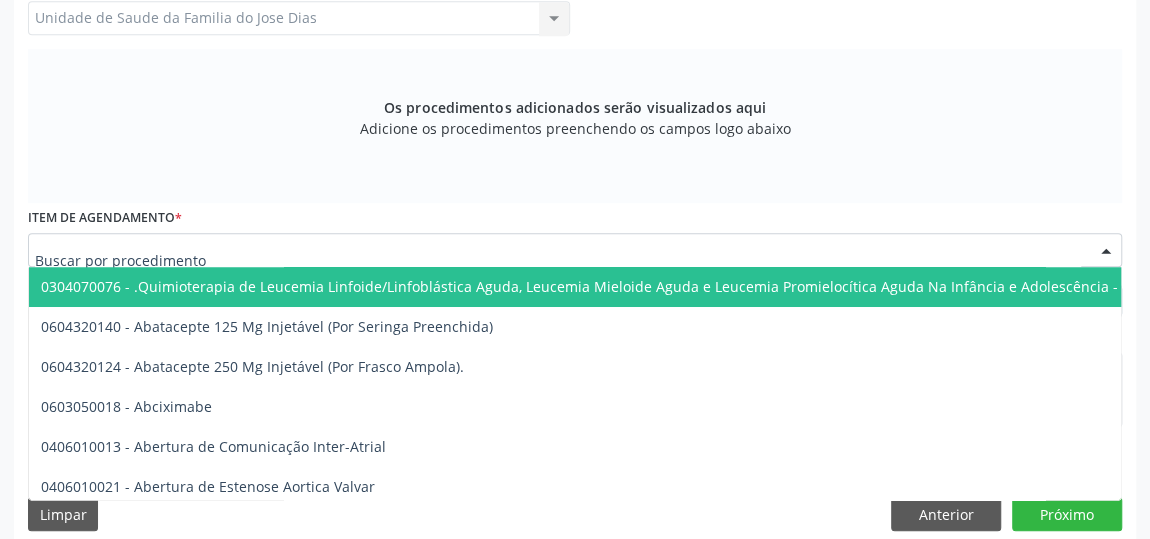 click at bounding box center (575, 250) 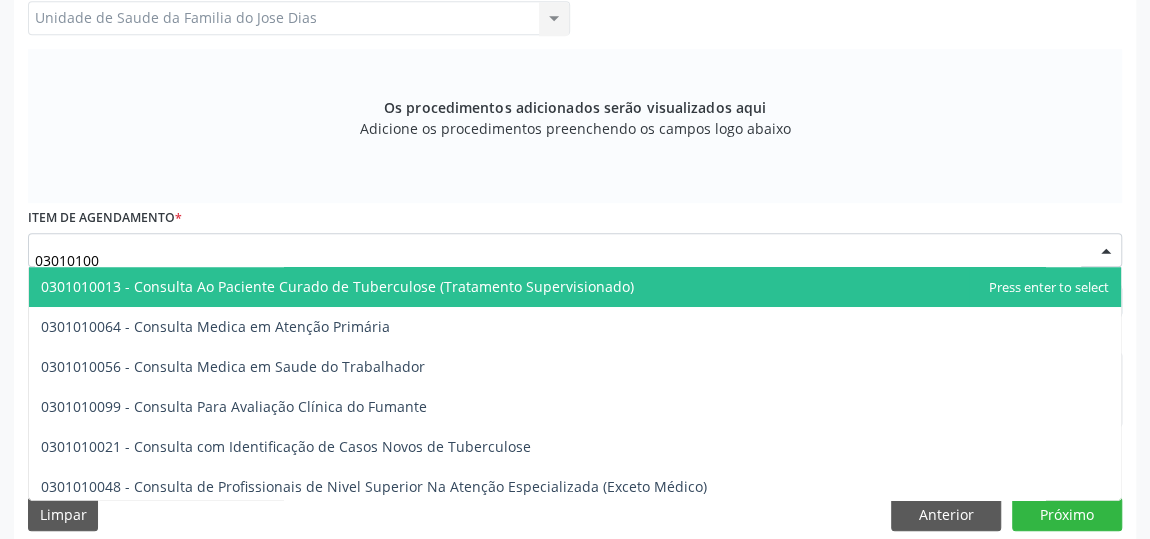 type on "030101004" 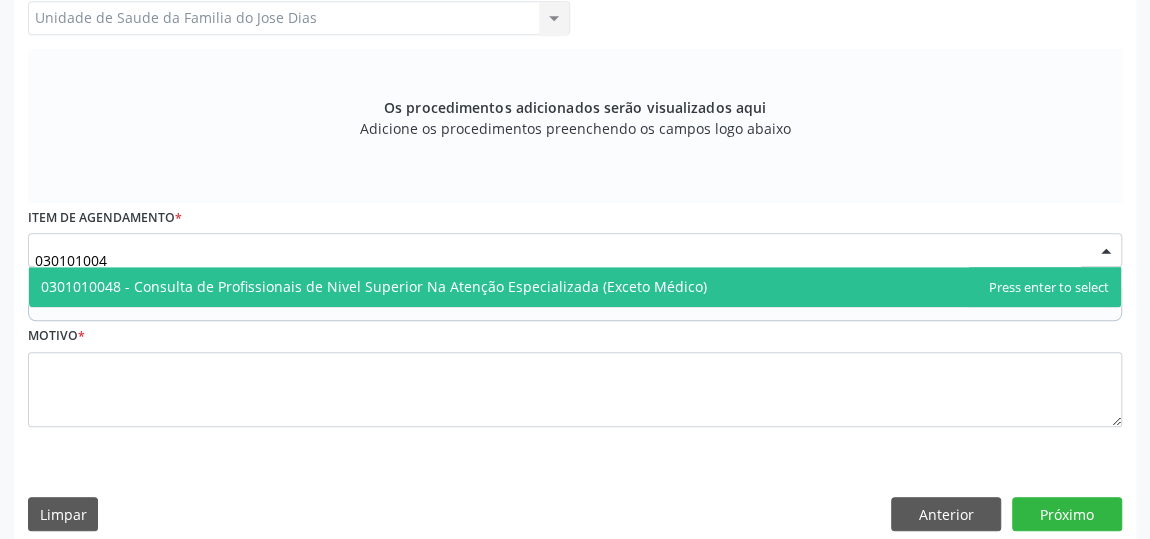click on "0301010048 - Consulta de Profissionais de Nivel Superior Na Atenção Especializada (Exceto Médico)" at bounding box center [374, 286] 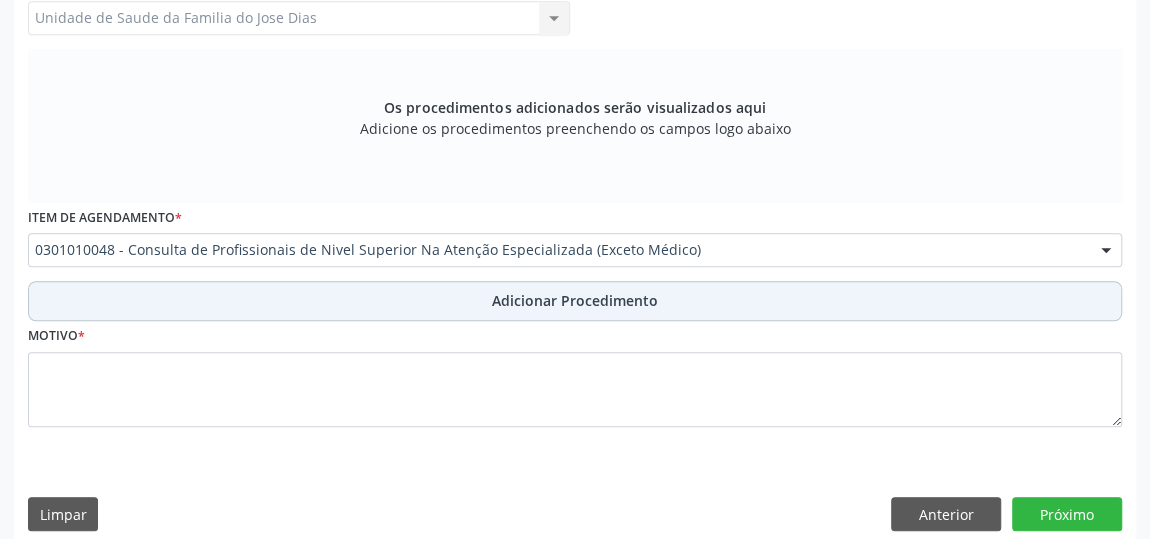 click on "Adicionar Procedimento" at bounding box center (575, 301) 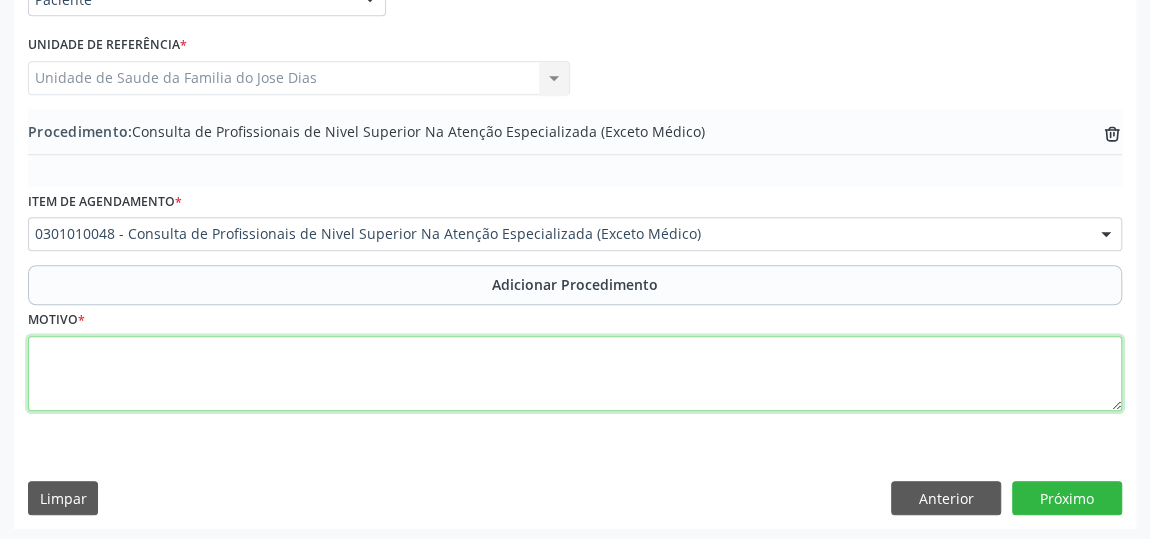 click at bounding box center (575, 374) 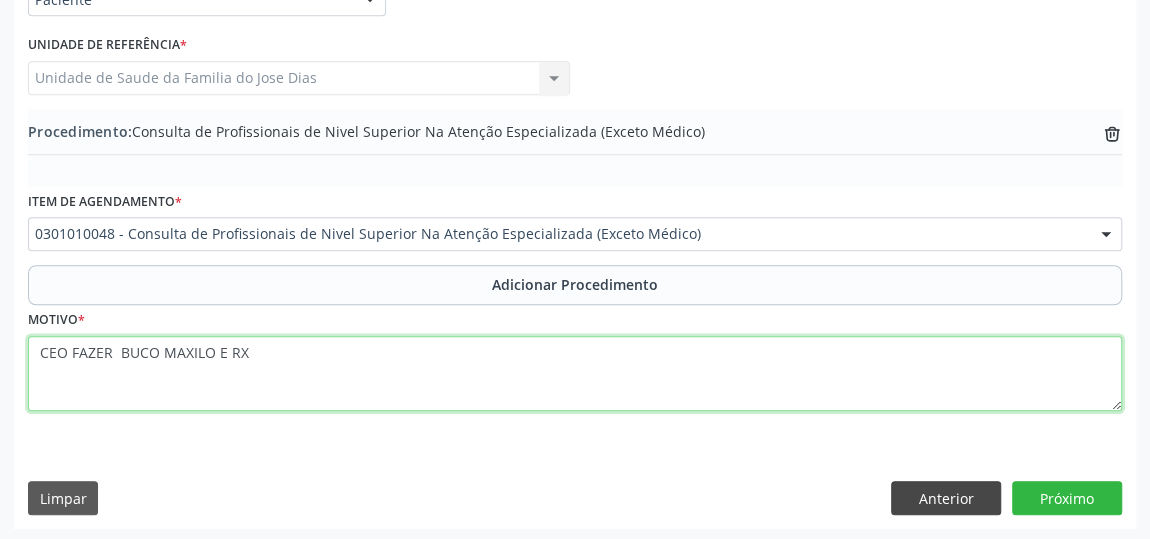 type on "CEO FAZER  BUCO MAXILO E RX" 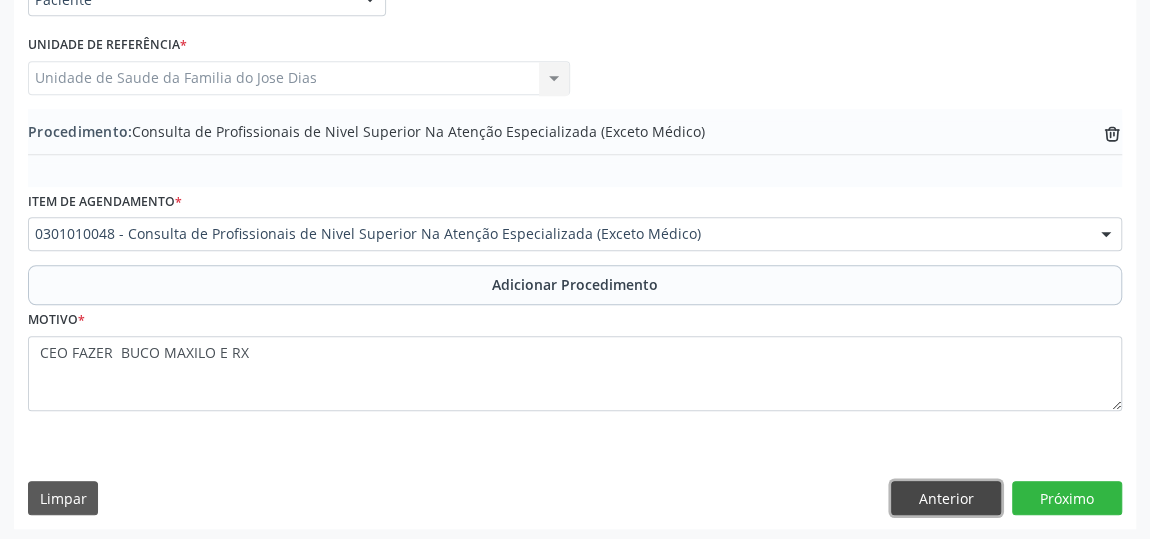 click on "Anterior" at bounding box center [946, 498] 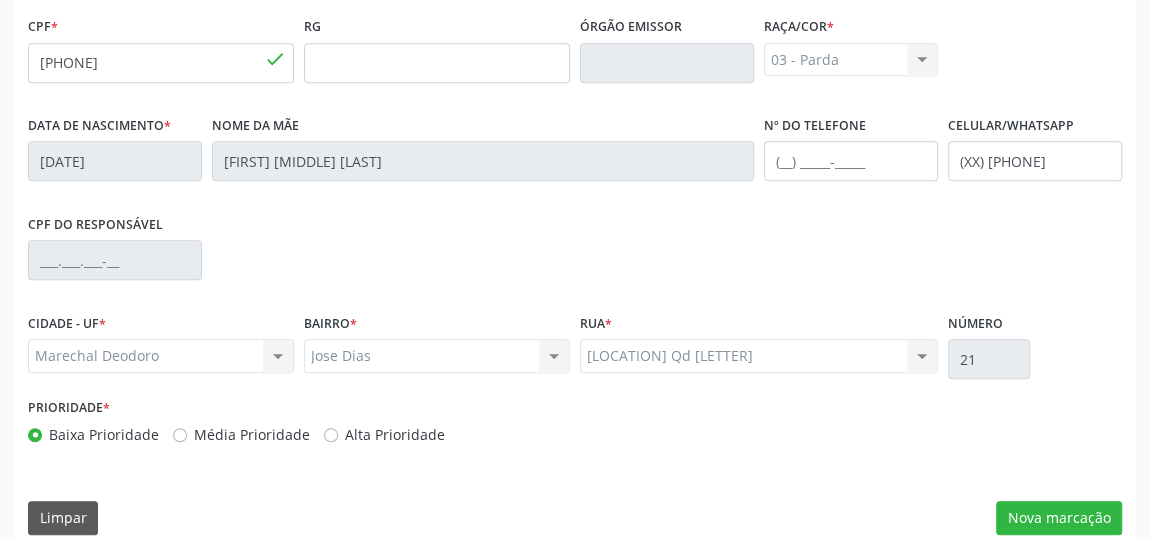scroll, scrollTop: 604, scrollLeft: 0, axis: vertical 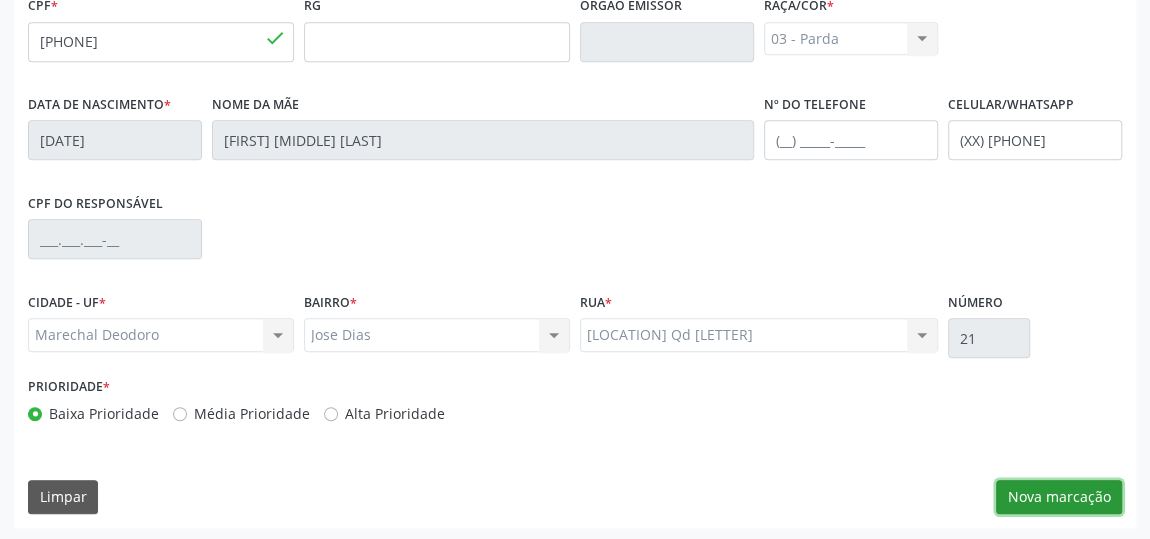 click on "Nova marcação" at bounding box center (1059, 497) 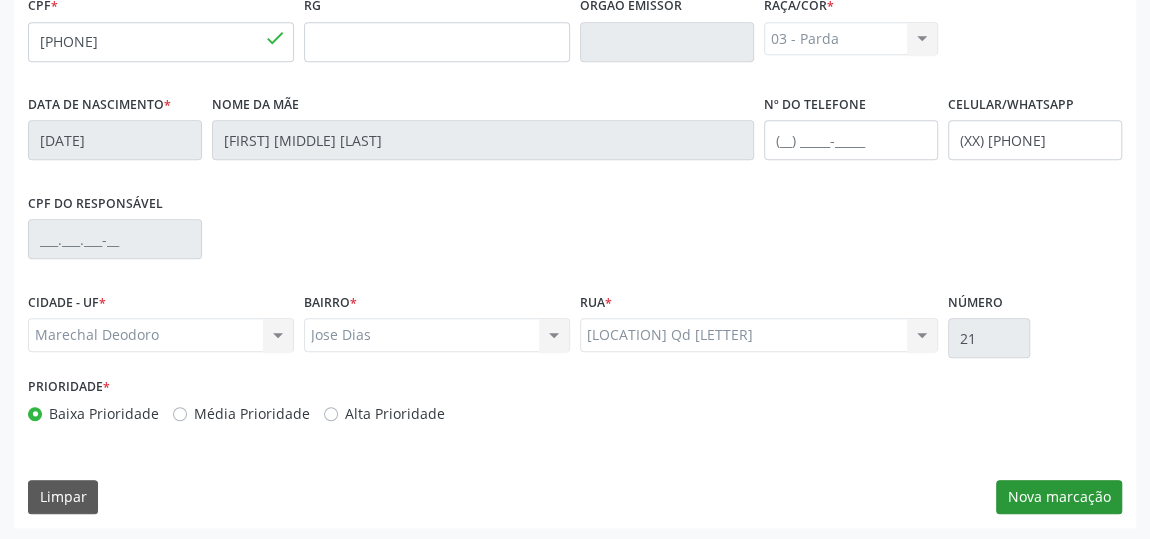 scroll, scrollTop: 544, scrollLeft: 0, axis: vertical 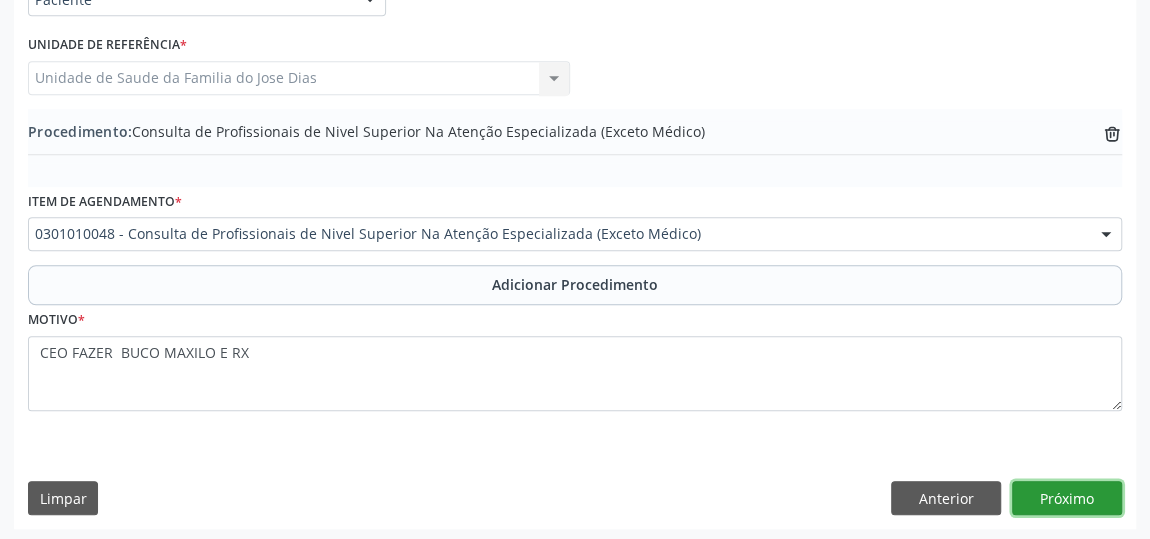 click on "Próximo" at bounding box center [1067, 498] 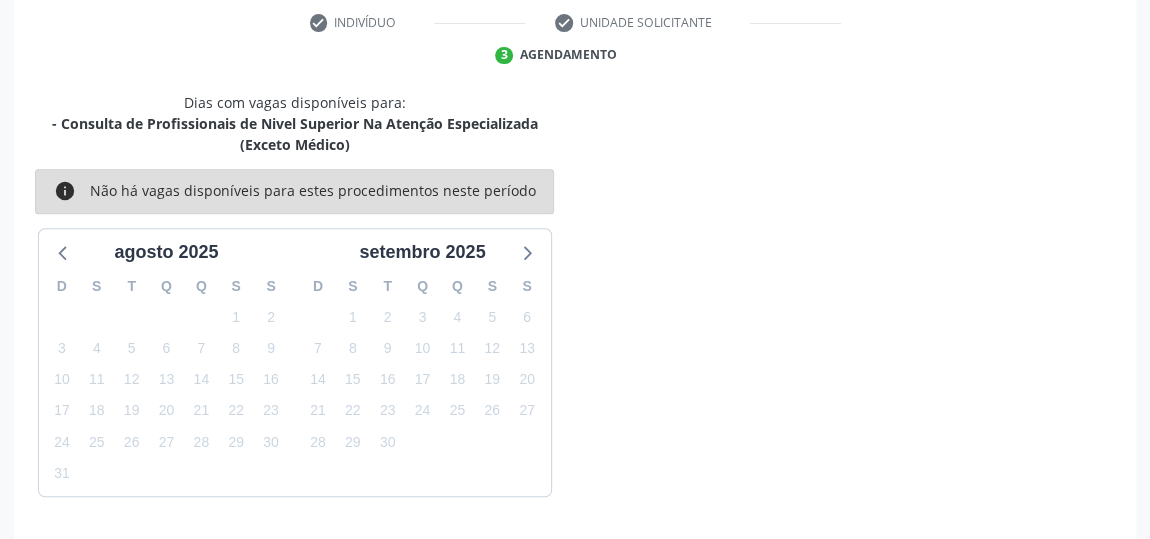 scroll, scrollTop: 467, scrollLeft: 0, axis: vertical 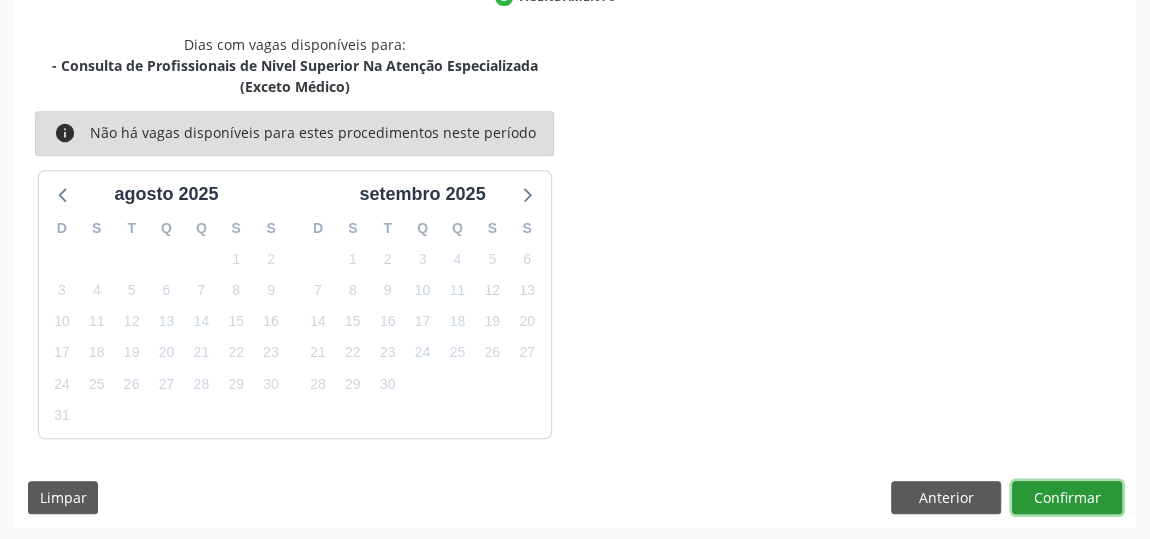 click on "Confirmar" at bounding box center [1067, 498] 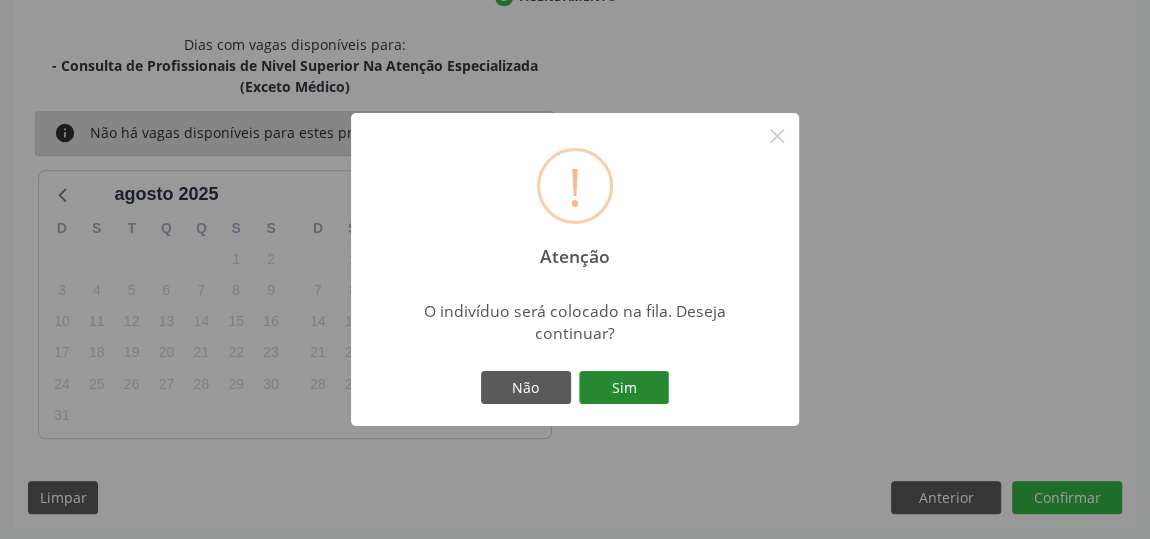 click on "Sim" at bounding box center [624, 388] 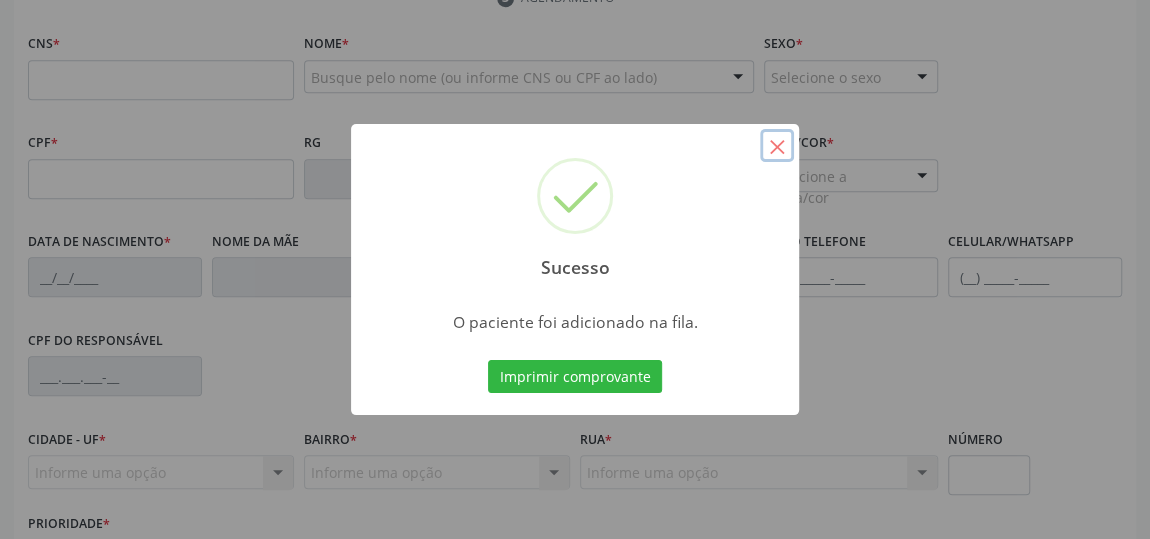 click on "×" at bounding box center [777, 146] 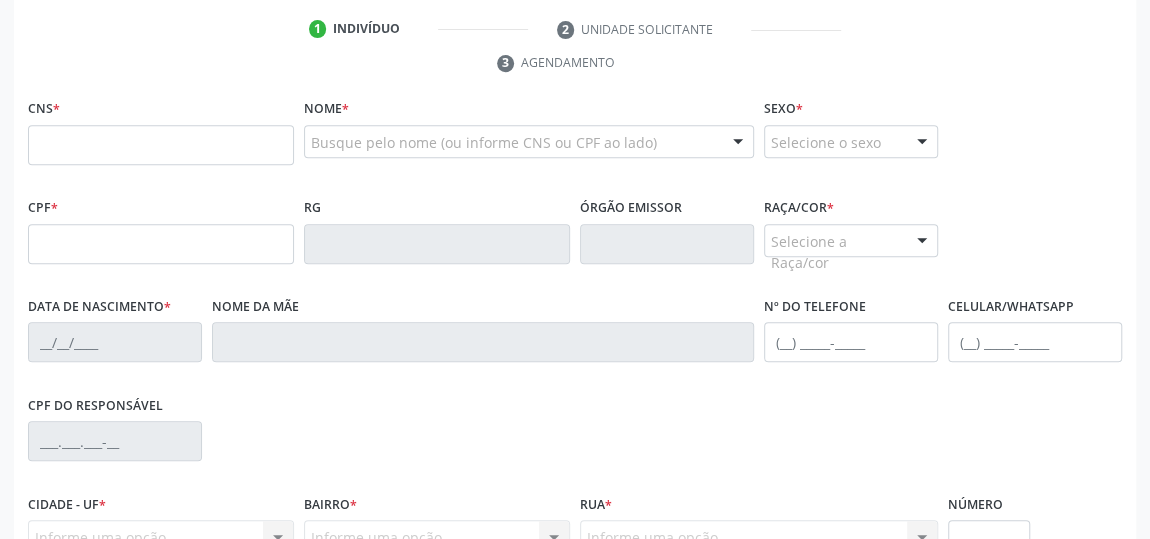 scroll, scrollTop: 285, scrollLeft: 0, axis: vertical 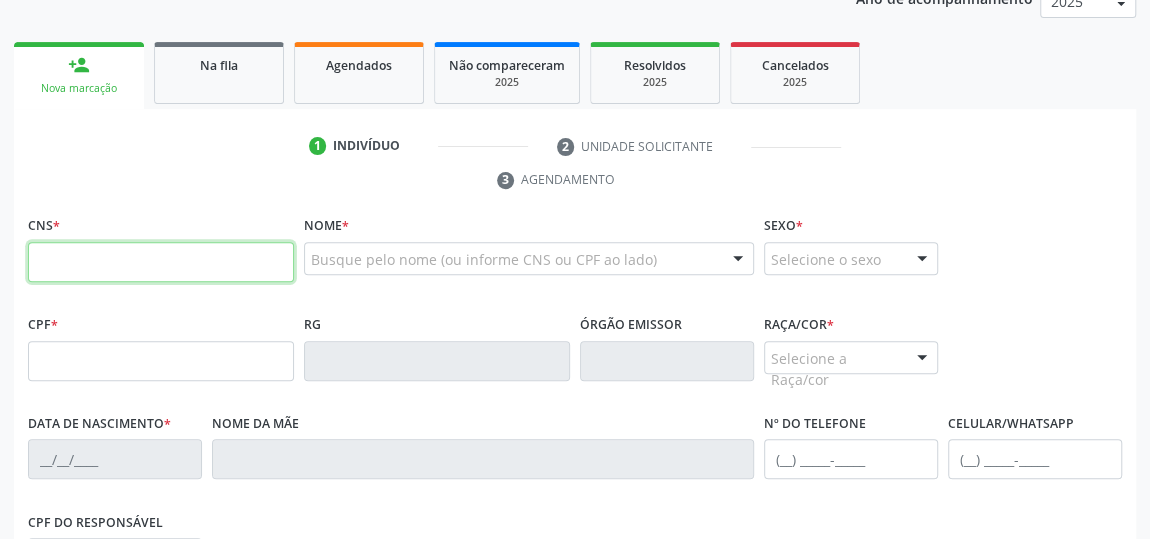 click at bounding box center [161, 262] 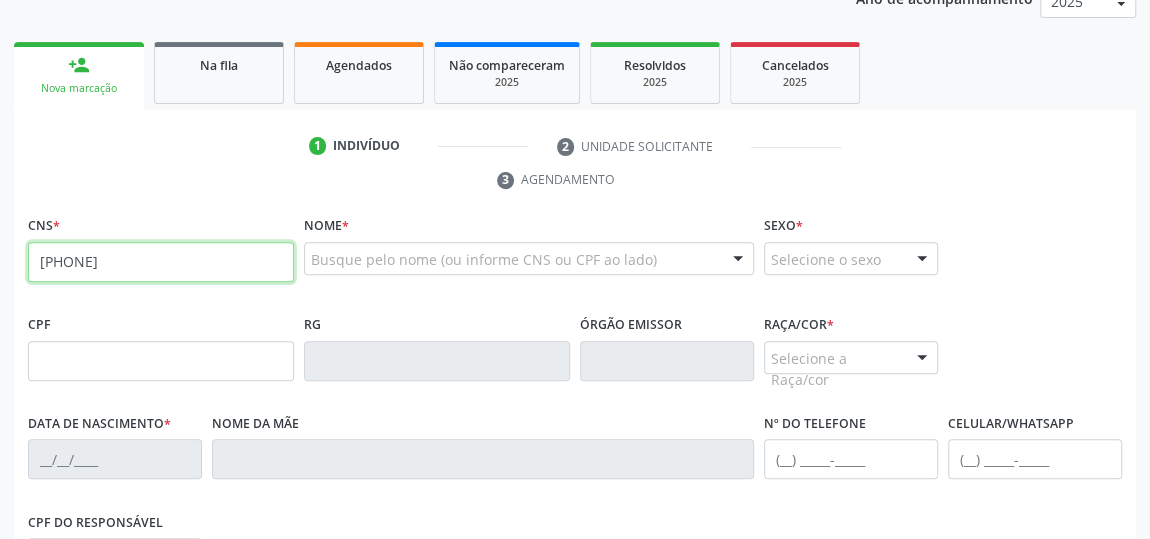 type on "[PHONE]" 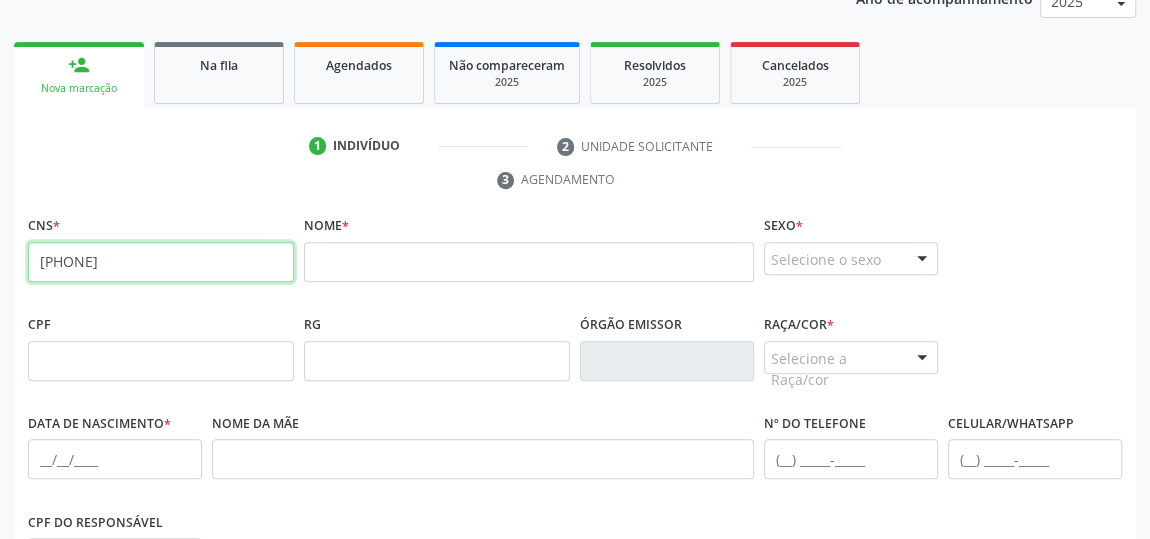 click on "[PHONE]" at bounding box center [161, 262] 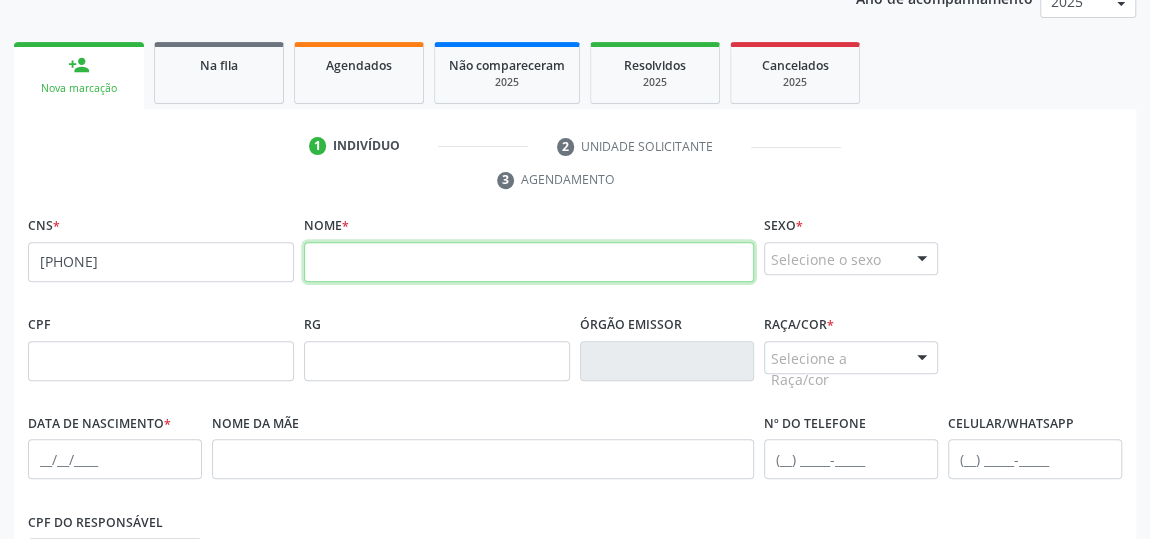 paste on "[FIRST] [LAST] de [LAST] [LAST]" 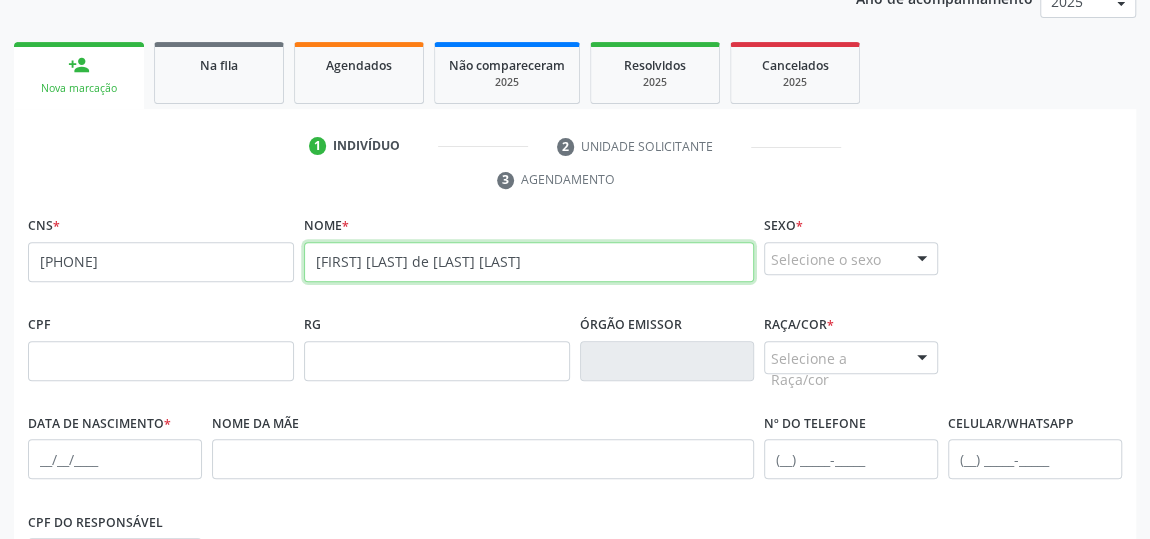 type on "[FIRST] [LAST] de [LAST] [LAST]" 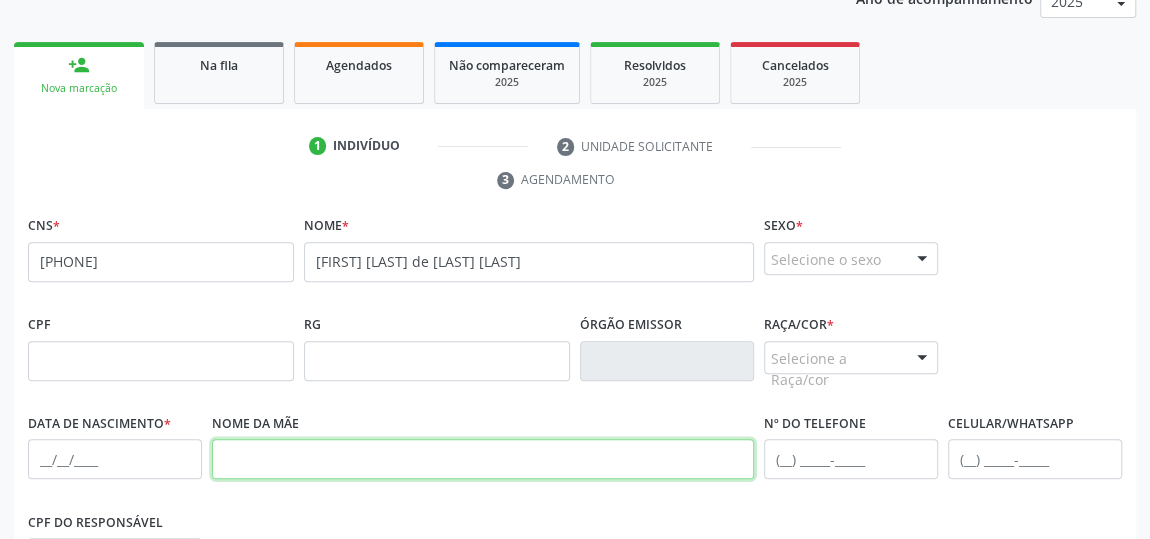 paste on "[FIRST] [LAST] de [LAST]" 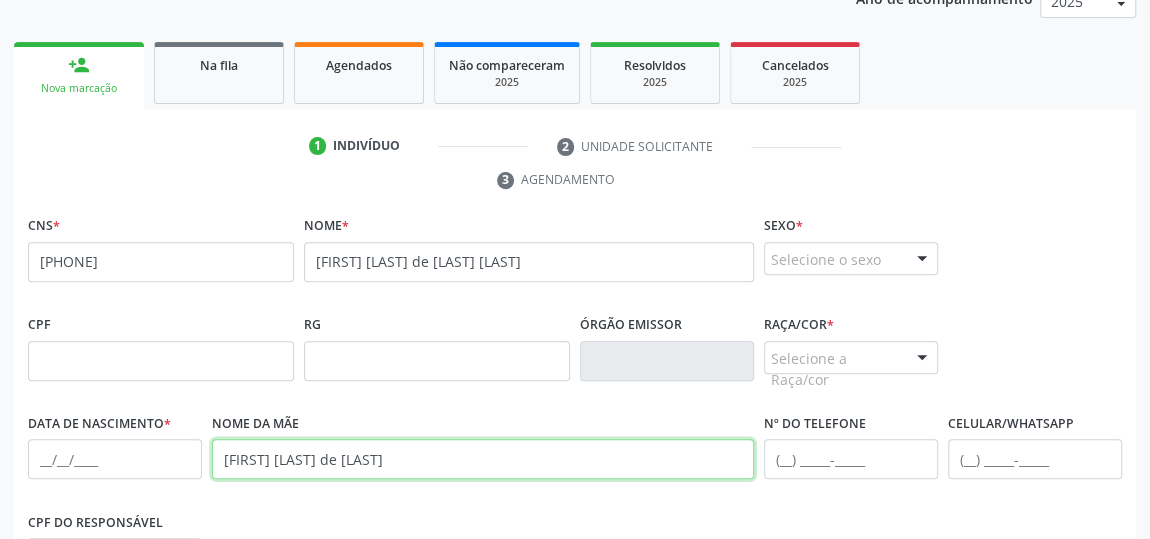 type on "[FIRST] [LAST] de [LAST]" 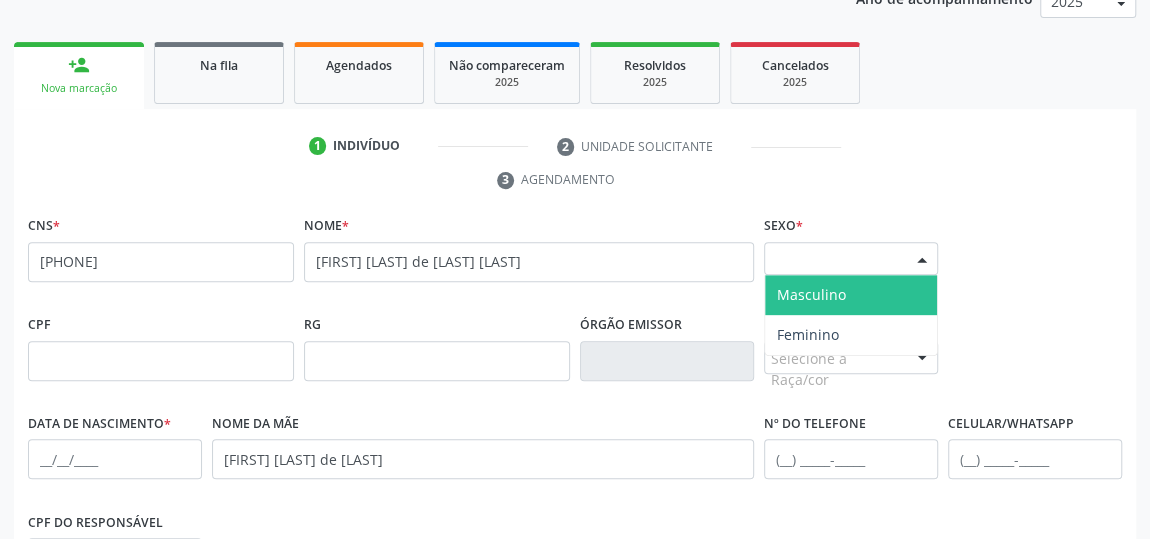 click at bounding box center (922, 260) 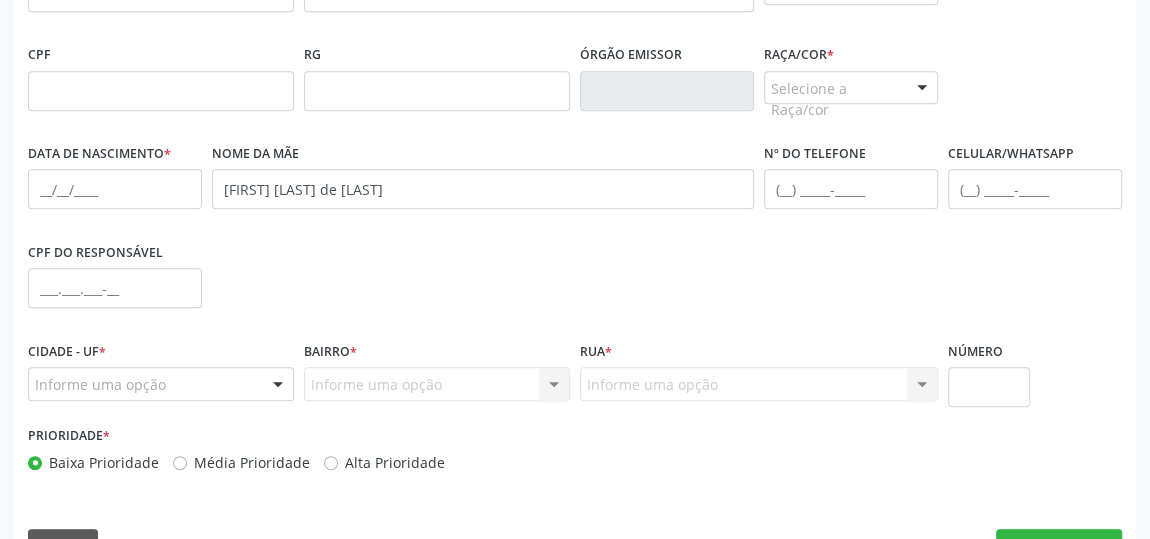 scroll, scrollTop: 558, scrollLeft: 0, axis: vertical 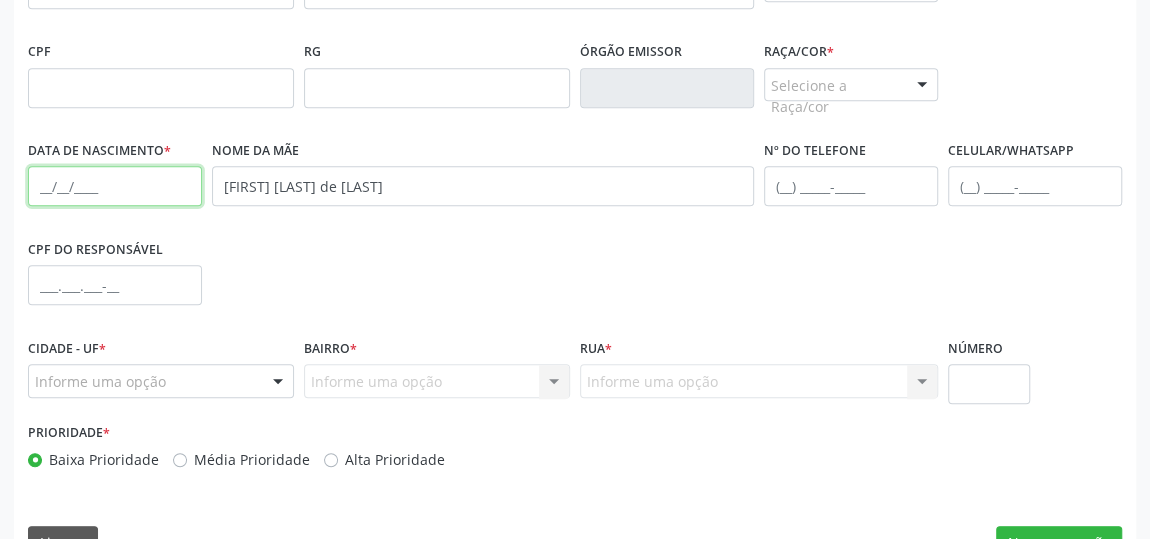 click at bounding box center (115, 186) 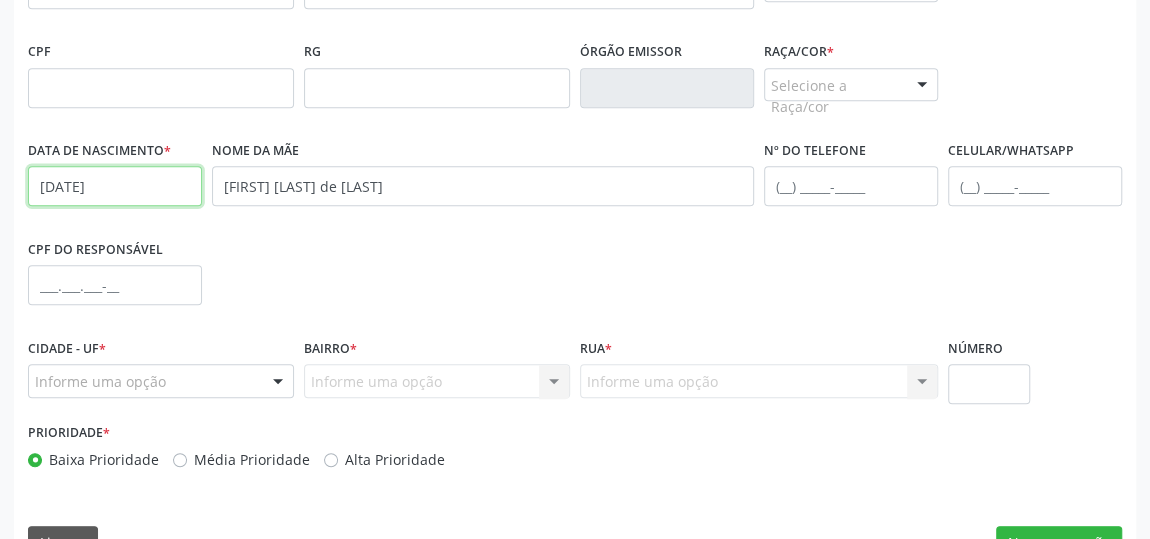 type on "[DATE]" 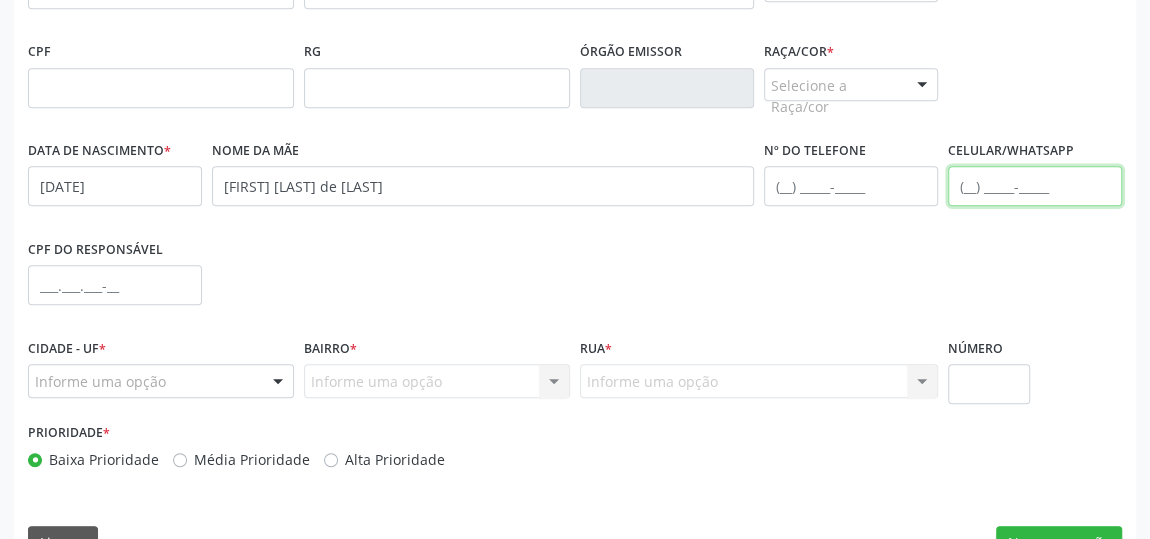 click at bounding box center [1035, 186] 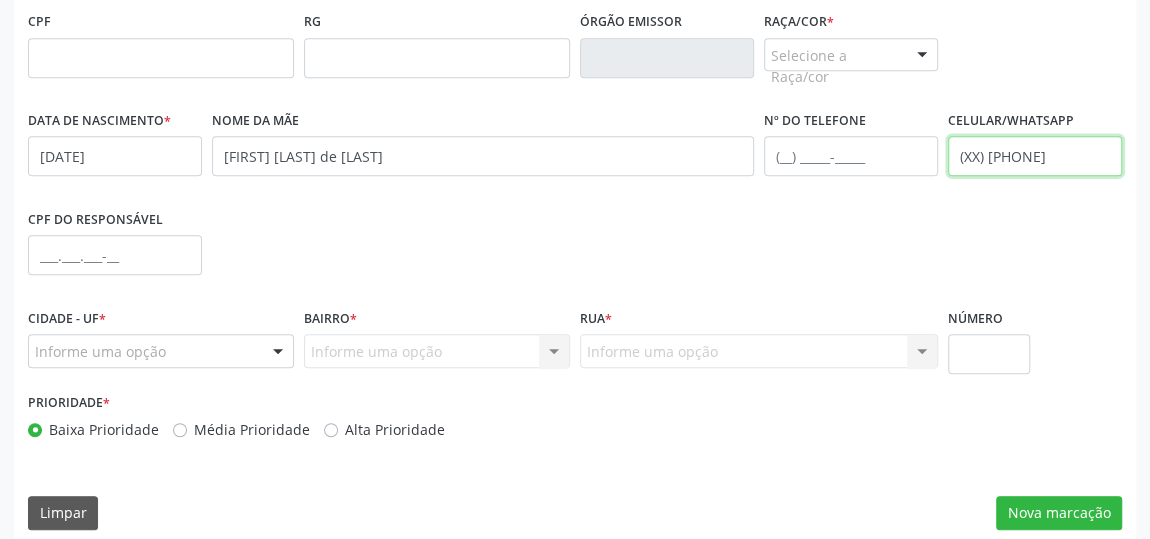 scroll, scrollTop: 604, scrollLeft: 0, axis: vertical 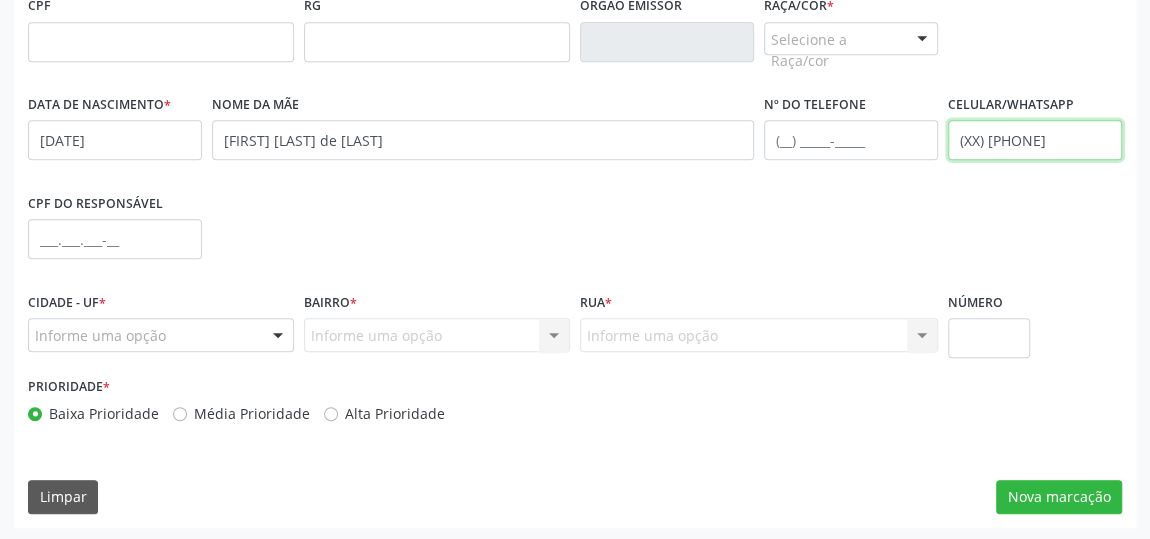 type on "(XX) [PHONE]" 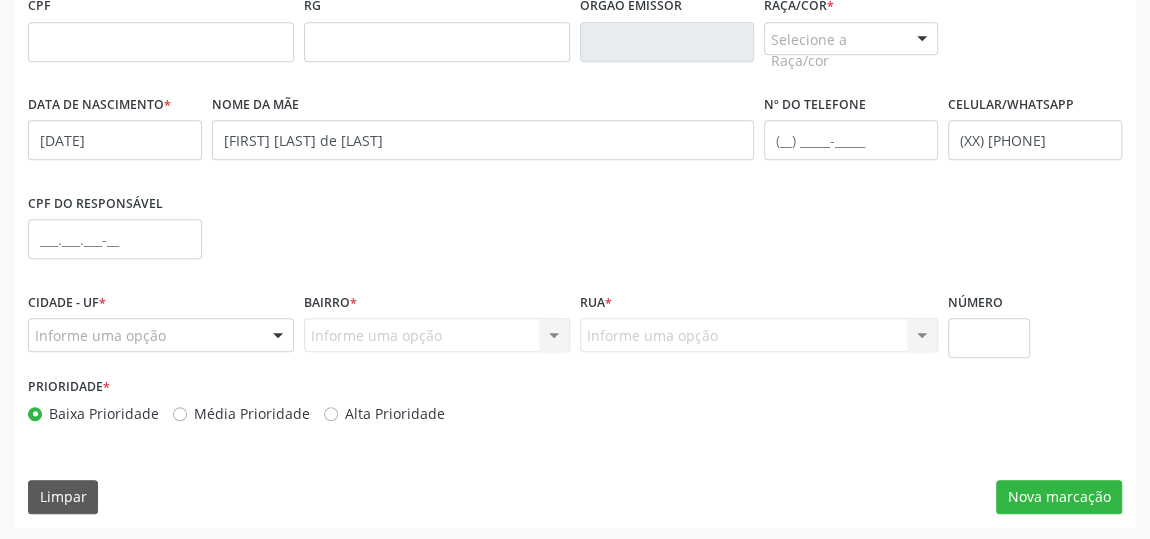 click at bounding box center [278, 336] 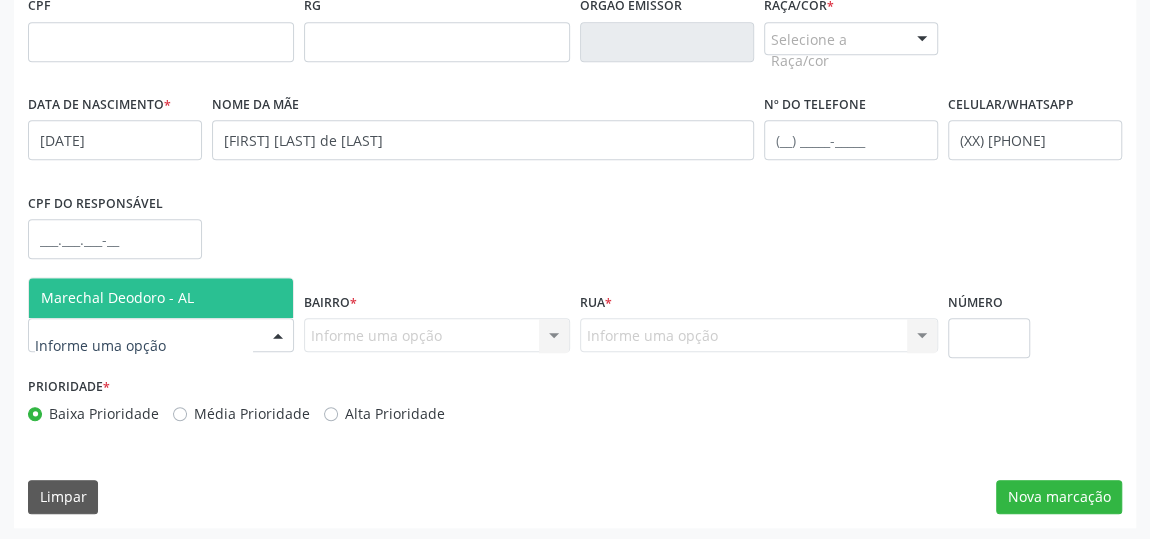 click on "Marechal Deodoro - AL" at bounding box center (161, 298) 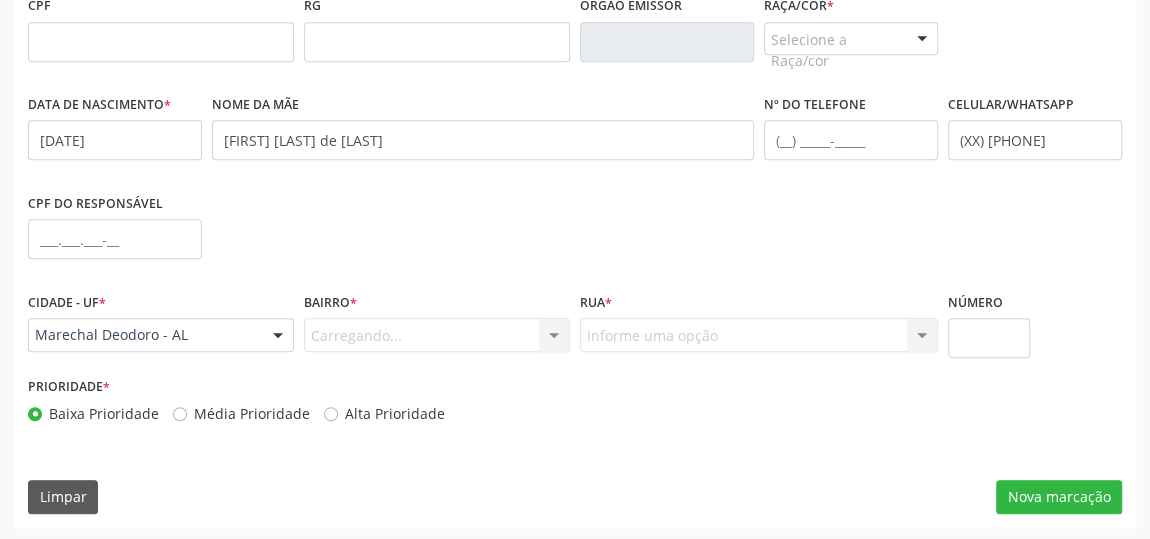 click on "Carregando...
Nenhum resultado encontrado para: "   "
Nenhuma opção encontrada. Digite para adicionar." at bounding box center [437, 335] 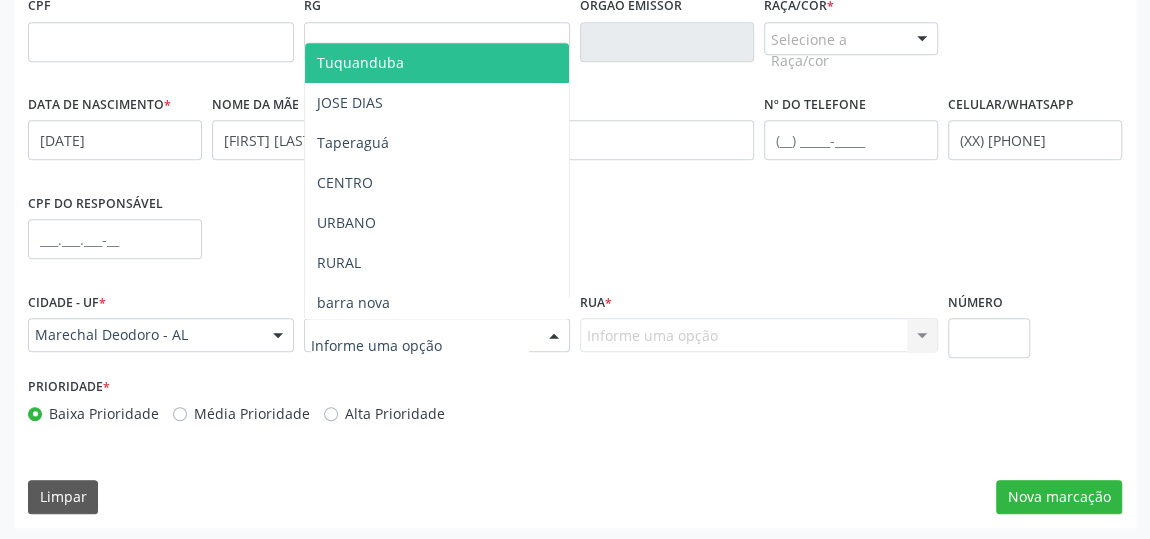 click at bounding box center (437, 335) 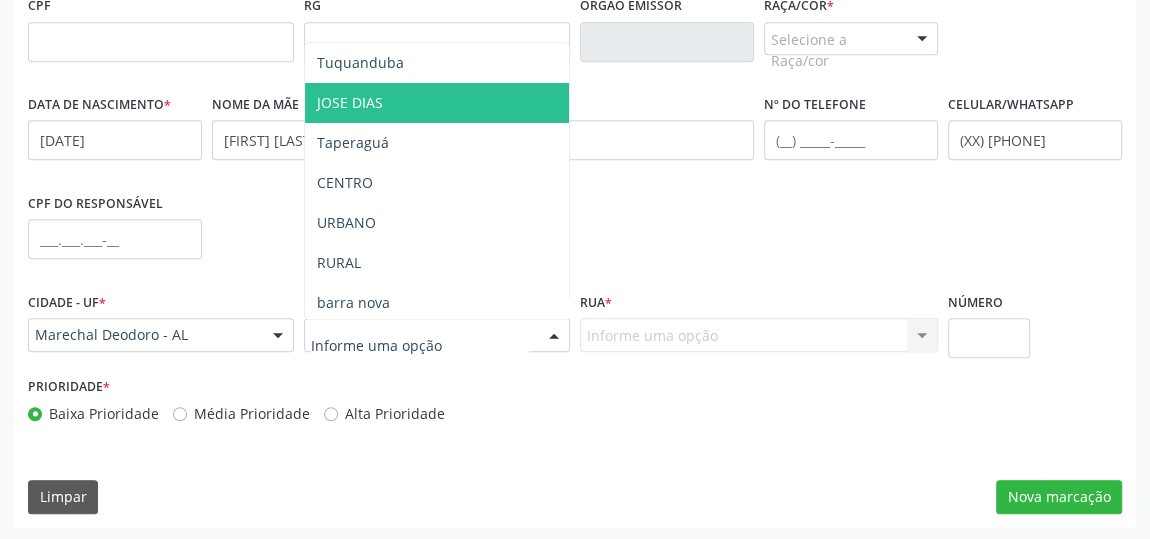 click on "JOSE DIAS" at bounding box center [437, 103] 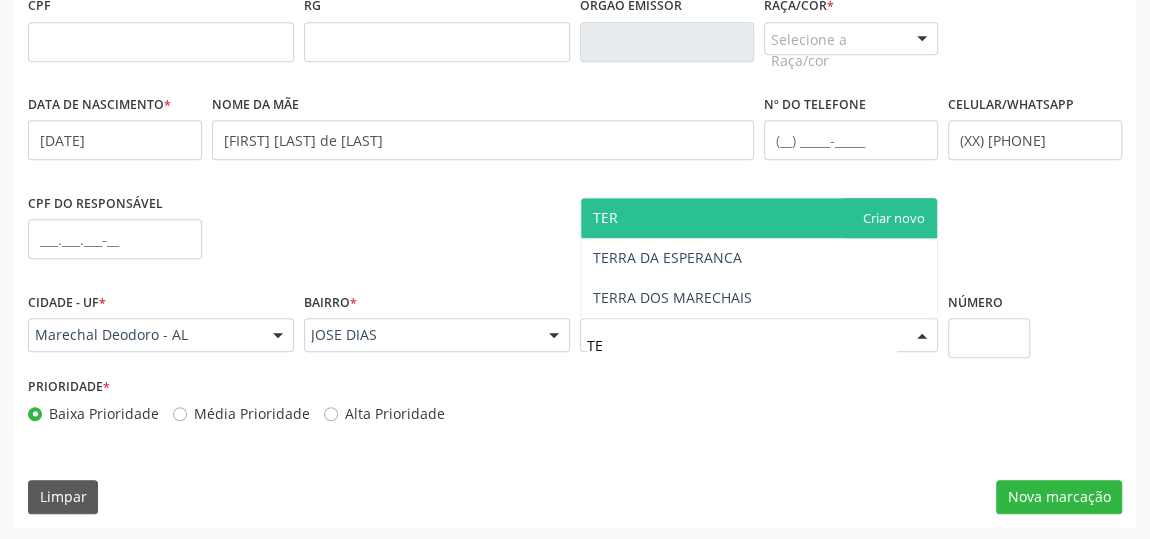 type on "TER" 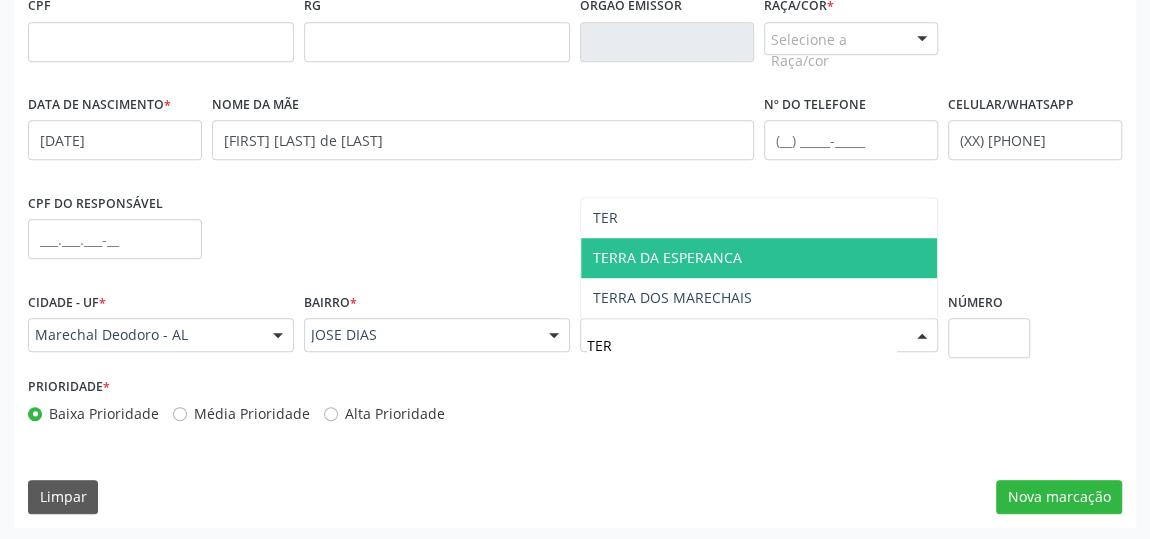 click on "TERRA DA ESPERANCA" at bounding box center (667, 257) 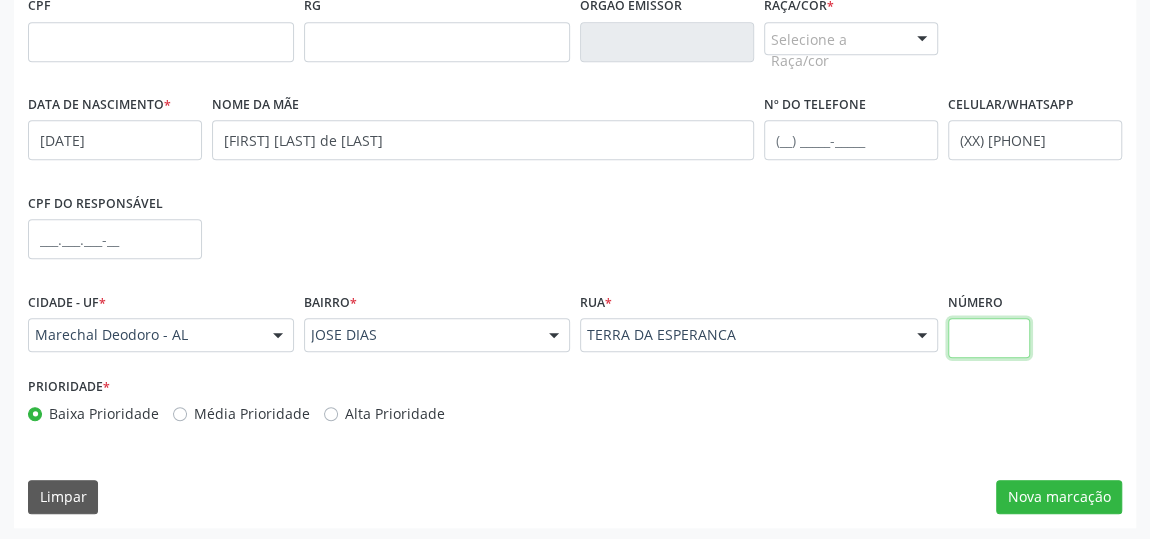 click at bounding box center (989, 338) 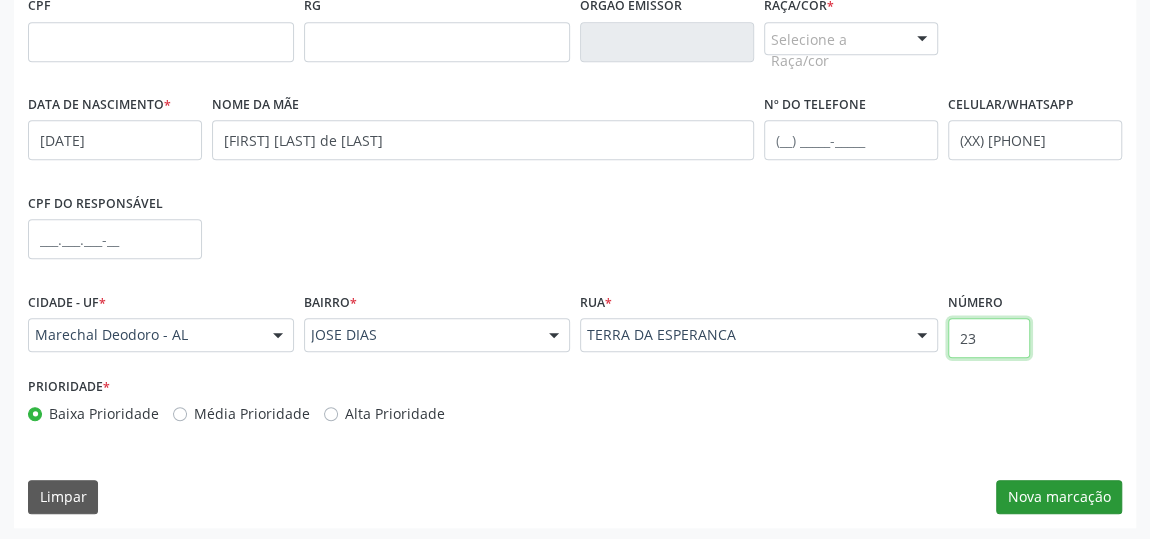 type on "23" 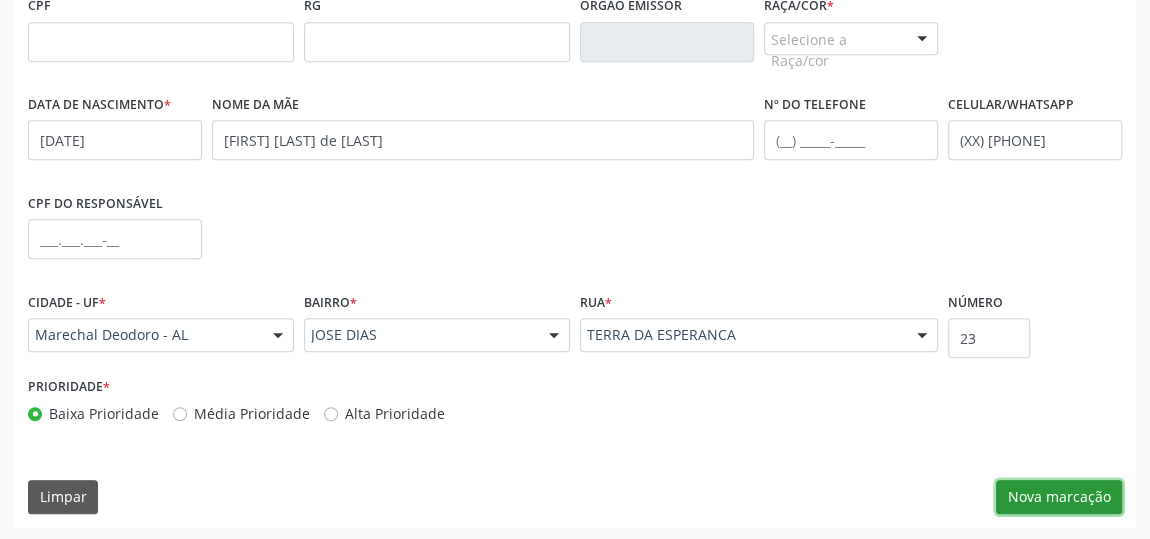 click on "Nova marcação" at bounding box center (1059, 497) 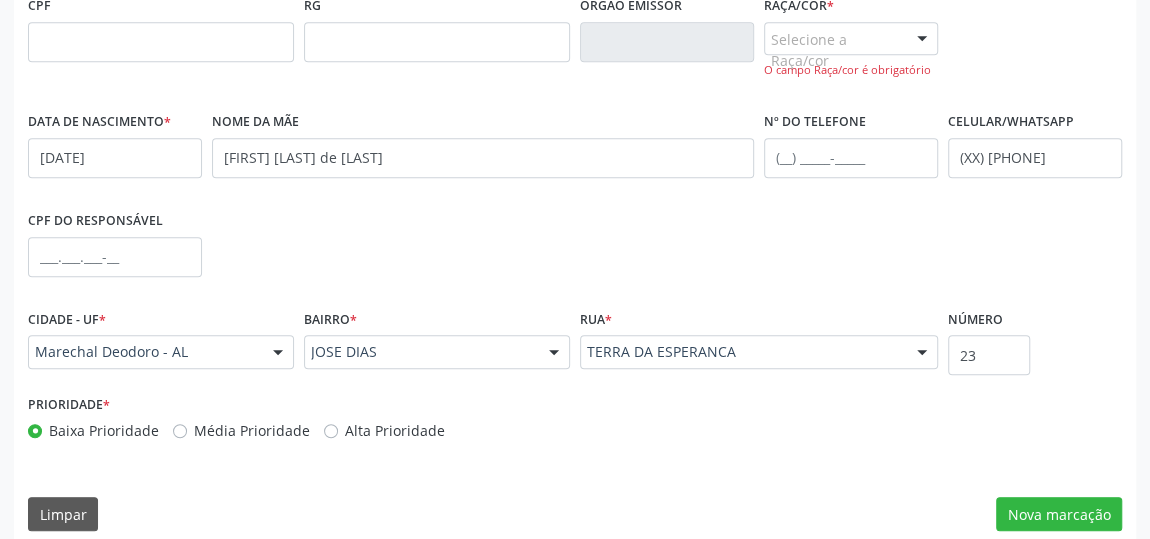 click at bounding box center [922, 40] 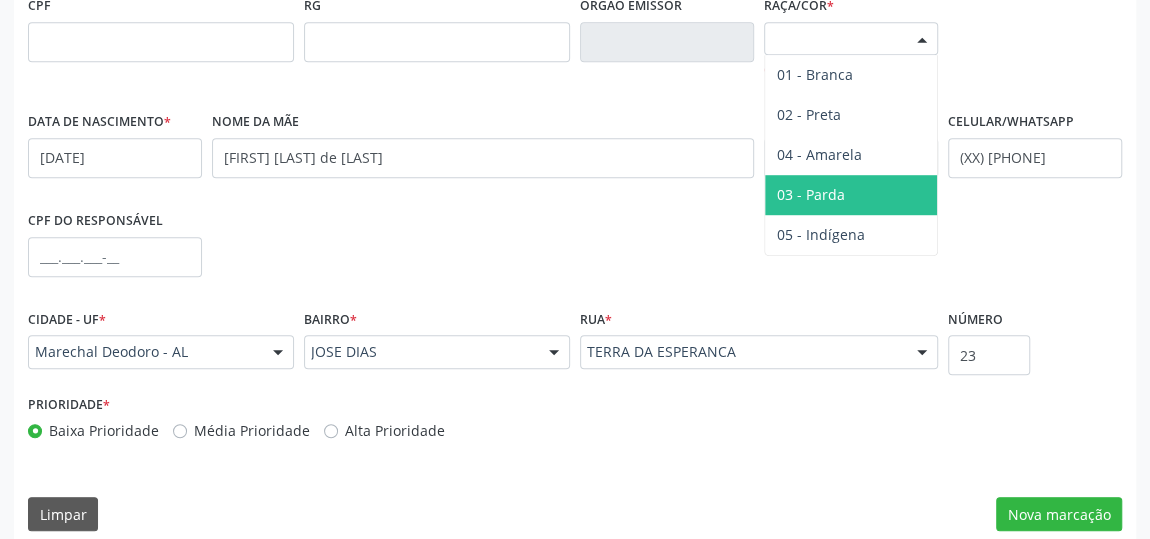 click on "03 - Parda" at bounding box center (851, 195) 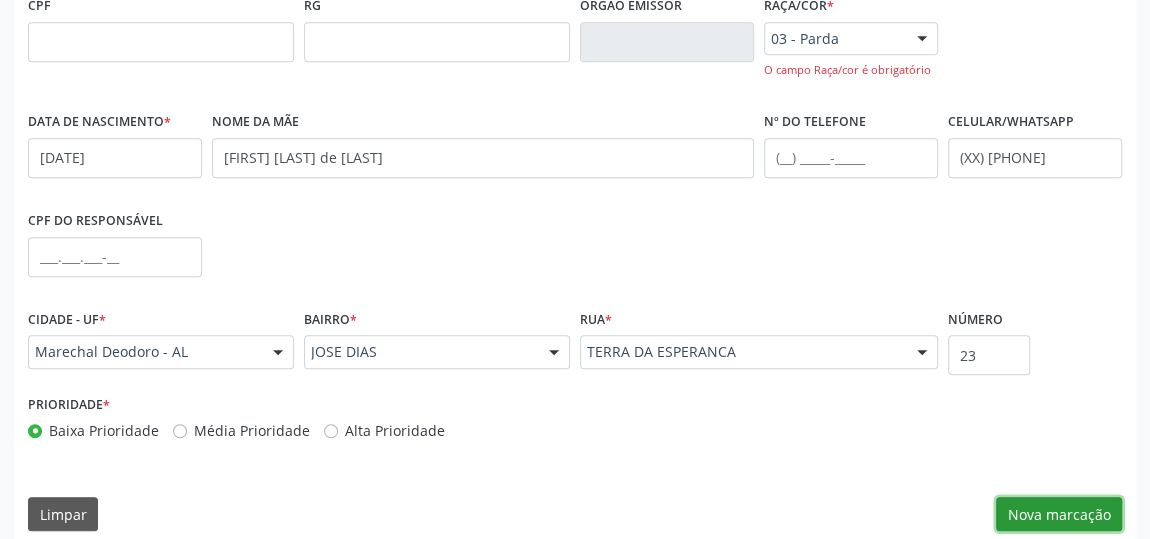 click on "Nova marcação" at bounding box center [1059, 514] 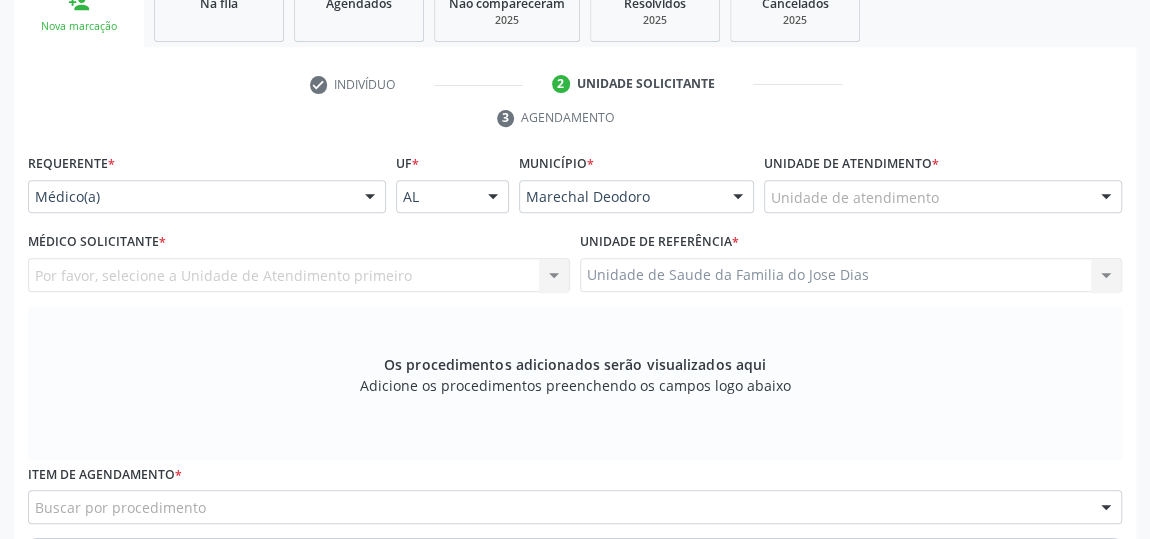 scroll, scrollTop: 331, scrollLeft: 0, axis: vertical 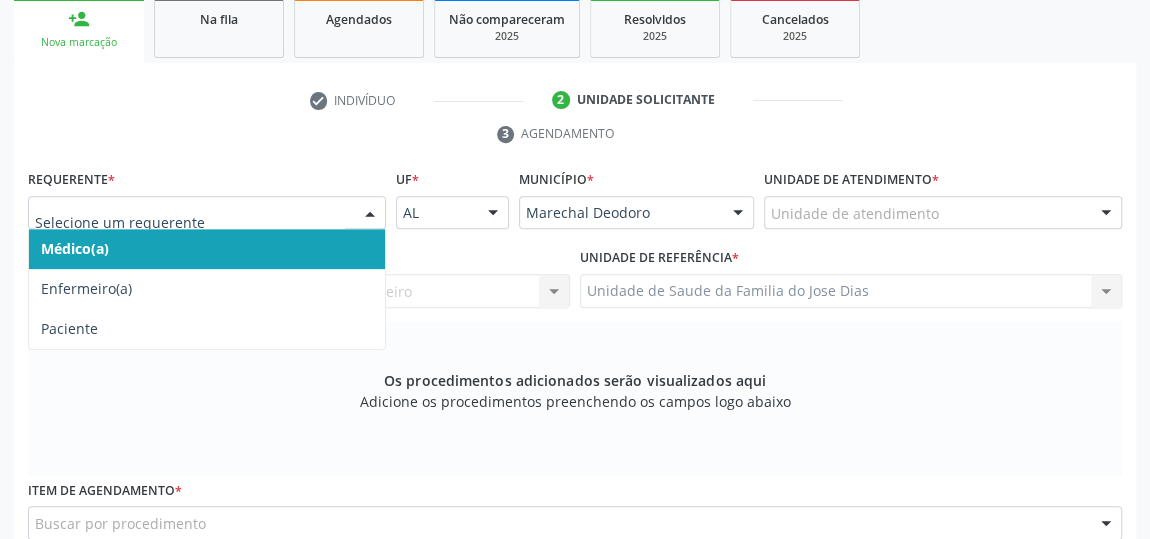 click at bounding box center [370, 214] 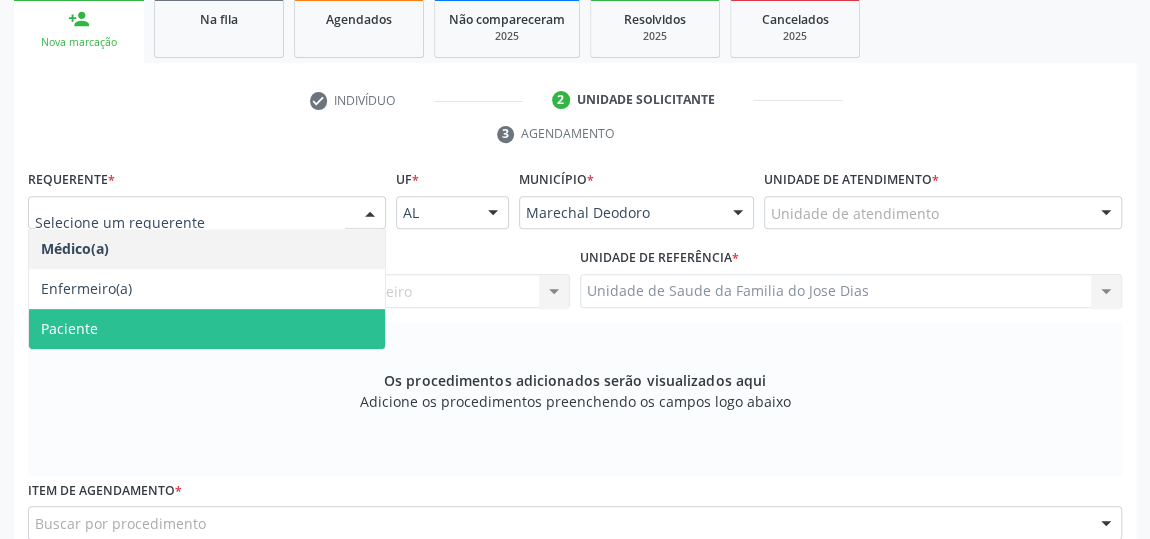 click on "Paciente" at bounding box center [207, 329] 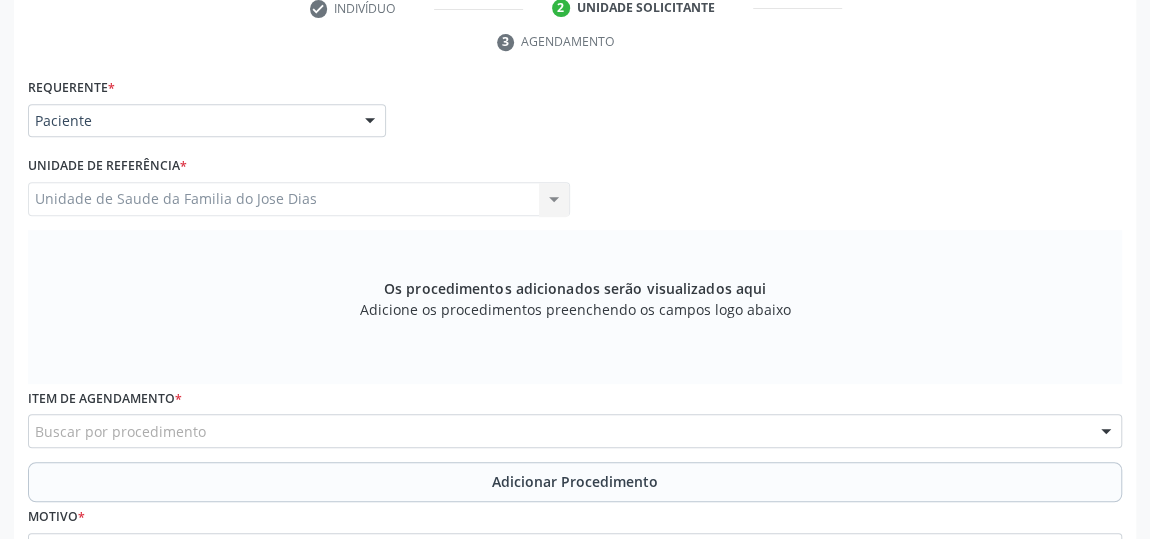 scroll, scrollTop: 513, scrollLeft: 0, axis: vertical 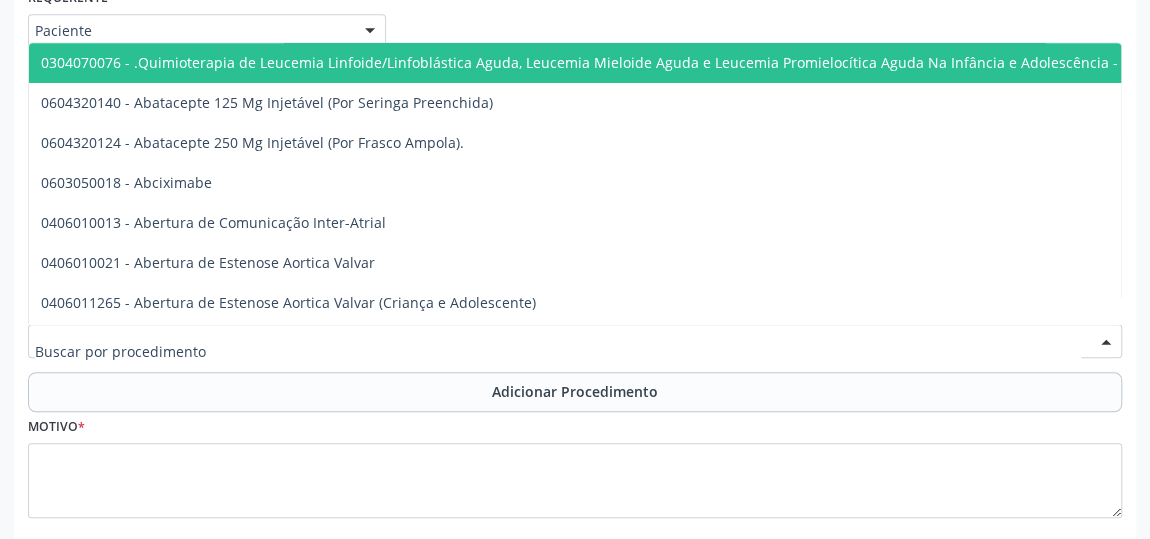 click at bounding box center [575, 341] 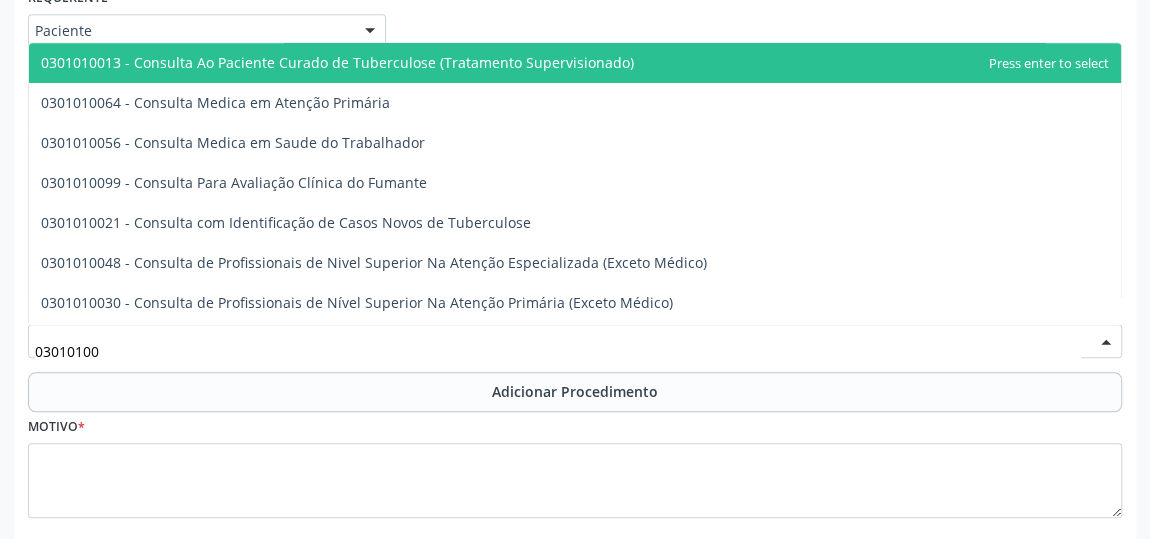 type on "030101004" 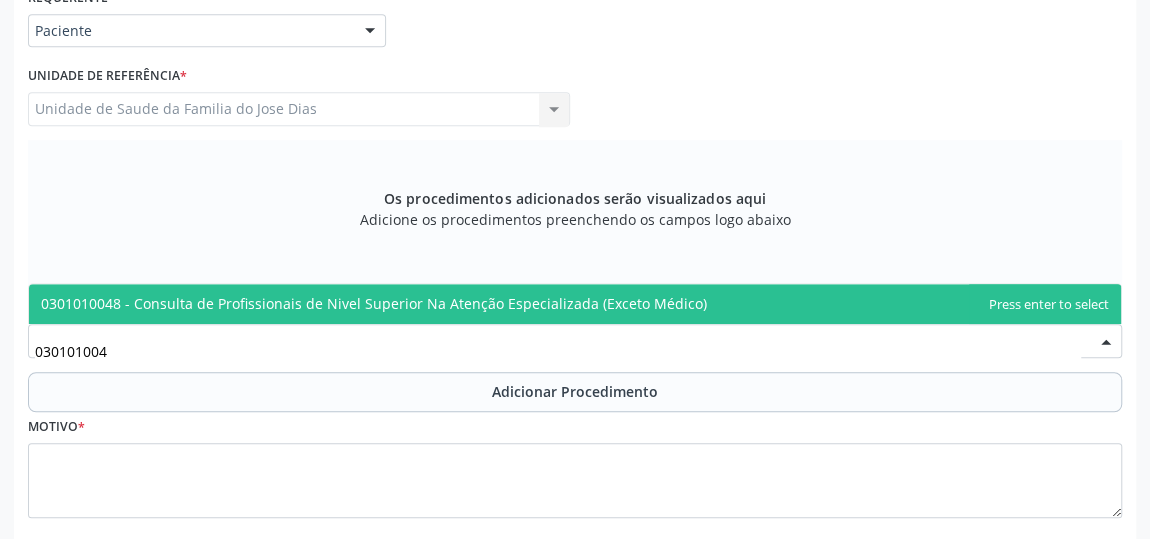 click on "0301010048 - Consulta de Profissionais de Nivel Superior Na Atenção Especializada (Exceto Médico)" at bounding box center (374, 303) 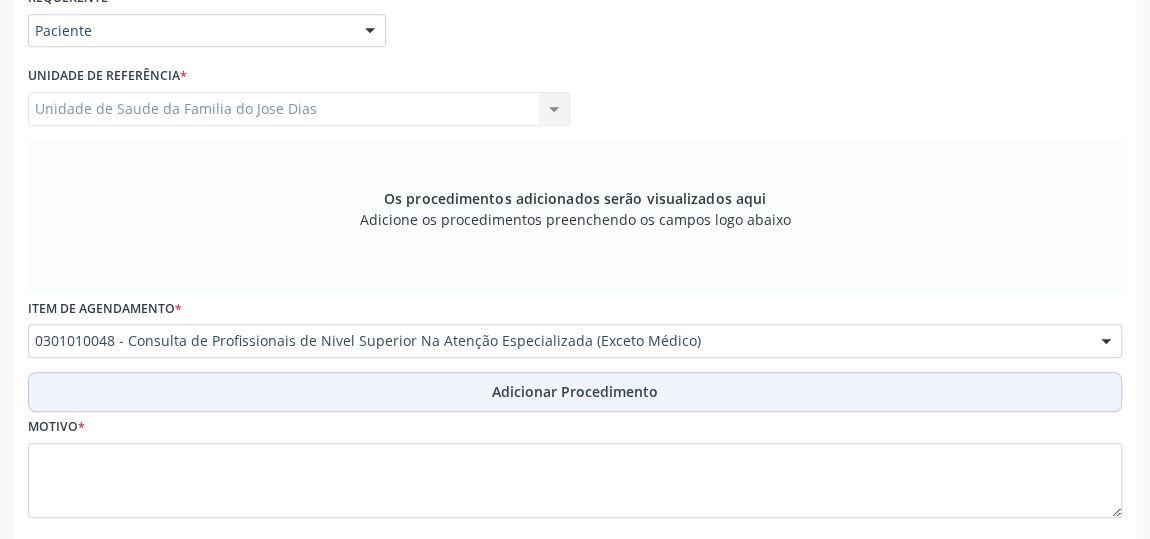 click on "Adicionar Procedimento" at bounding box center (575, 392) 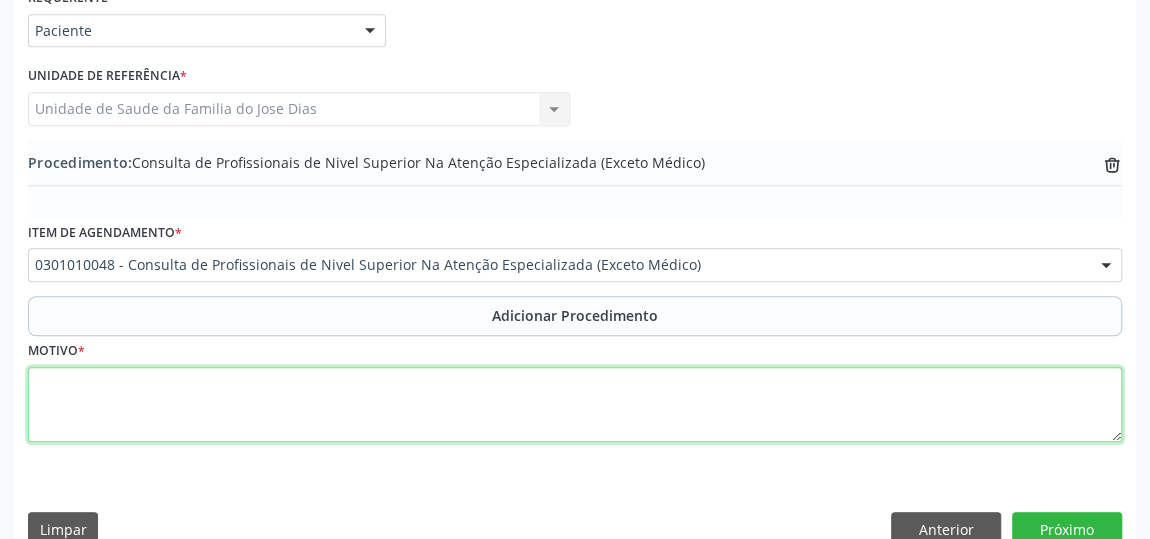 click at bounding box center [575, 405] 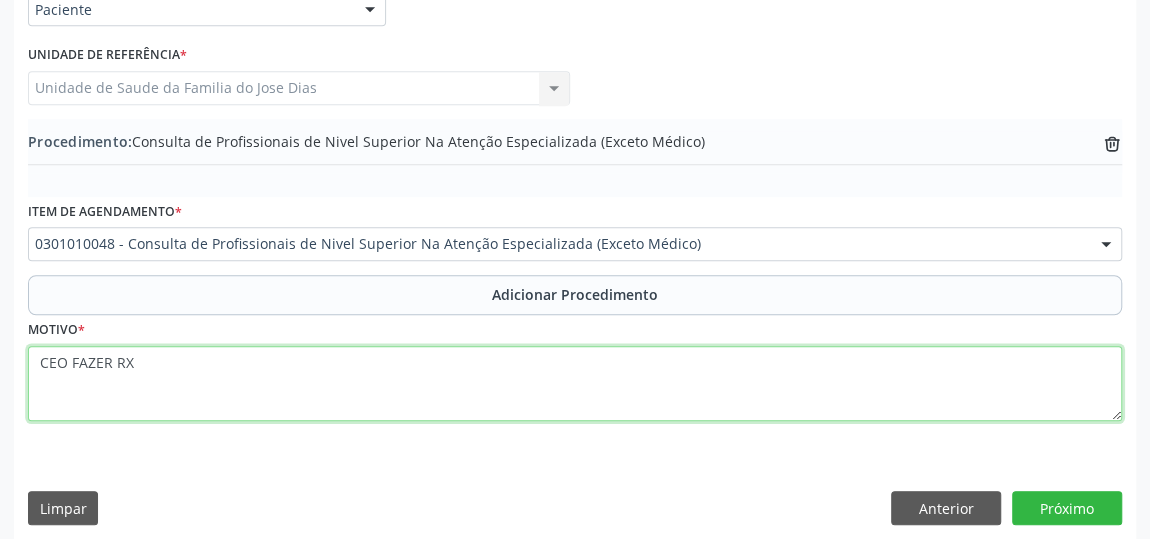 scroll, scrollTop: 544, scrollLeft: 0, axis: vertical 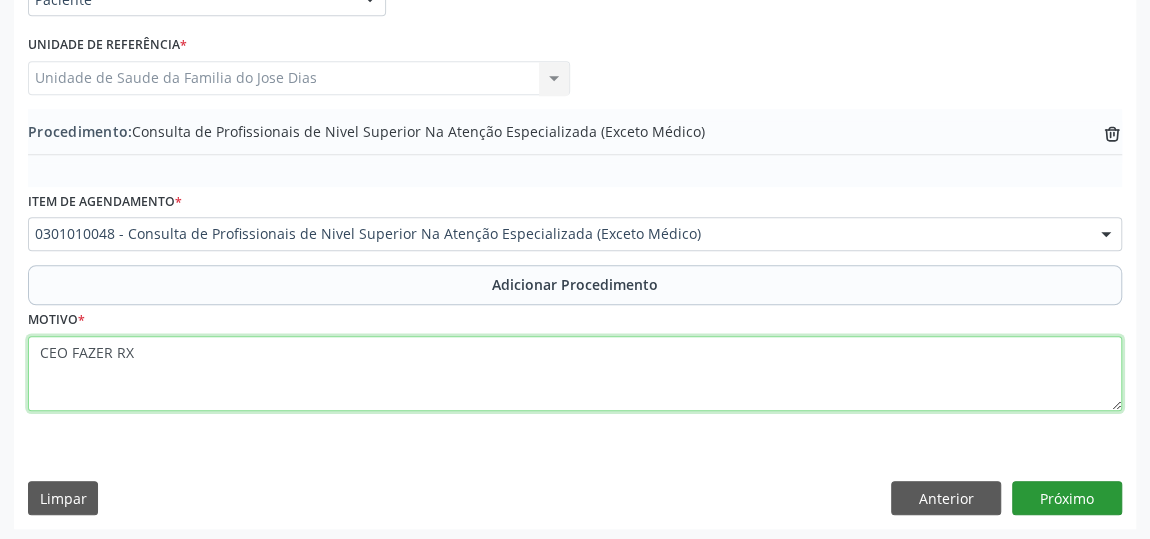type on "CEO FAZER RX" 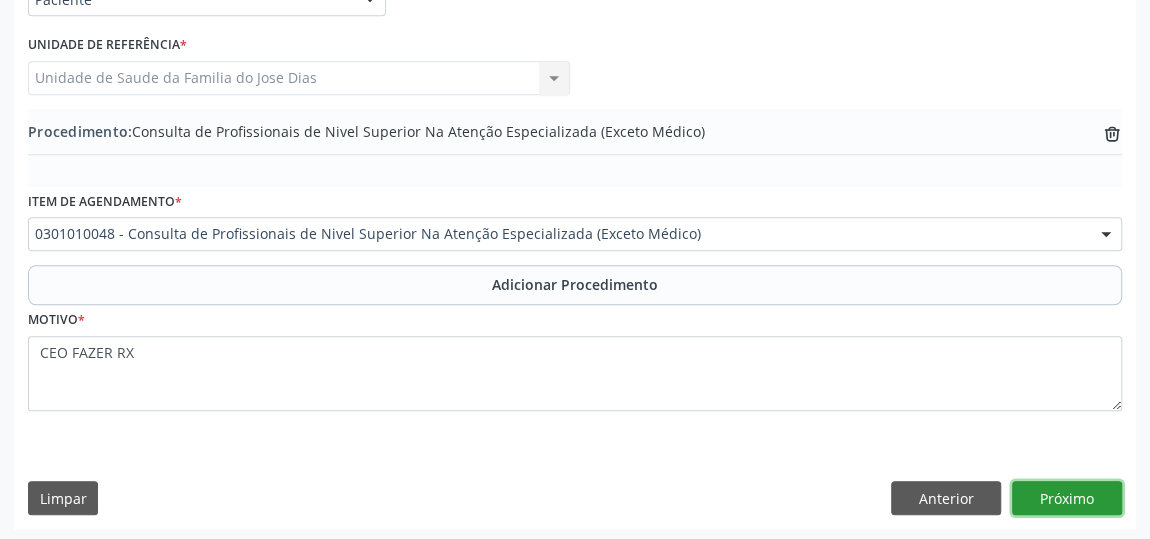 click on "Próximo" at bounding box center (1067, 498) 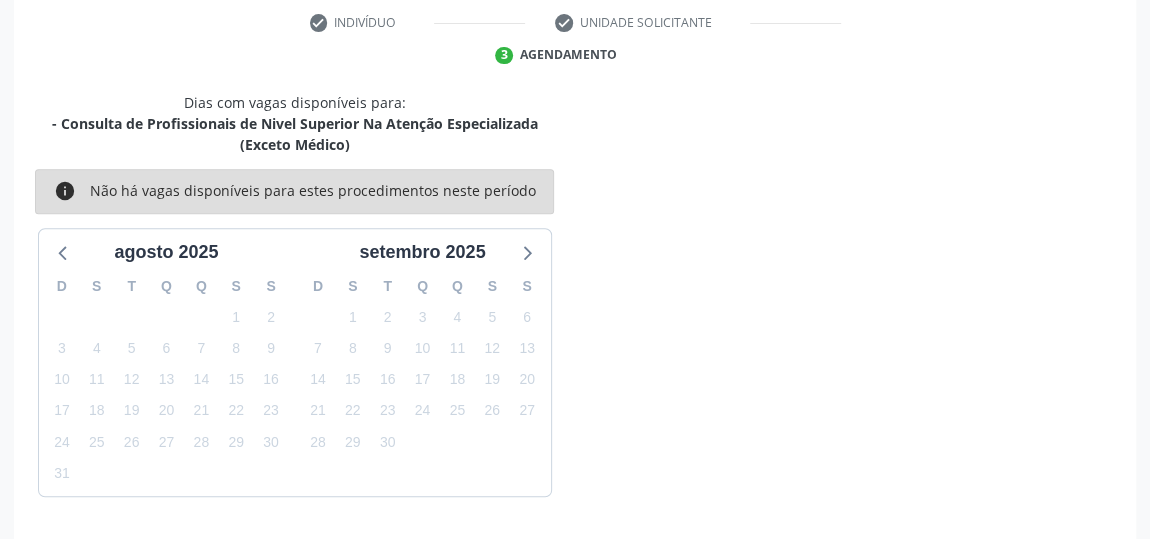 scroll, scrollTop: 467, scrollLeft: 0, axis: vertical 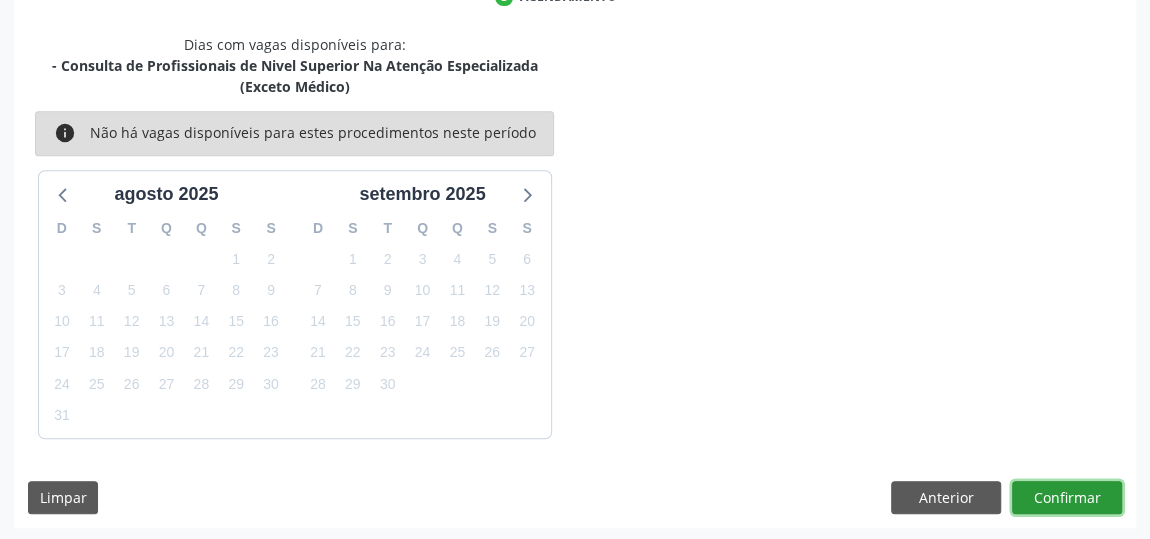 click on "Confirmar" at bounding box center (1067, 498) 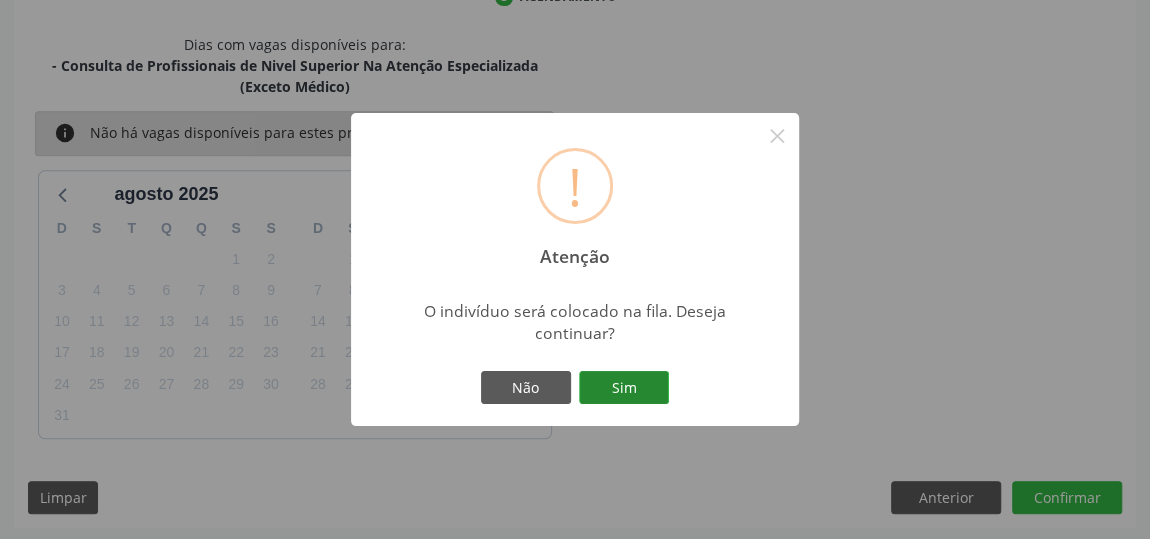 click on "Sim" at bounding box center [624, 388] 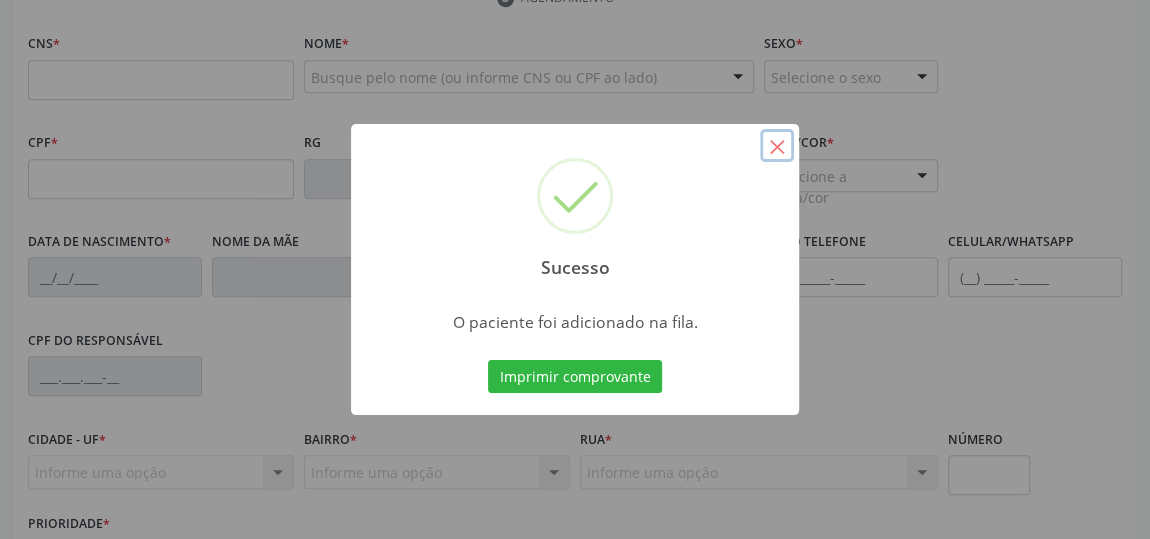 click on "×" at bounding box center [777, 146] 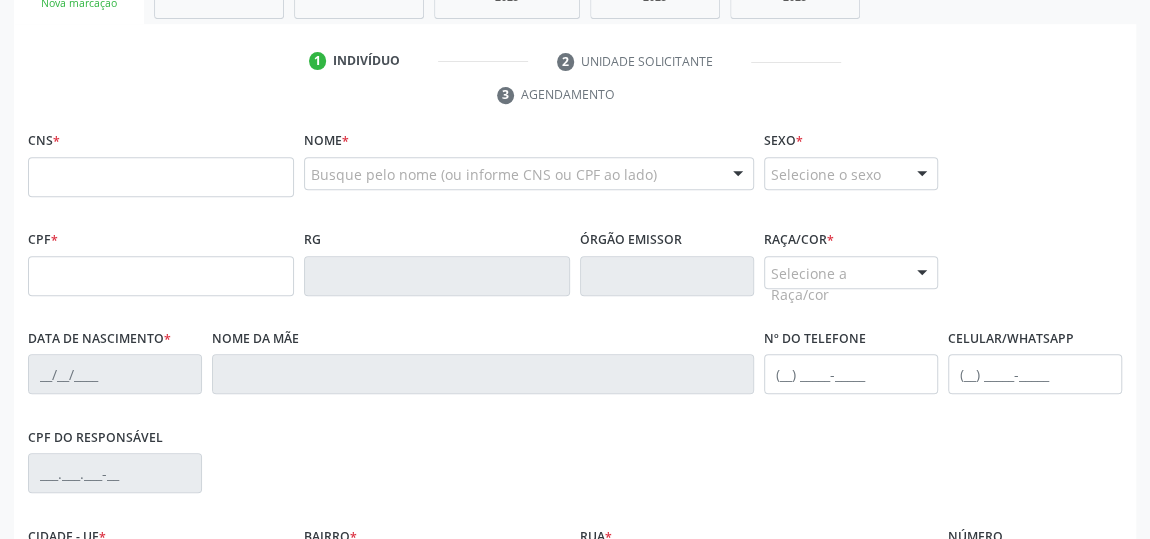 scroll, scrollTop: 285, scrollLeft: 0, axis: vertical 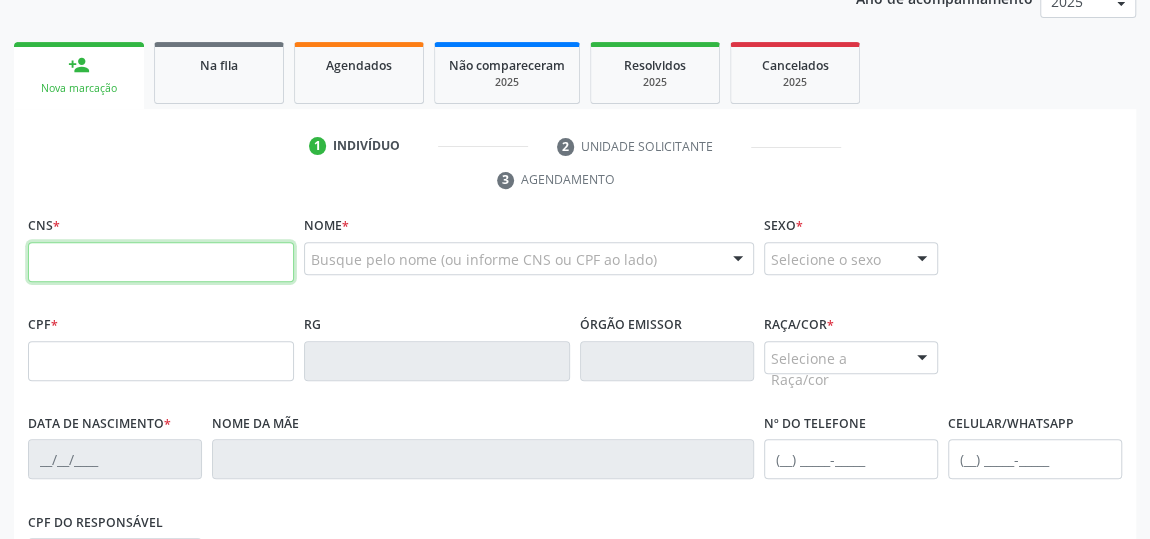 click at bounding box center (161, 262) 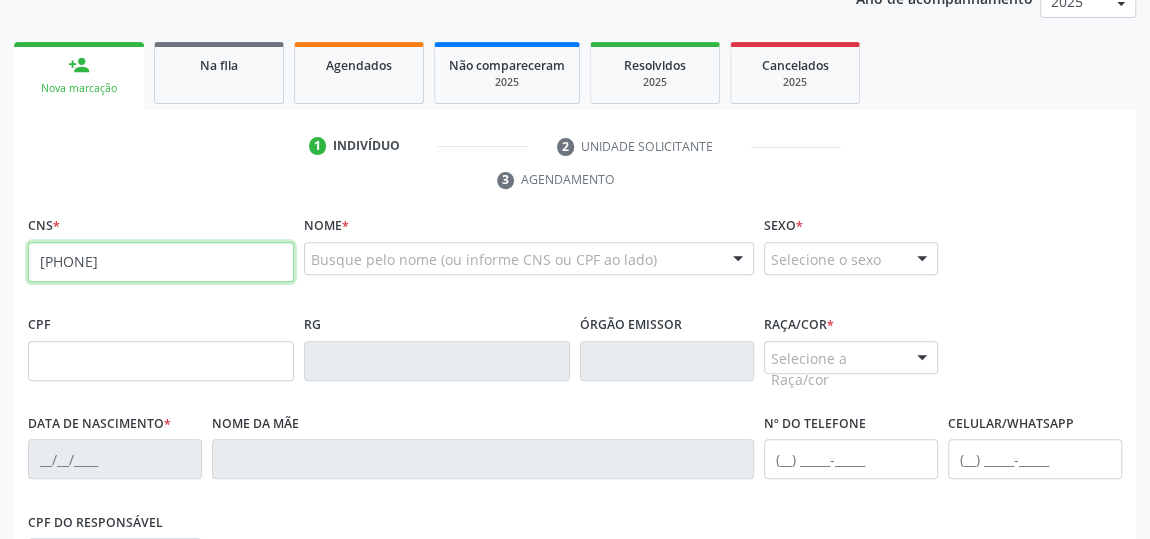 type on "[PHONE]" 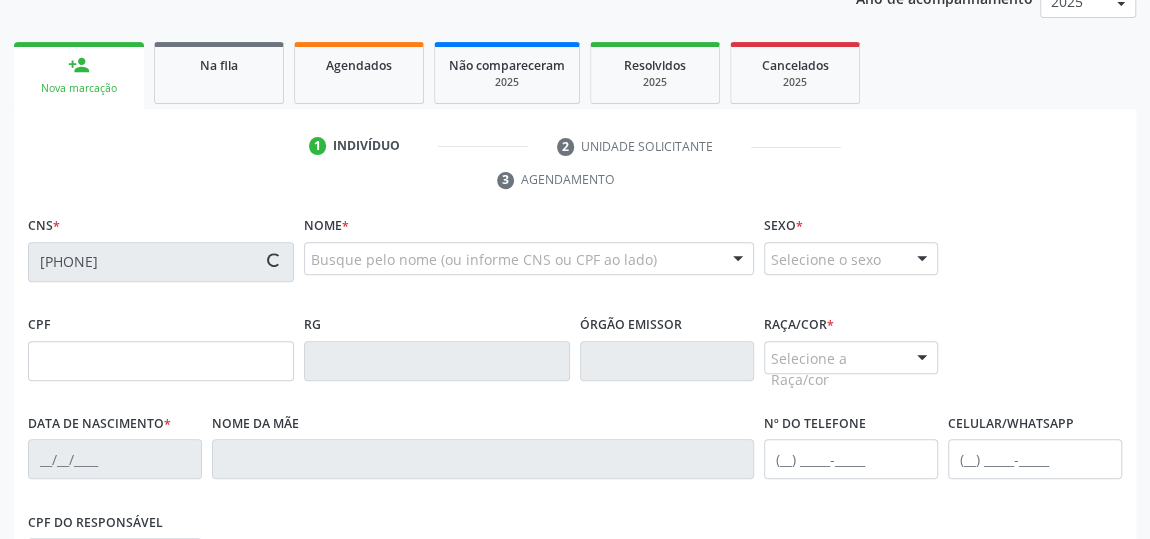 type on "[NUMBER]" 